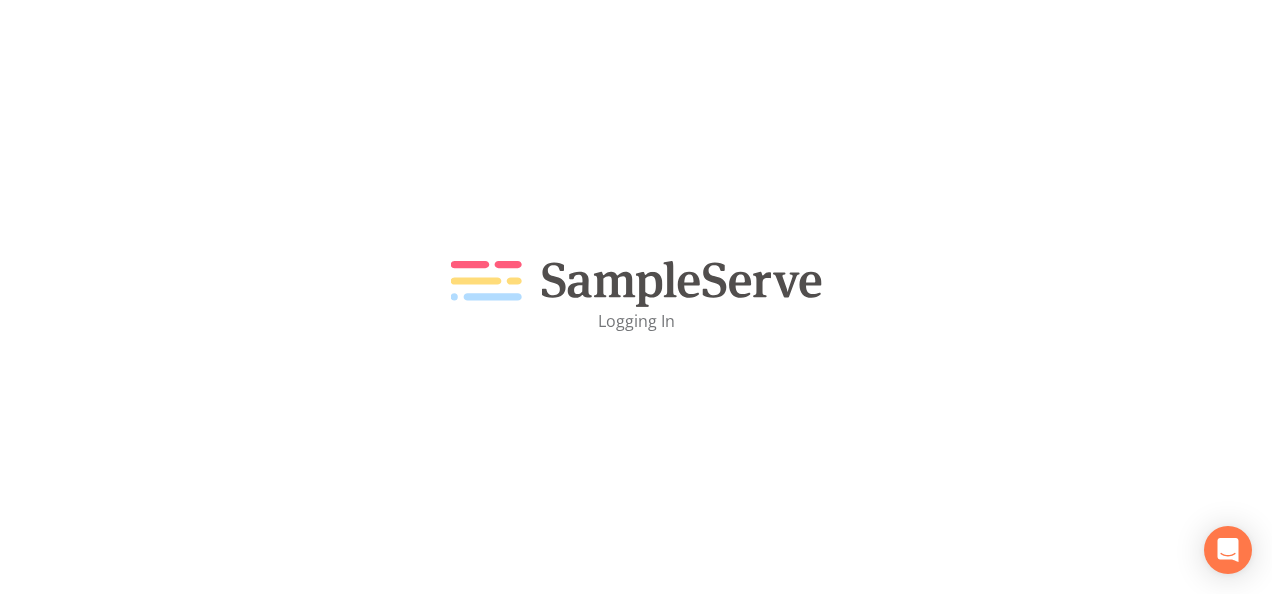 scroll, scrollTop: 0, scrollLeft: 0, axis: both 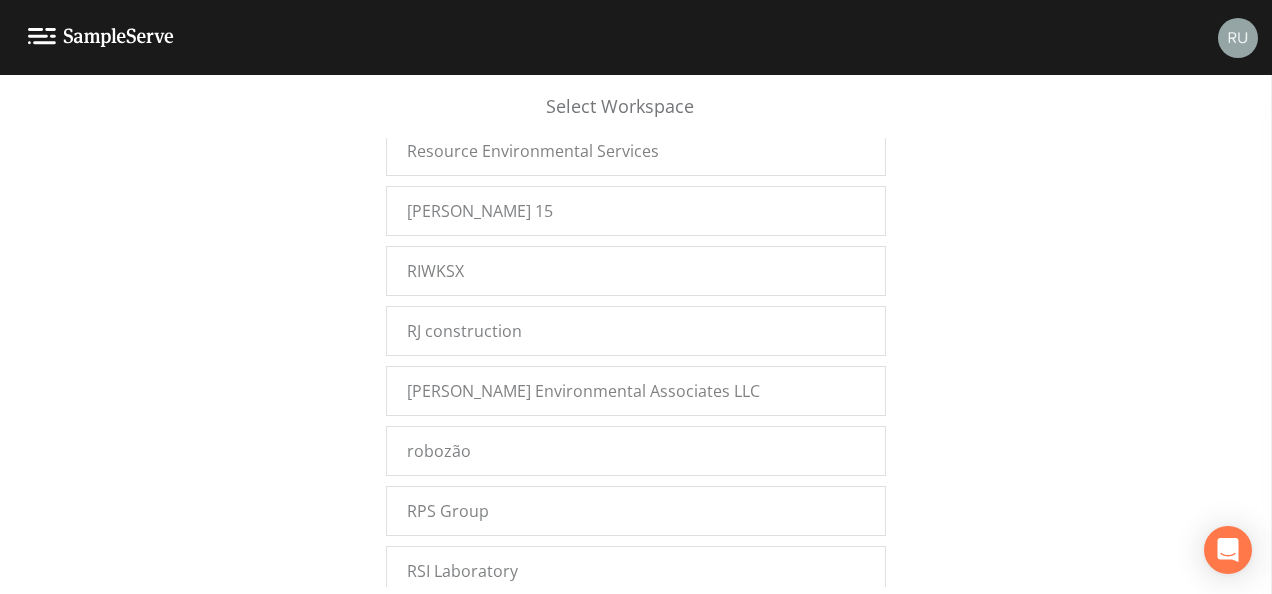 click on "[PERSON_NAME] Demo Projects" at bounding box center [527, 631] 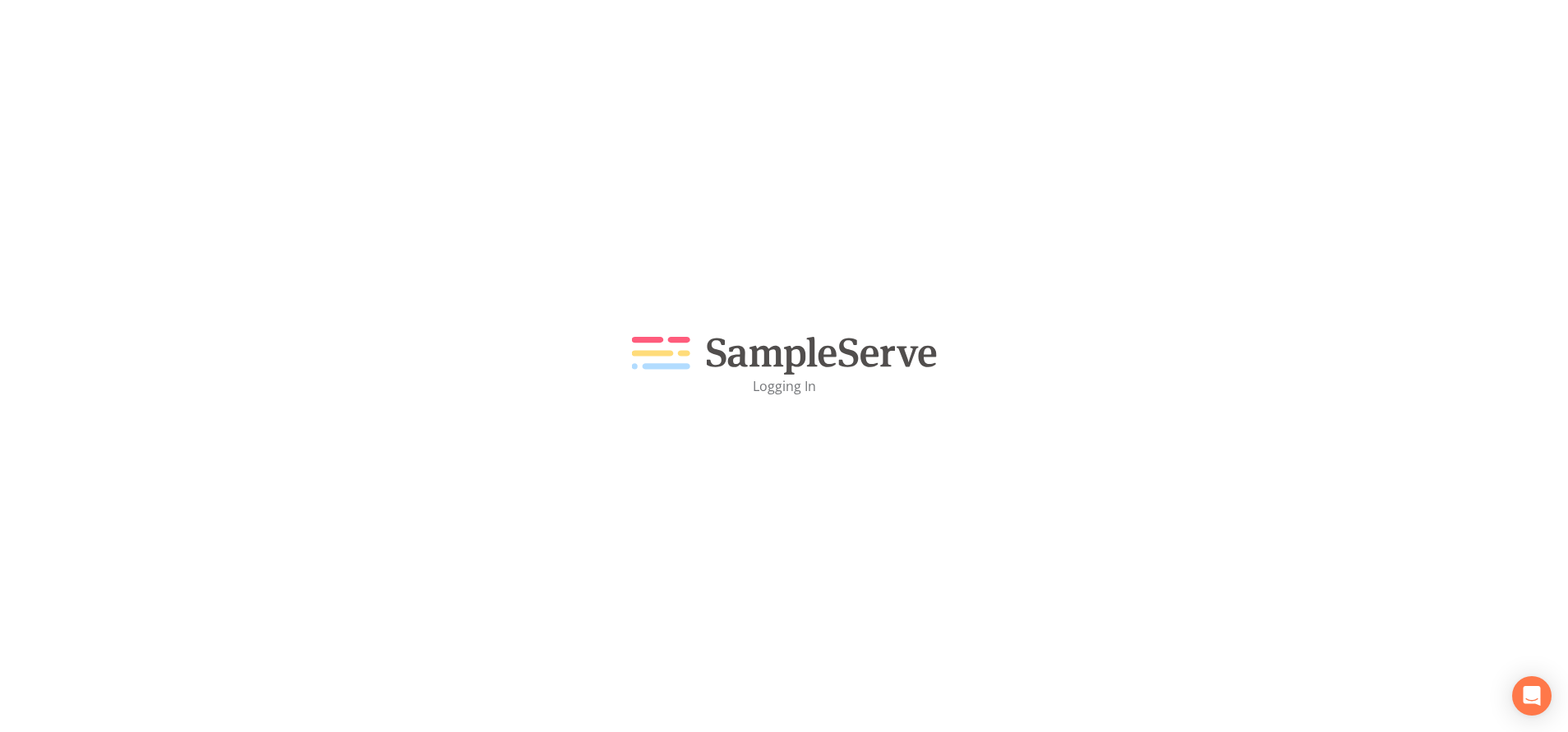 scroll, scrollTop: 0, scrollLeft: 0, axis: both 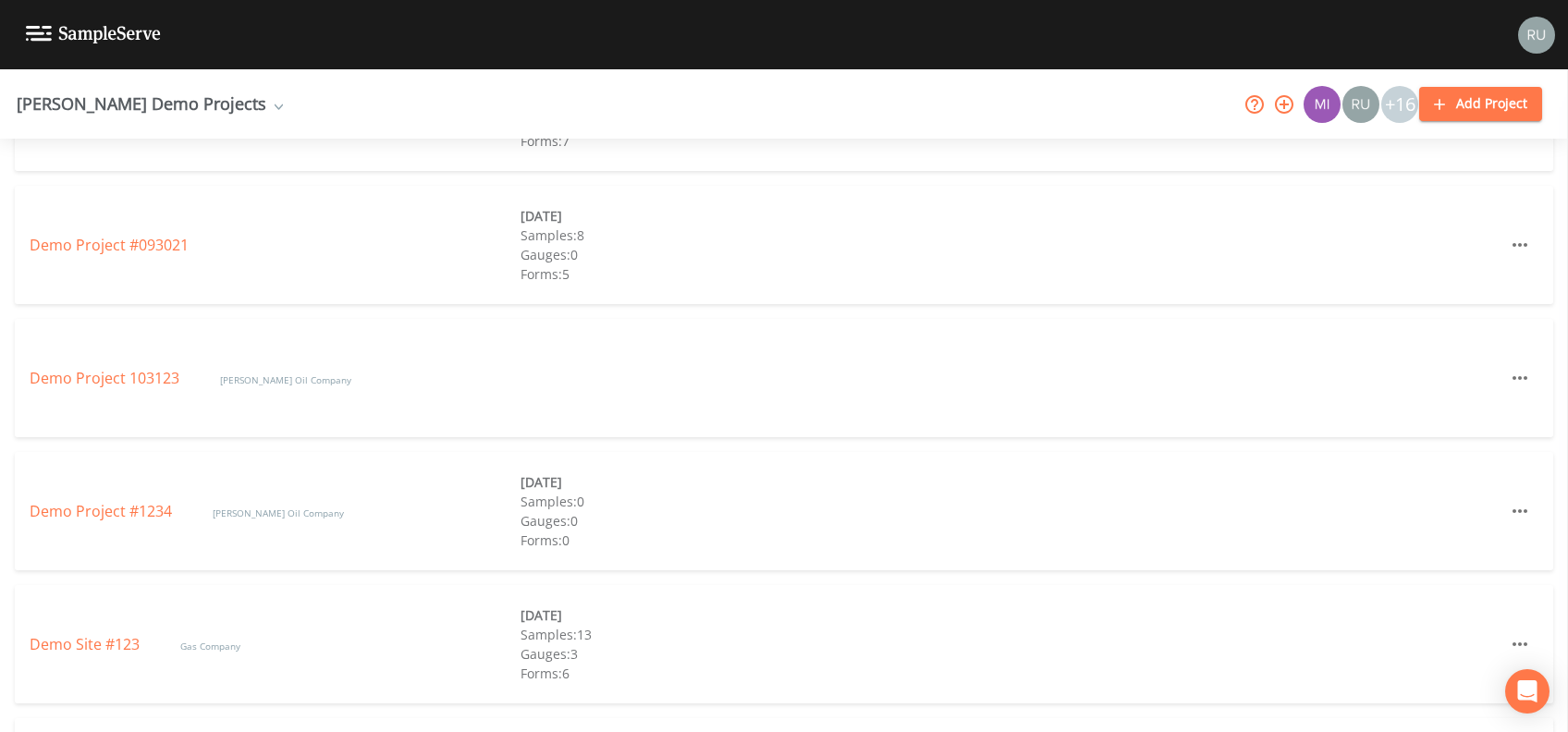click 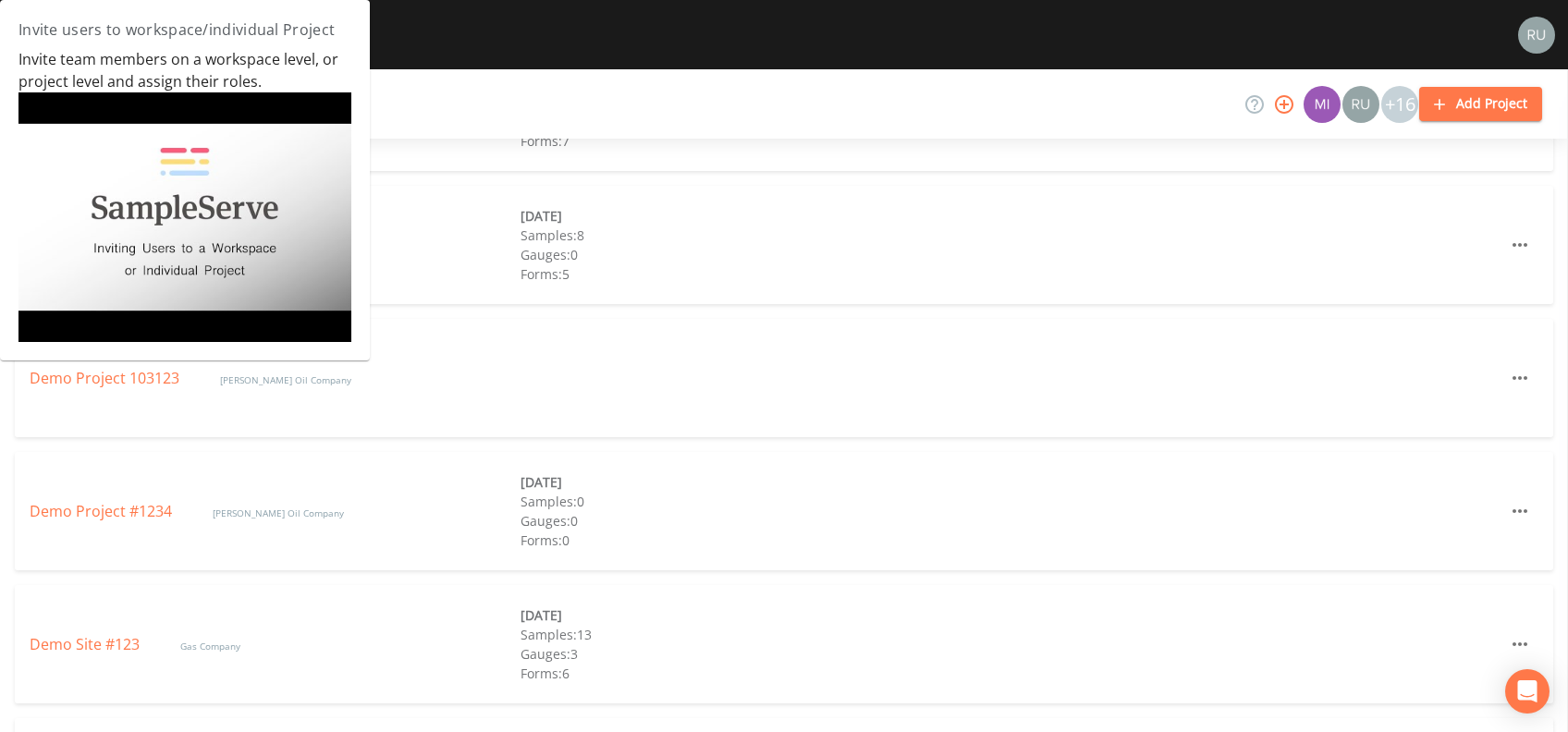 click at bounding box center (185, 217) 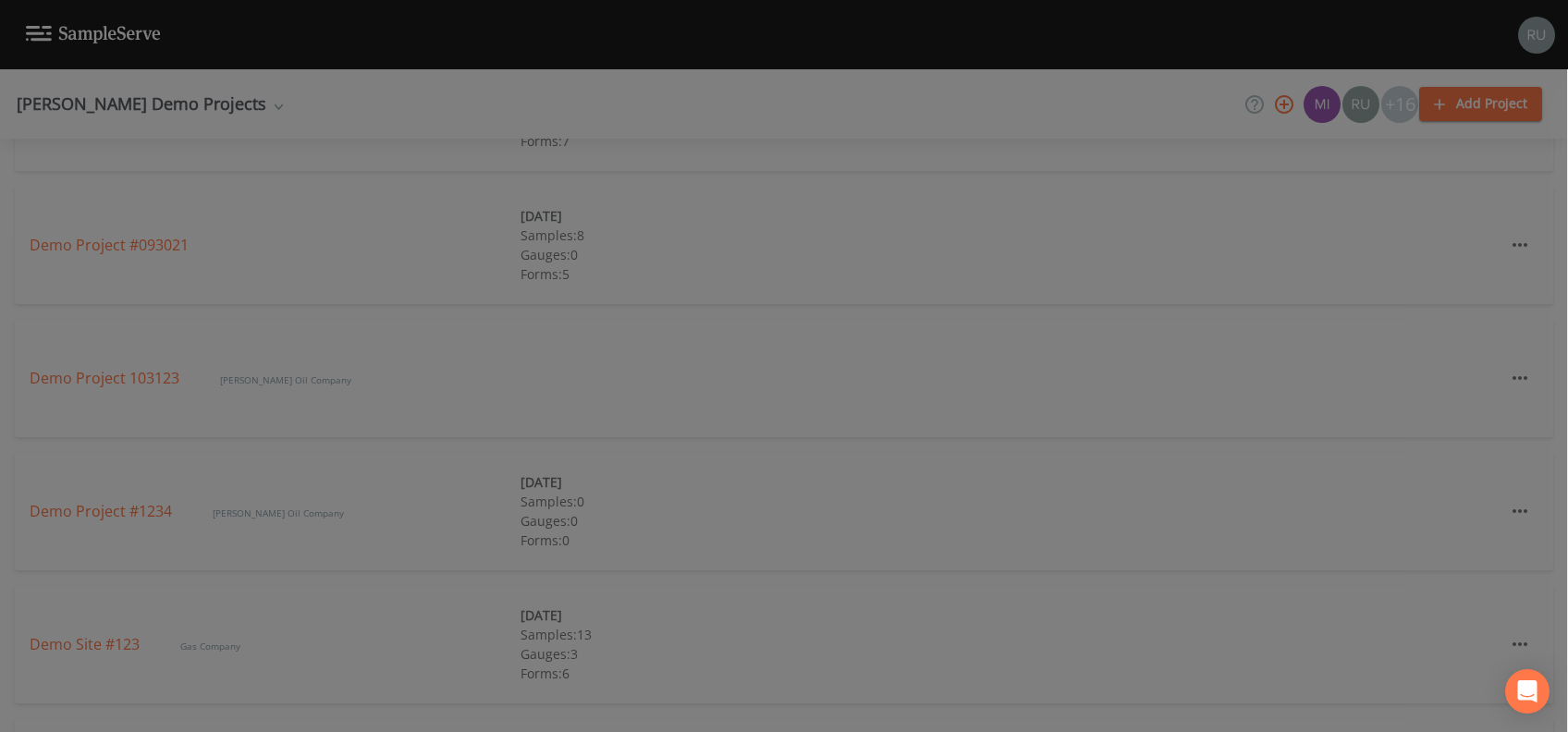 click at bounding box center (784, 366) 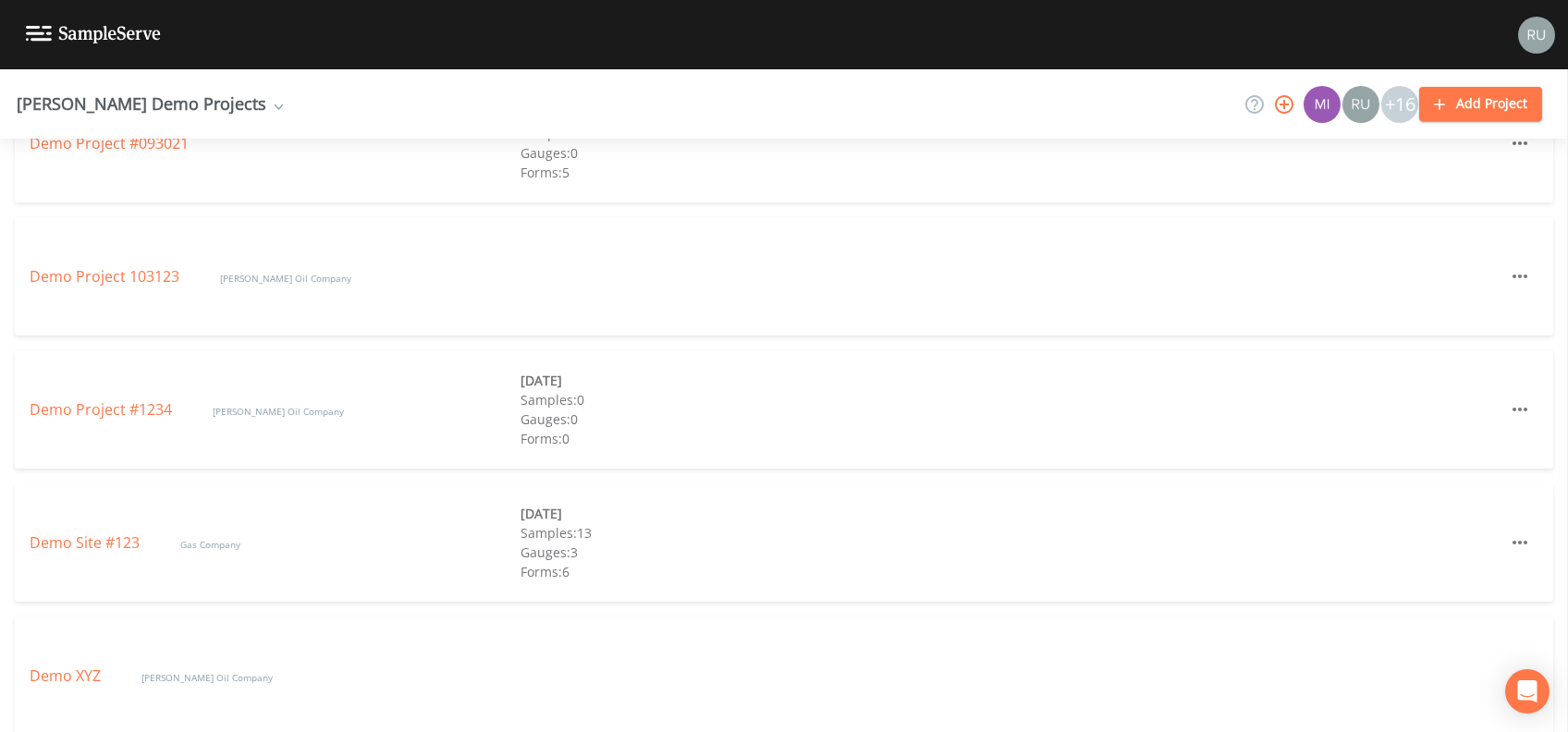scroll, scrollTop: 1040, scrollLeft: 0, axis: vertical 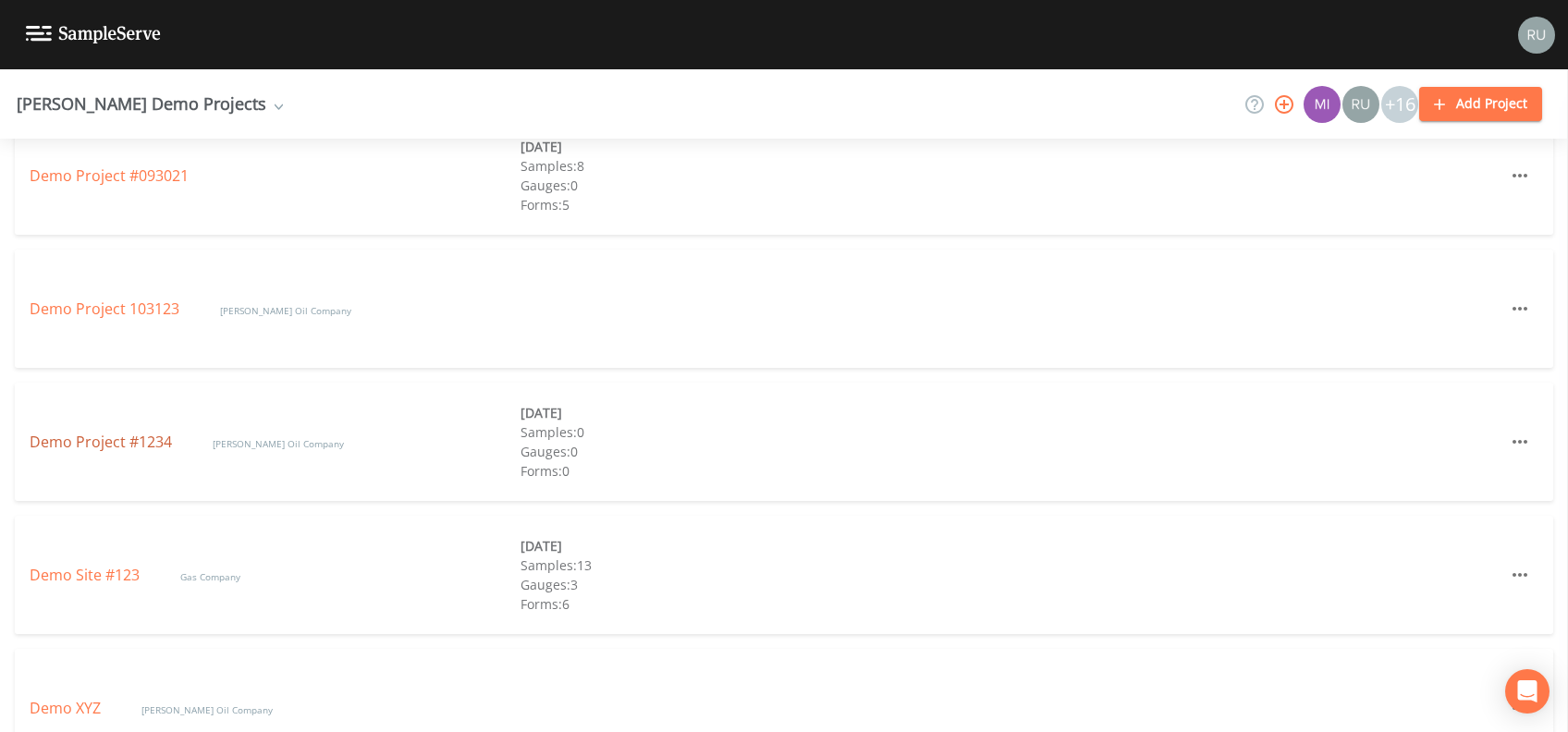 click on "Demo Project #1234" at bounding box center (103, 442) 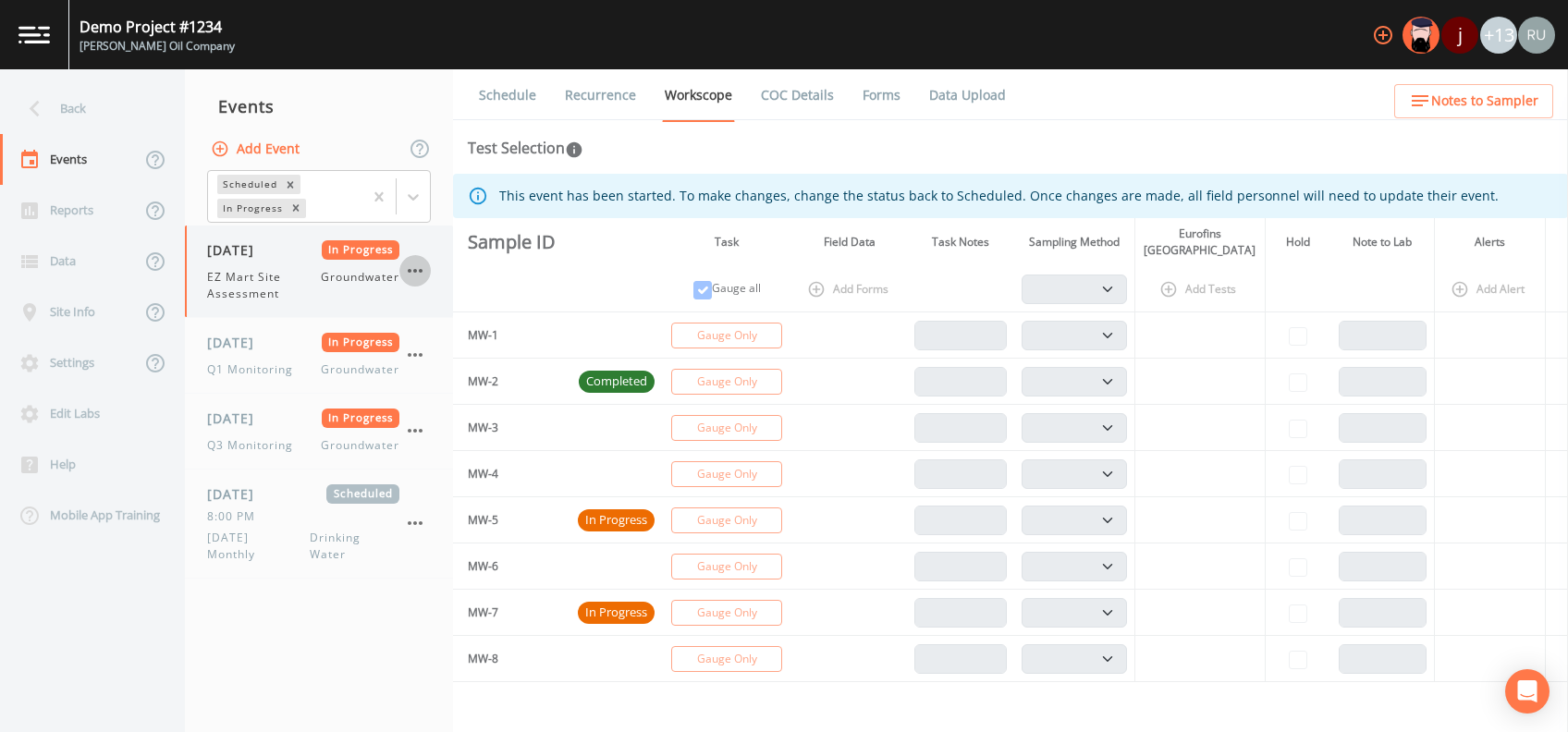 click 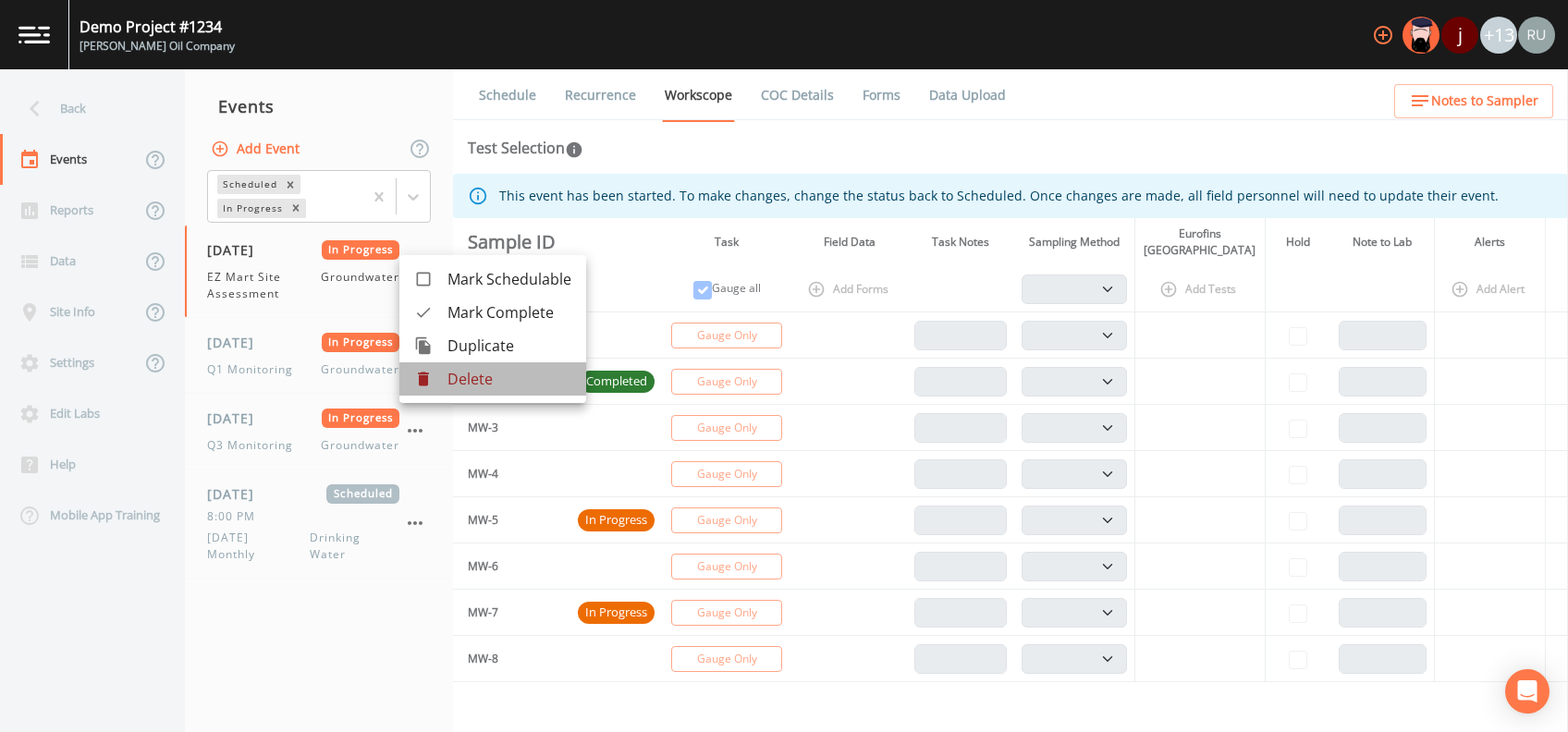 click on "Delete" at bounding box center (509, 379) 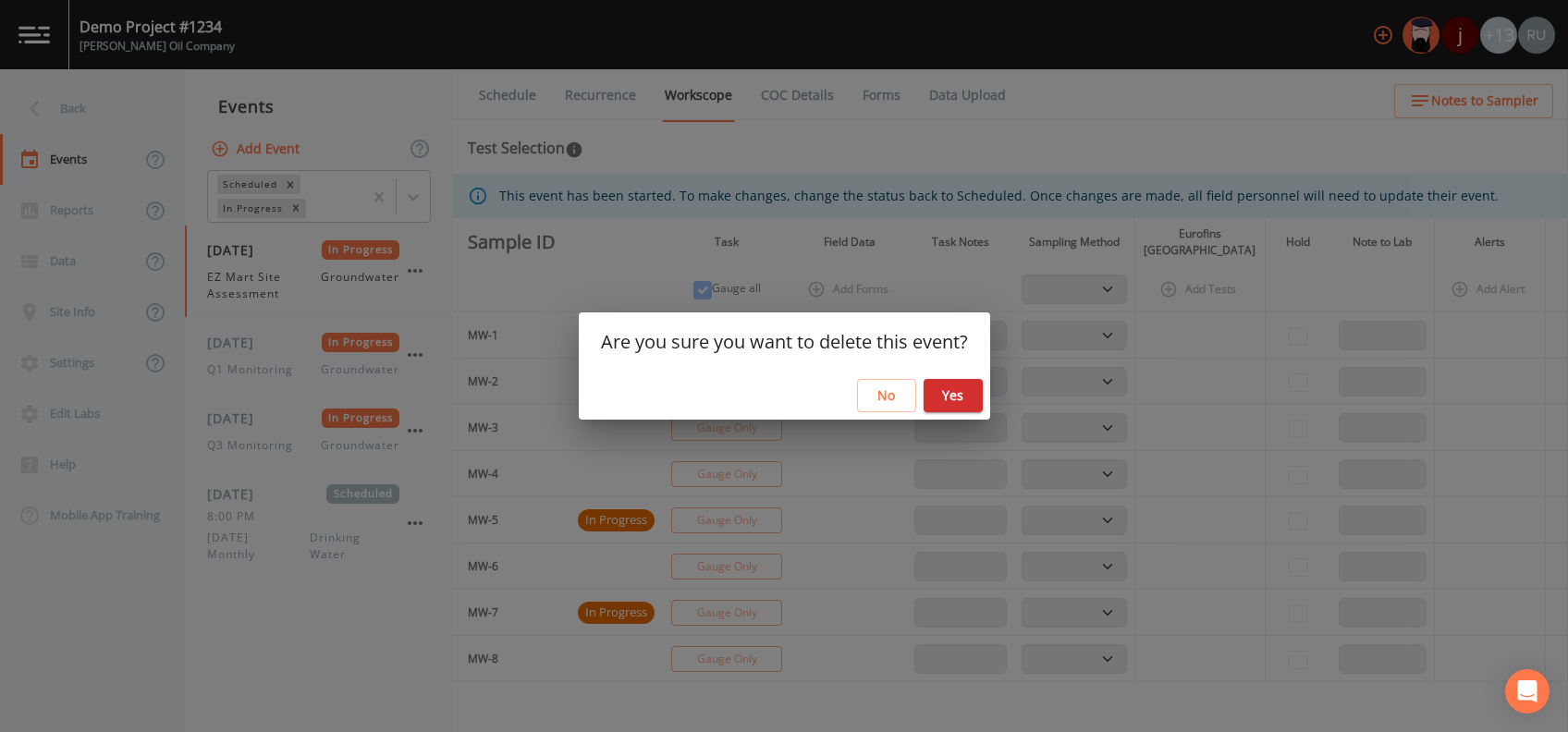 click on "Yes" at bounding box center [953, 396] 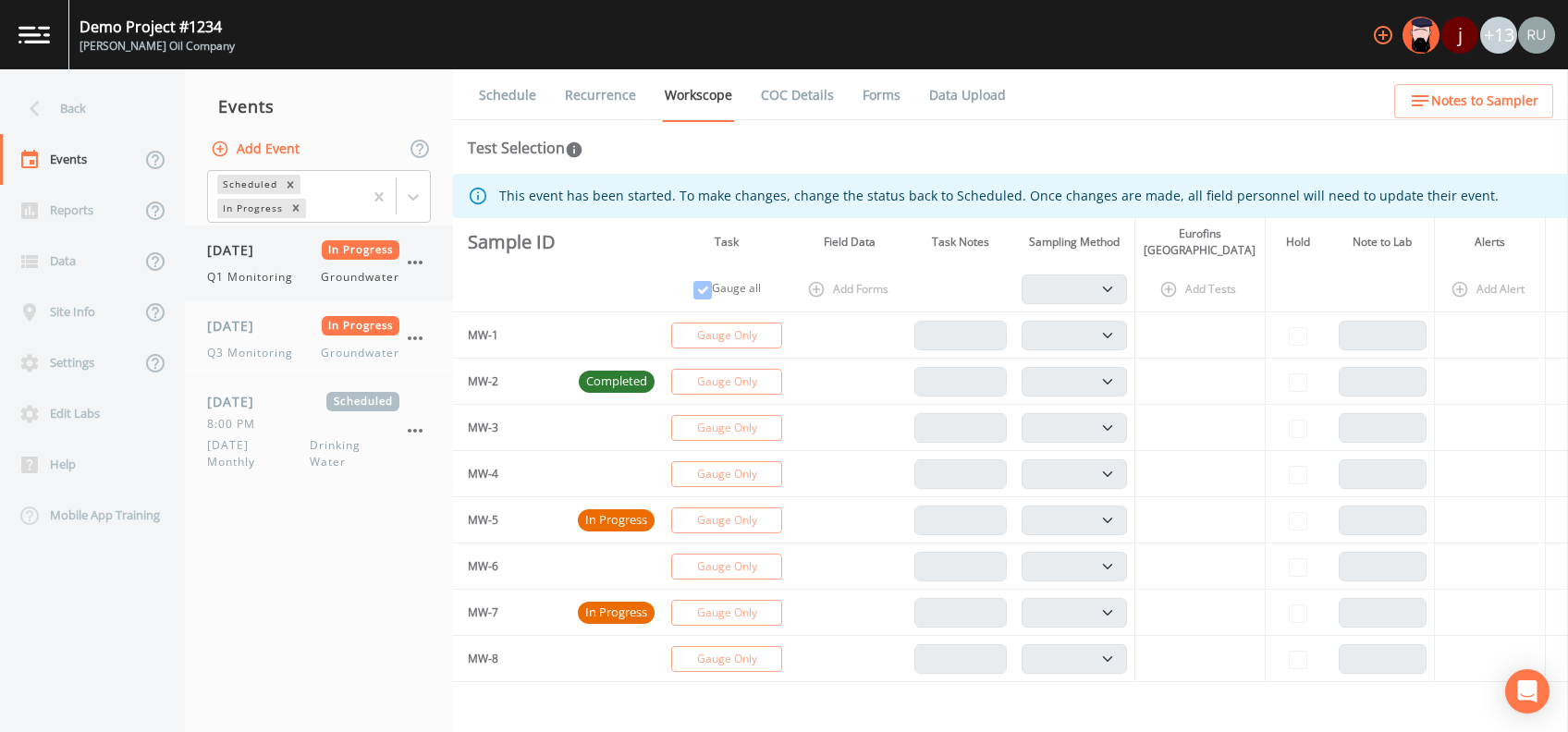 click 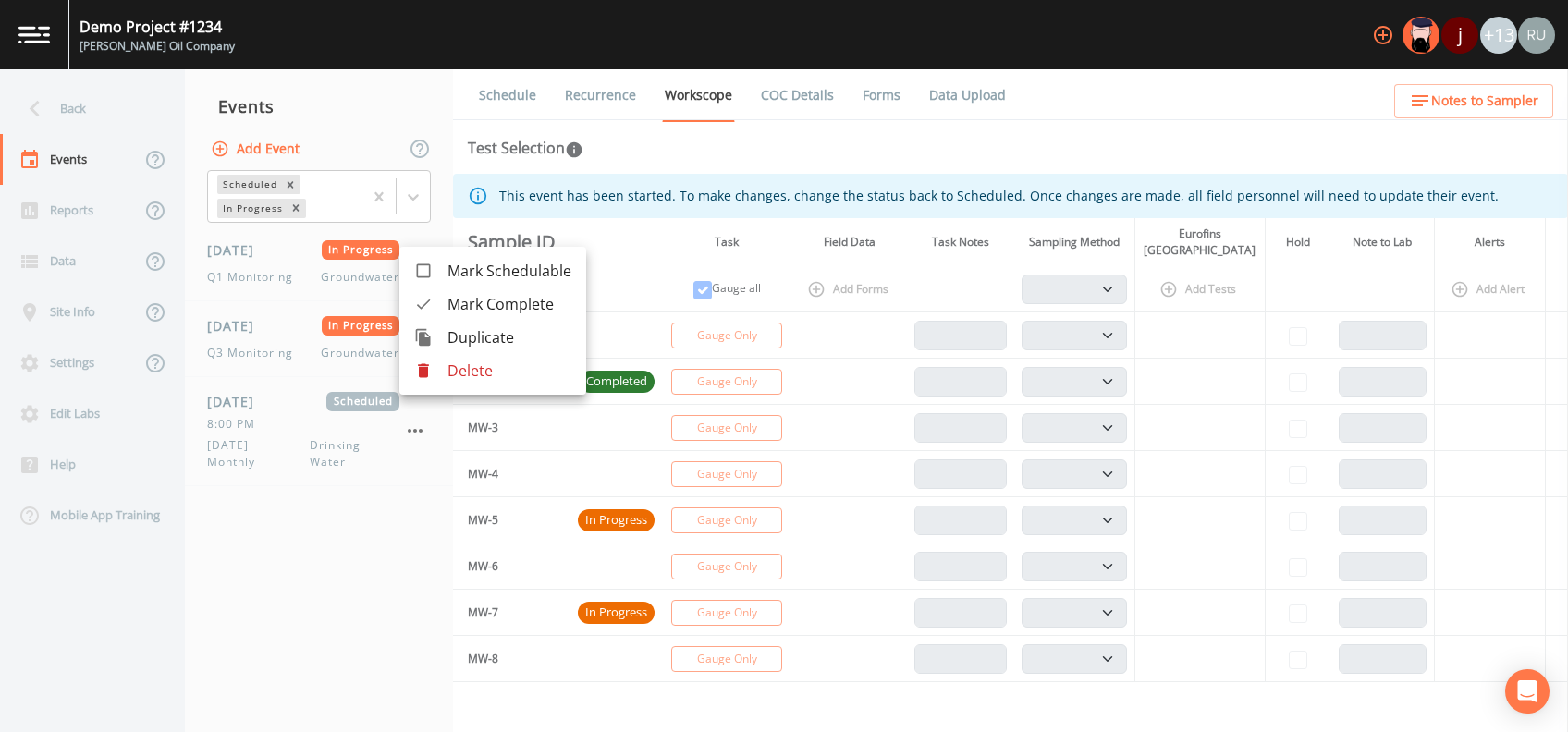 click on "Delete" at bounding box center (509, 371) 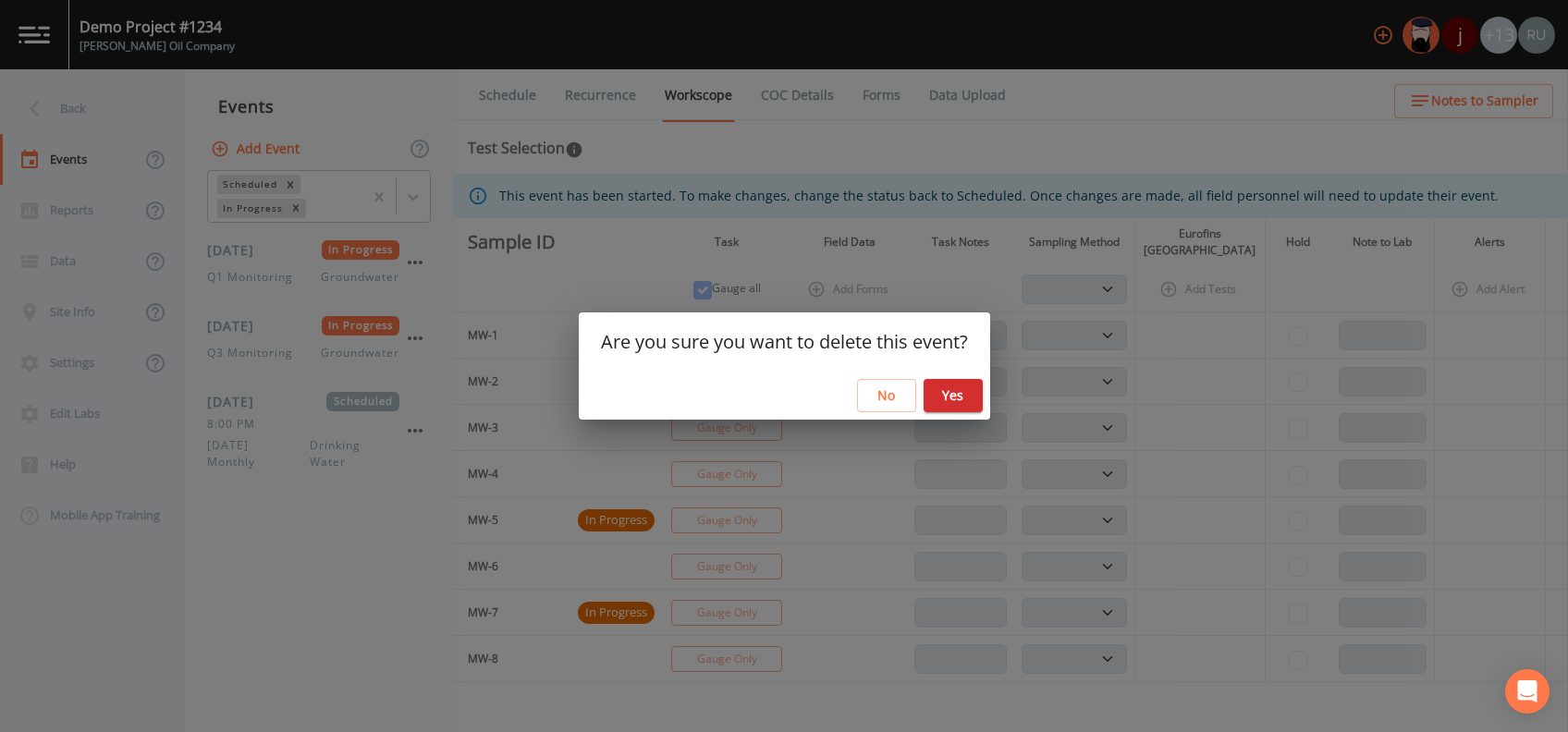 click on "Yes" at bounding box center [953, 396] 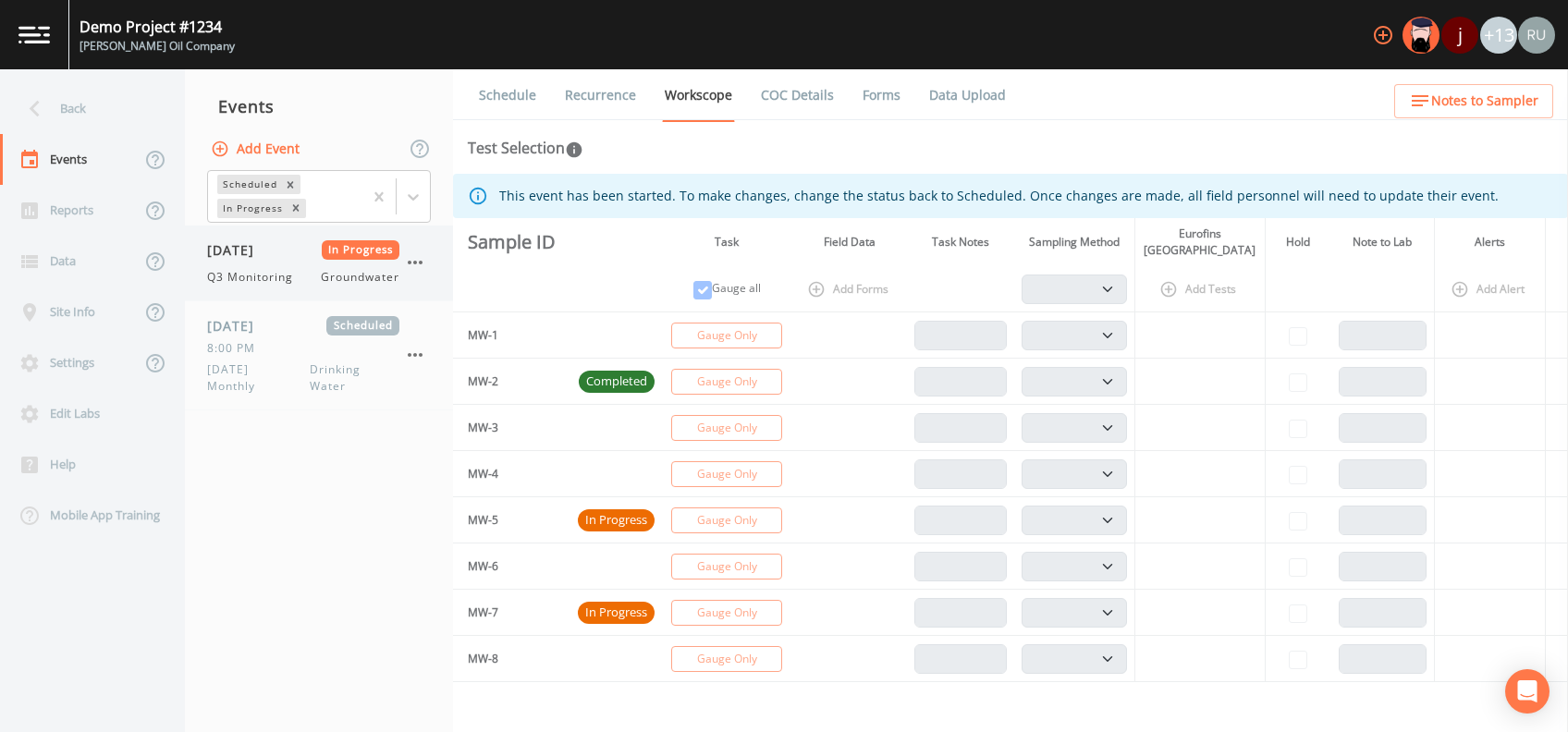 click 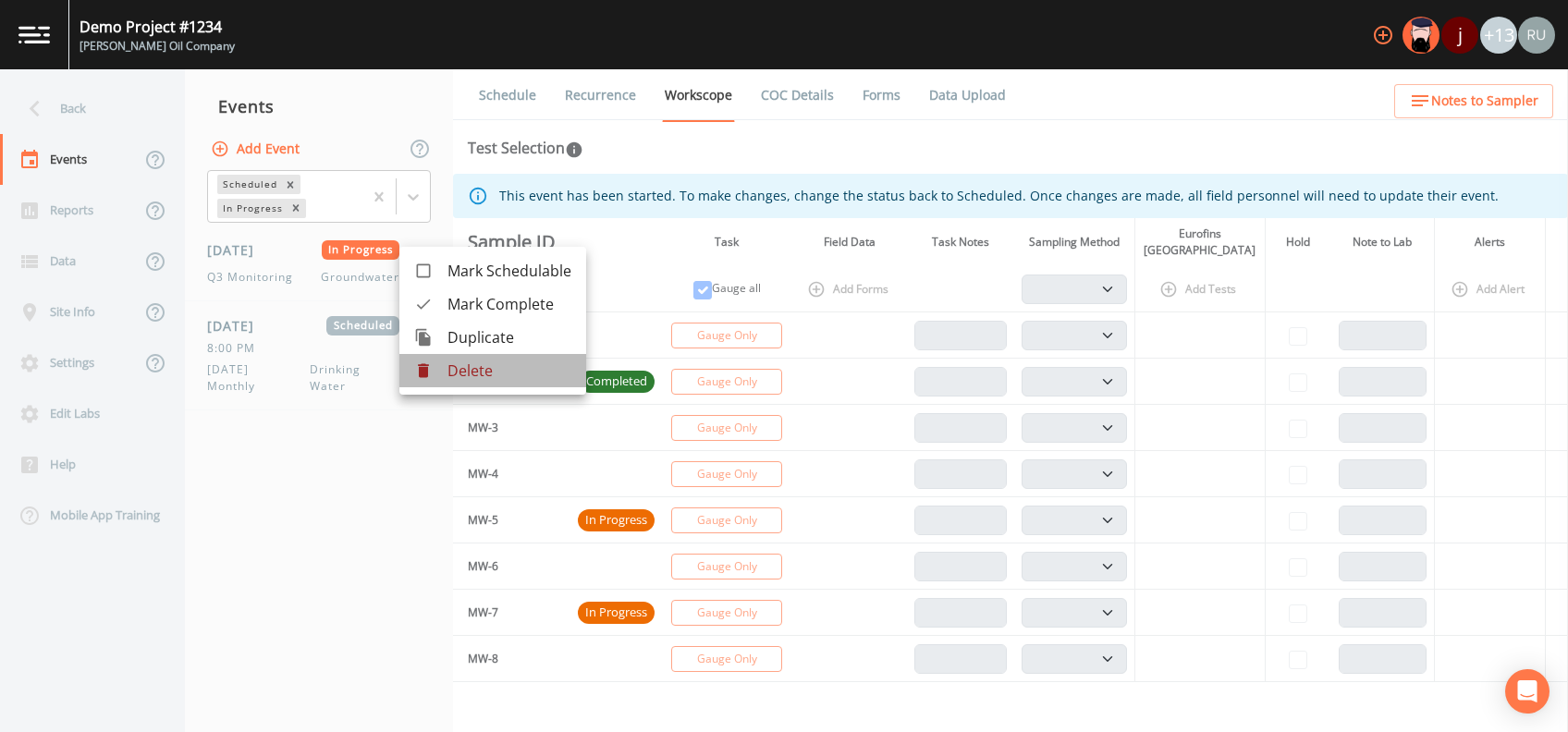 click on "Delete" at bounding box center [509, 371] 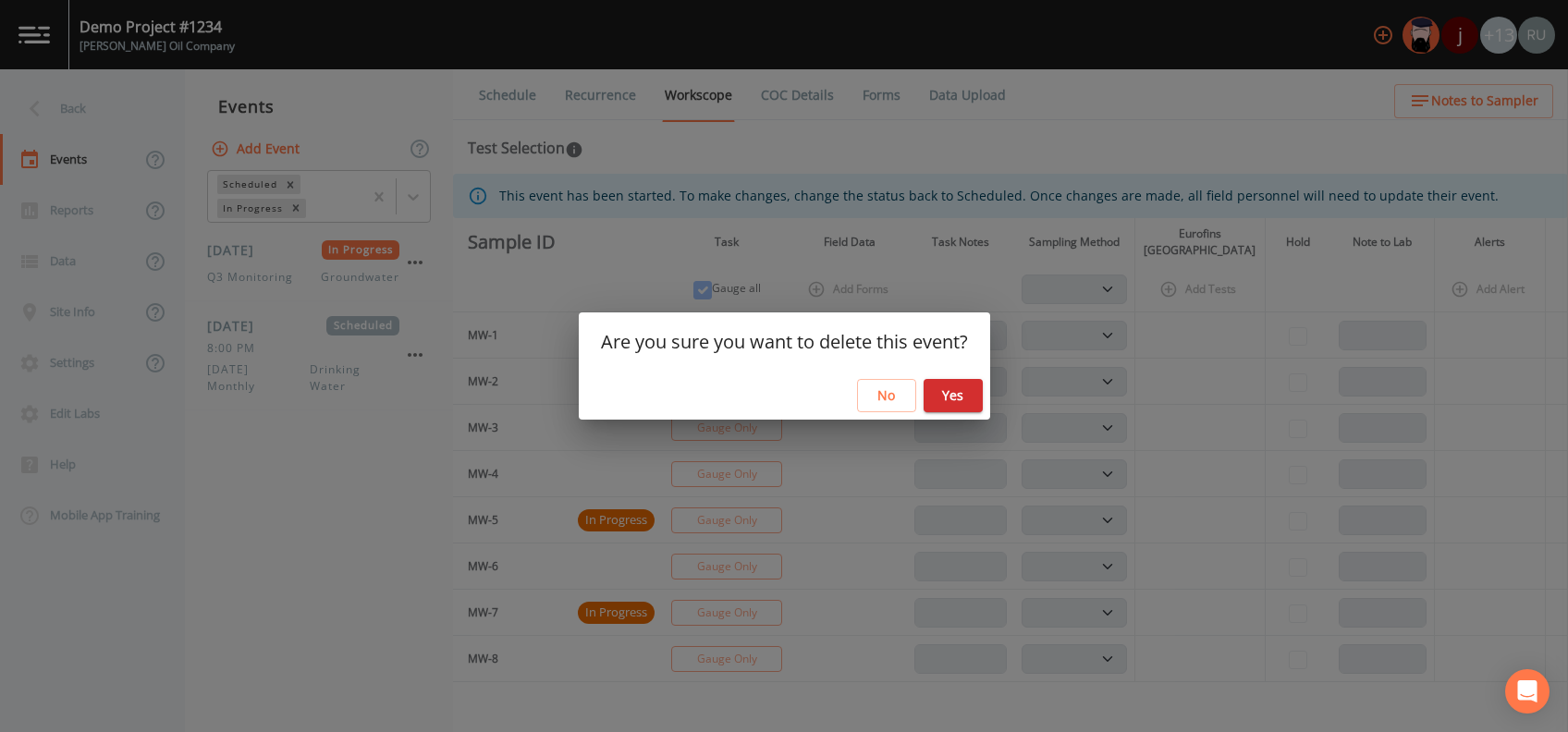 click on "Yes" at bounding box center (953, 396) 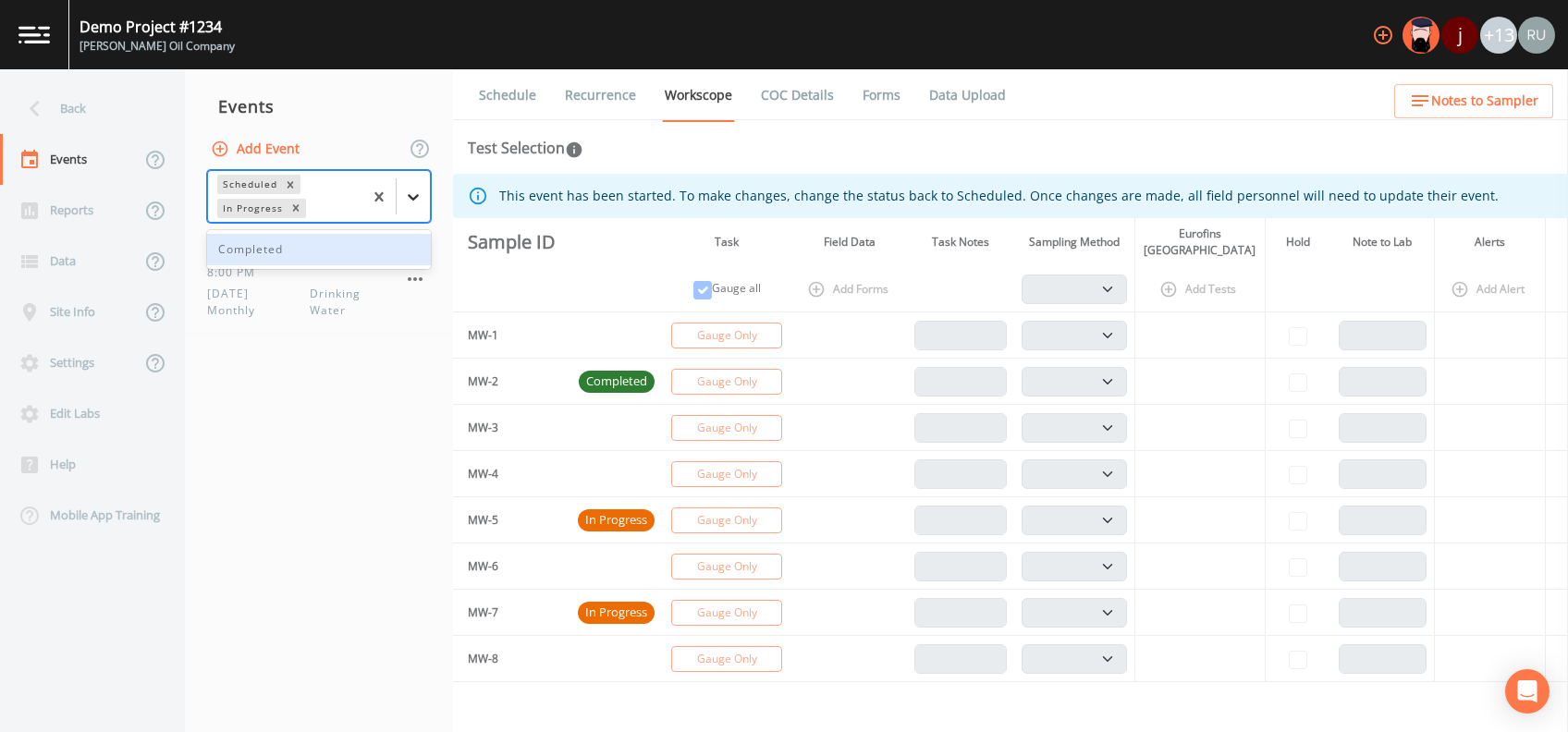 click 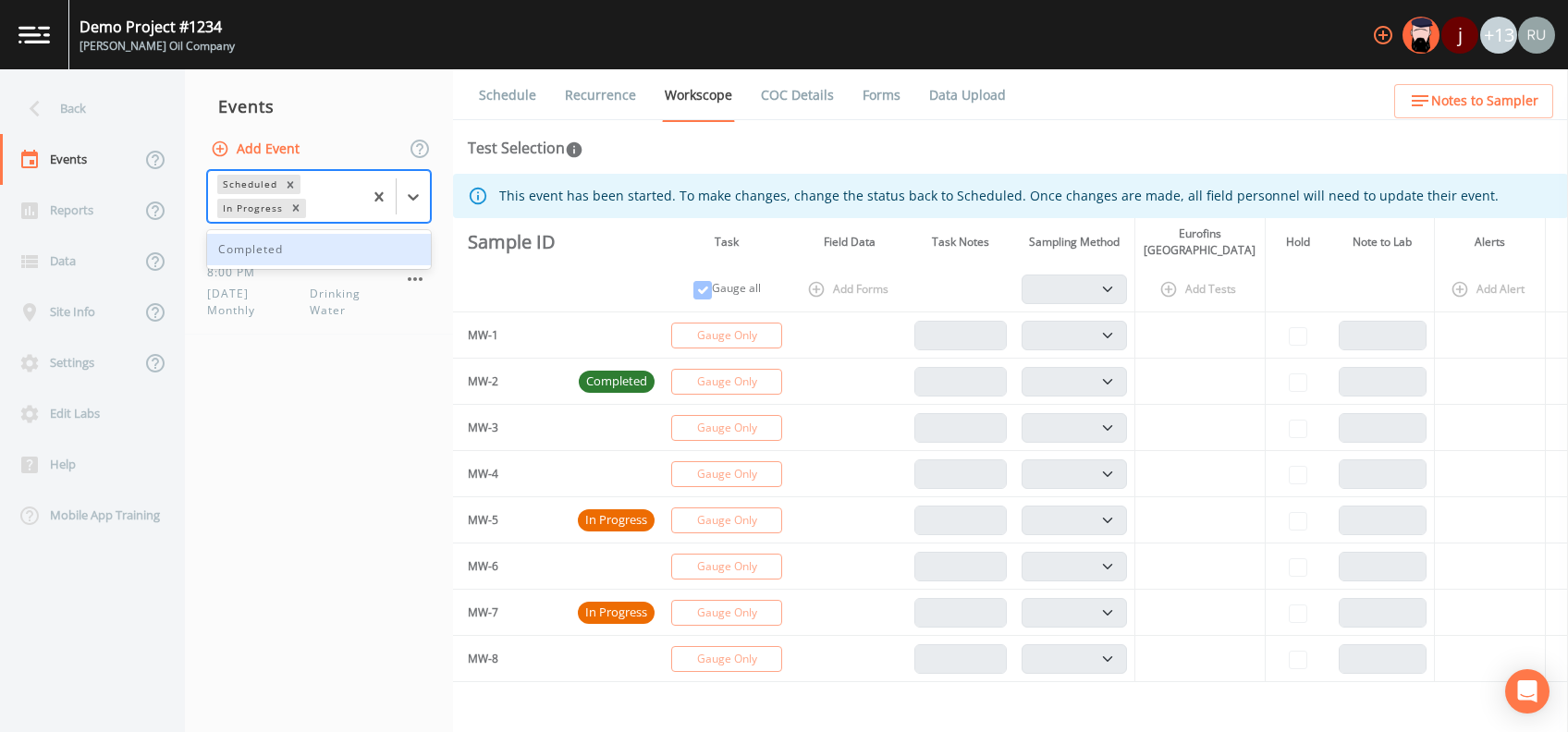click on "Completed" at bounding box center (319, 250) 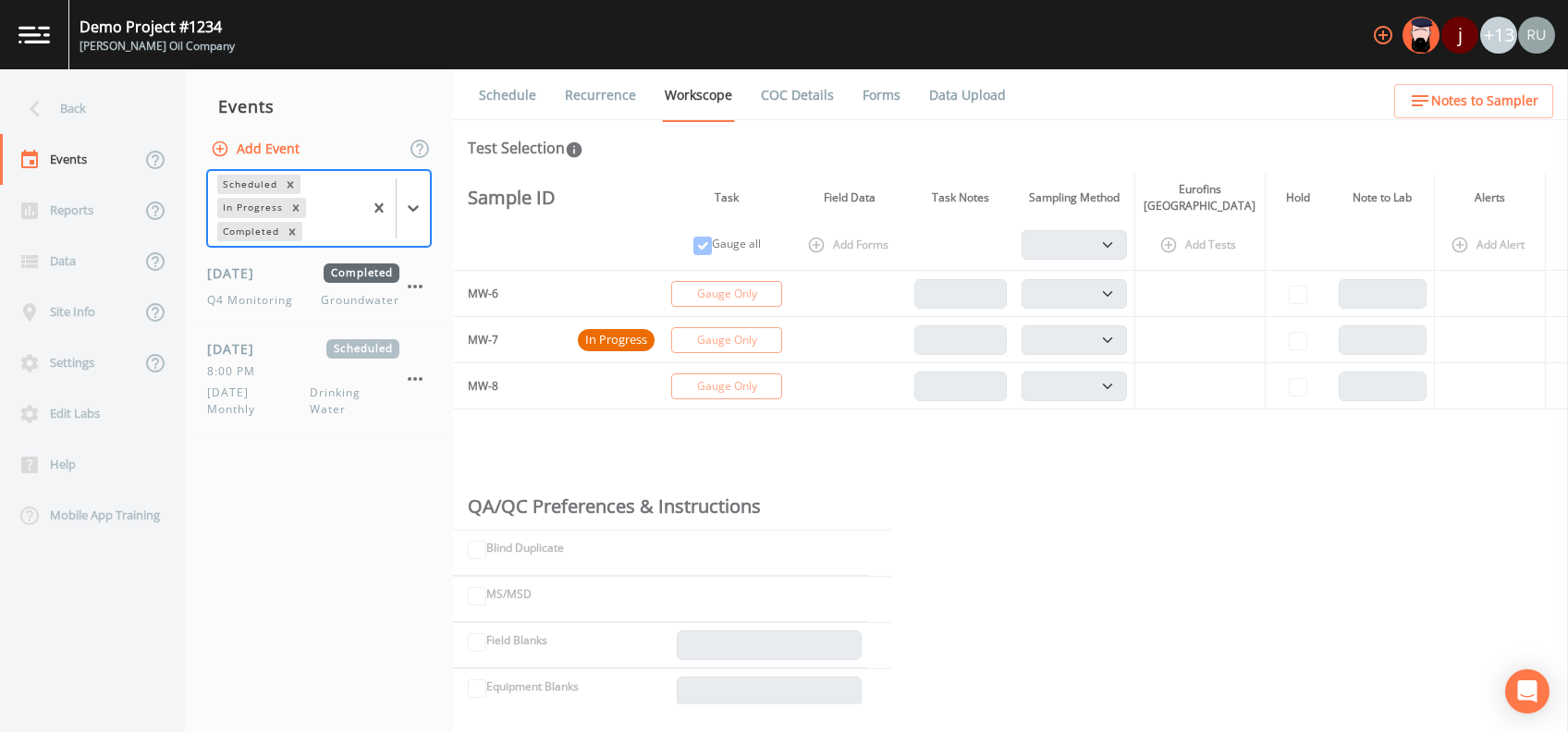 scroll, scrollTop: 0, scrollLeft: 0, axis: both 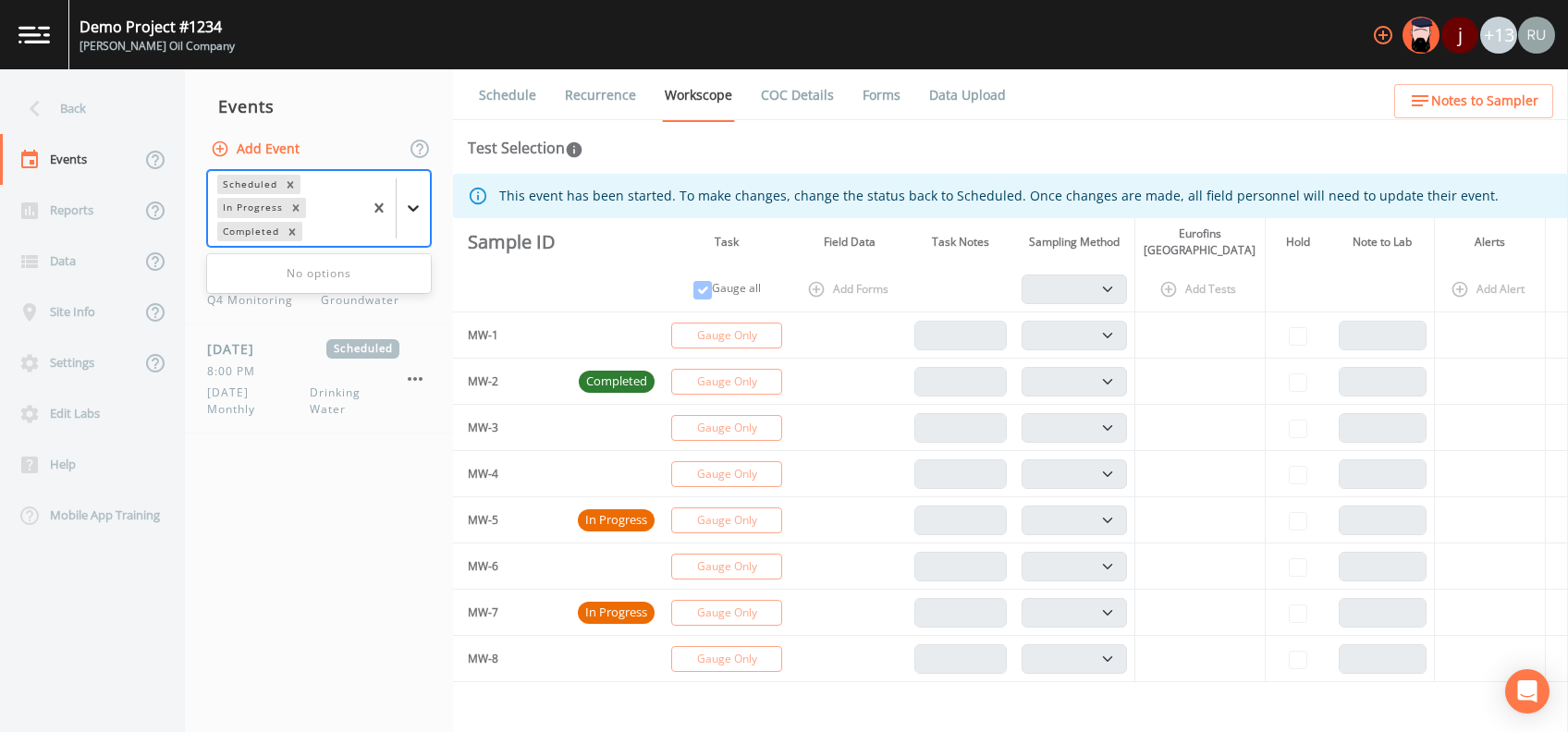 click 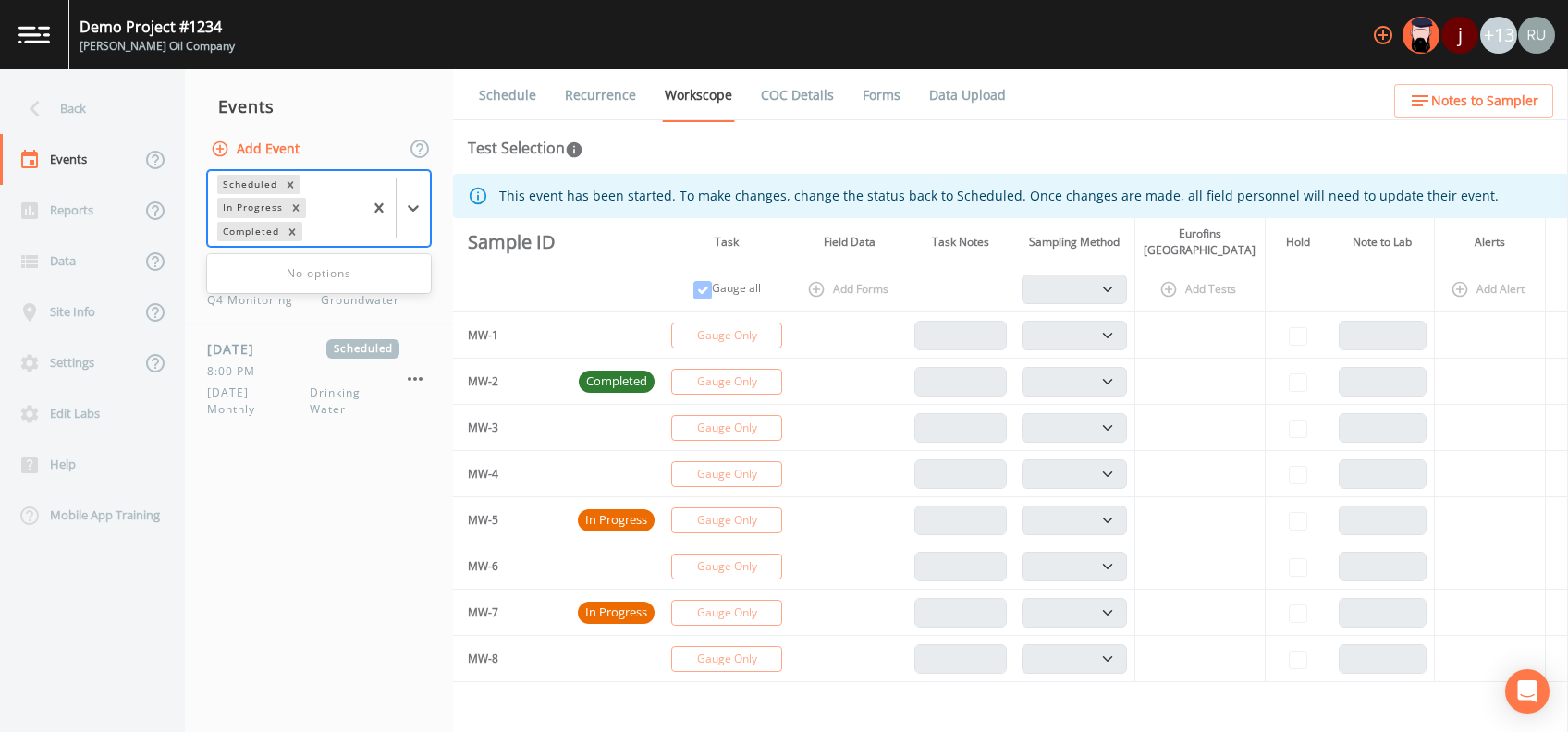 click on "Events Add Event option Completed, selected. 0 results available. Use Up and Down to choose options, press Enter to select the currently focused option, press Escape to exit the menu, press Tab to select the option and exit the menu. Scheduled In Progress Completed No options [DATE] Completed Q4 Monitoring Groundwater [DATE] Scheduled 8:00 PM [DATE] Monthly Drinking Water" at bounding box center [319, 400] 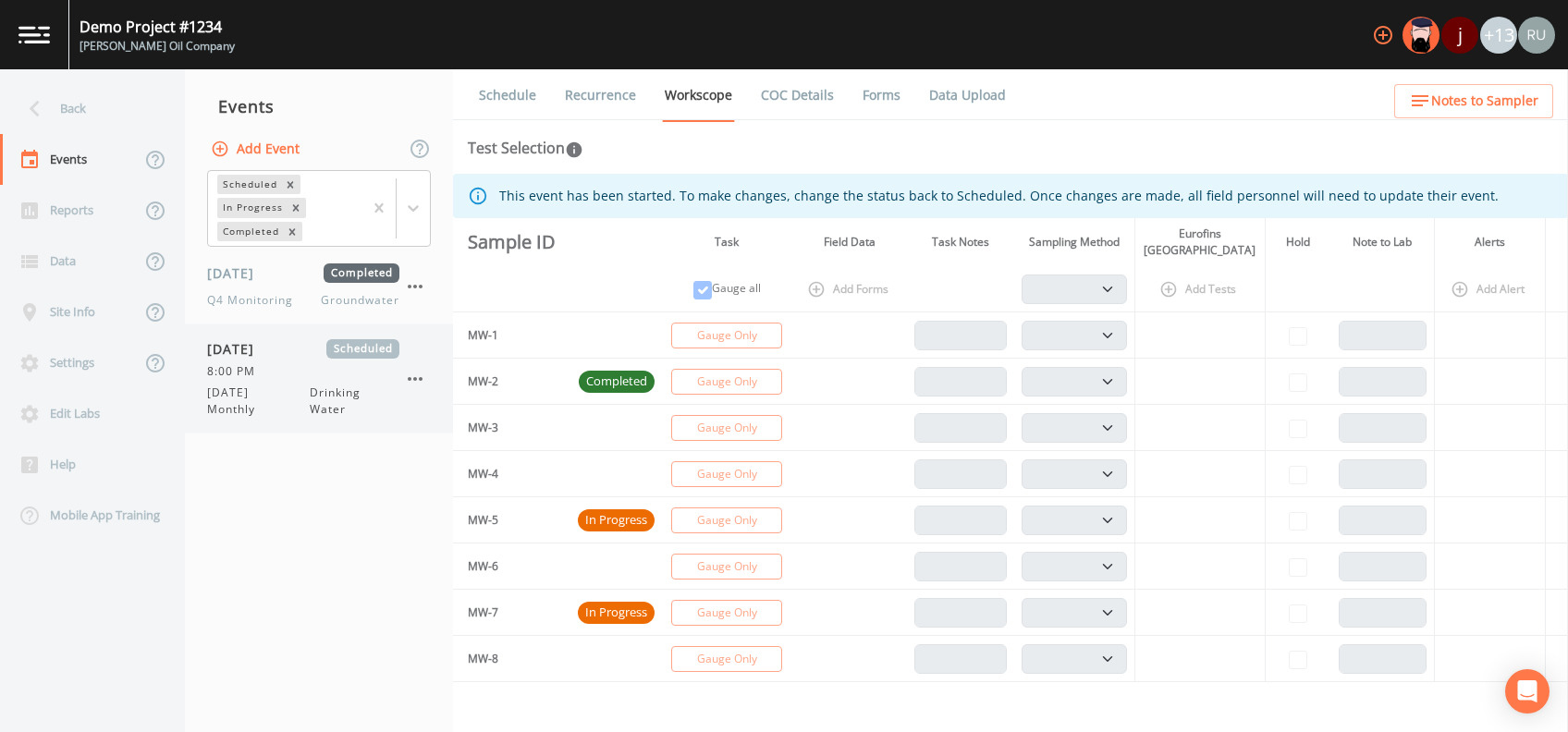 click on "8:00 PM" at bounding box center [237, 372] 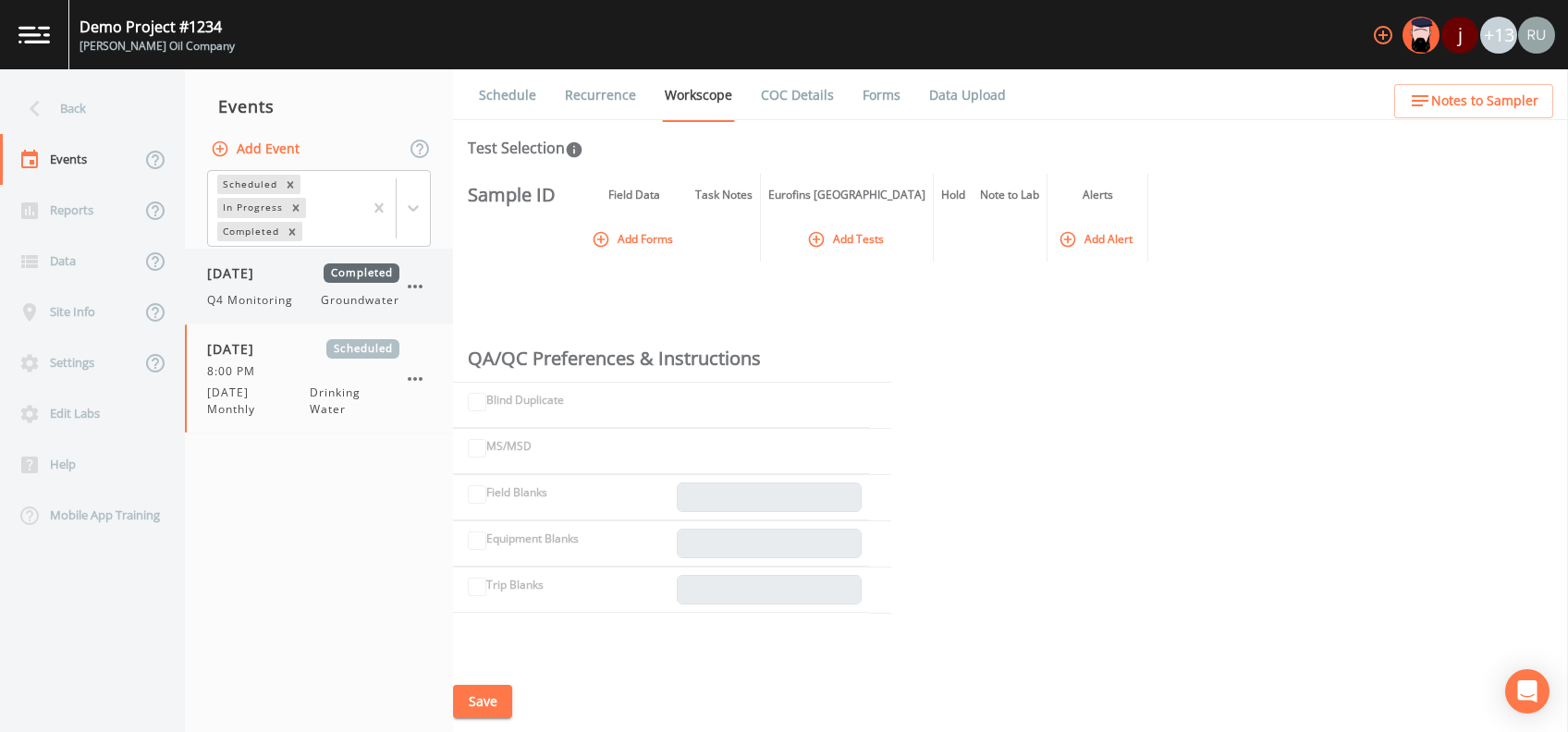 click on "[DATE]" at bounding box center [237, 273] 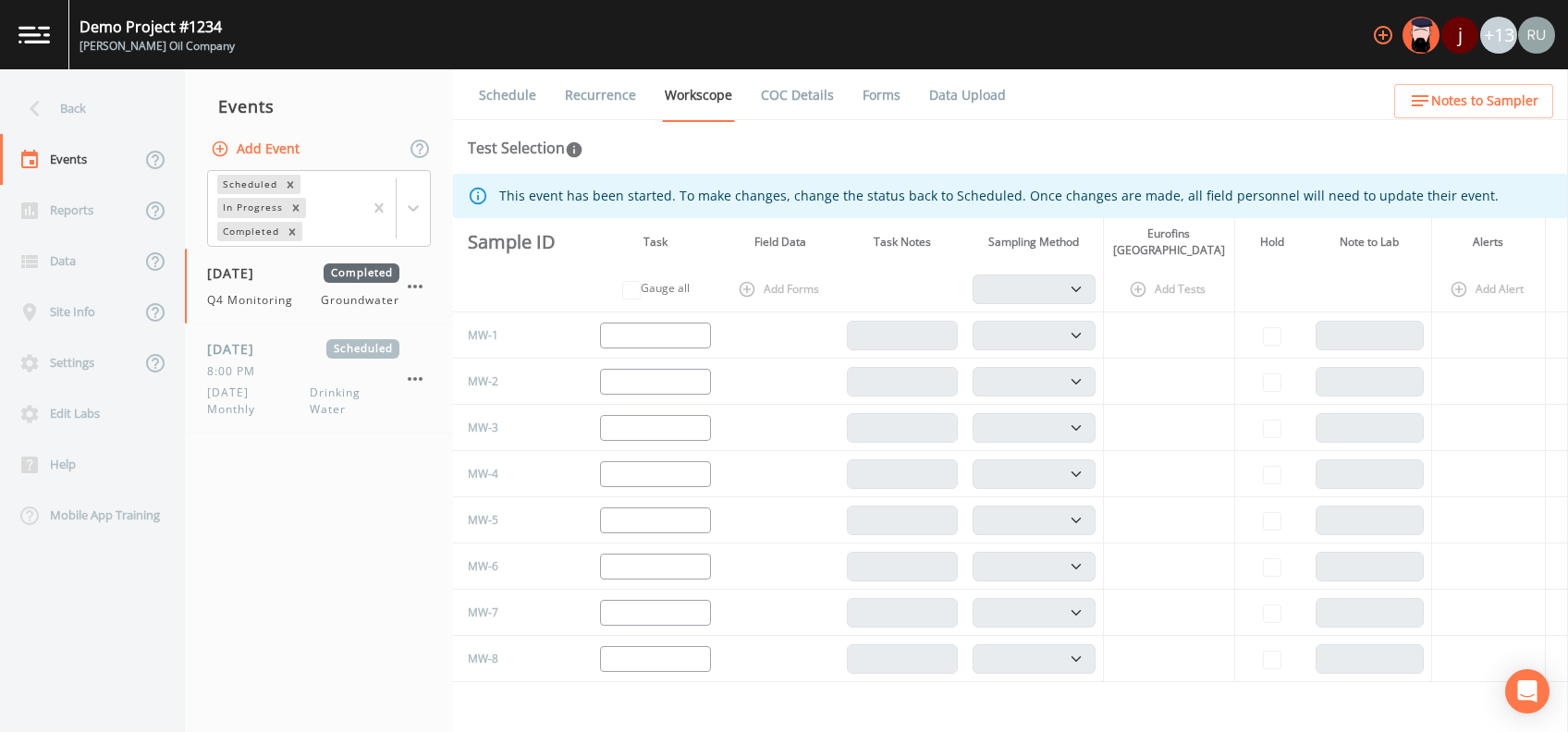 click on "Back" at bounding box center (83, 108) 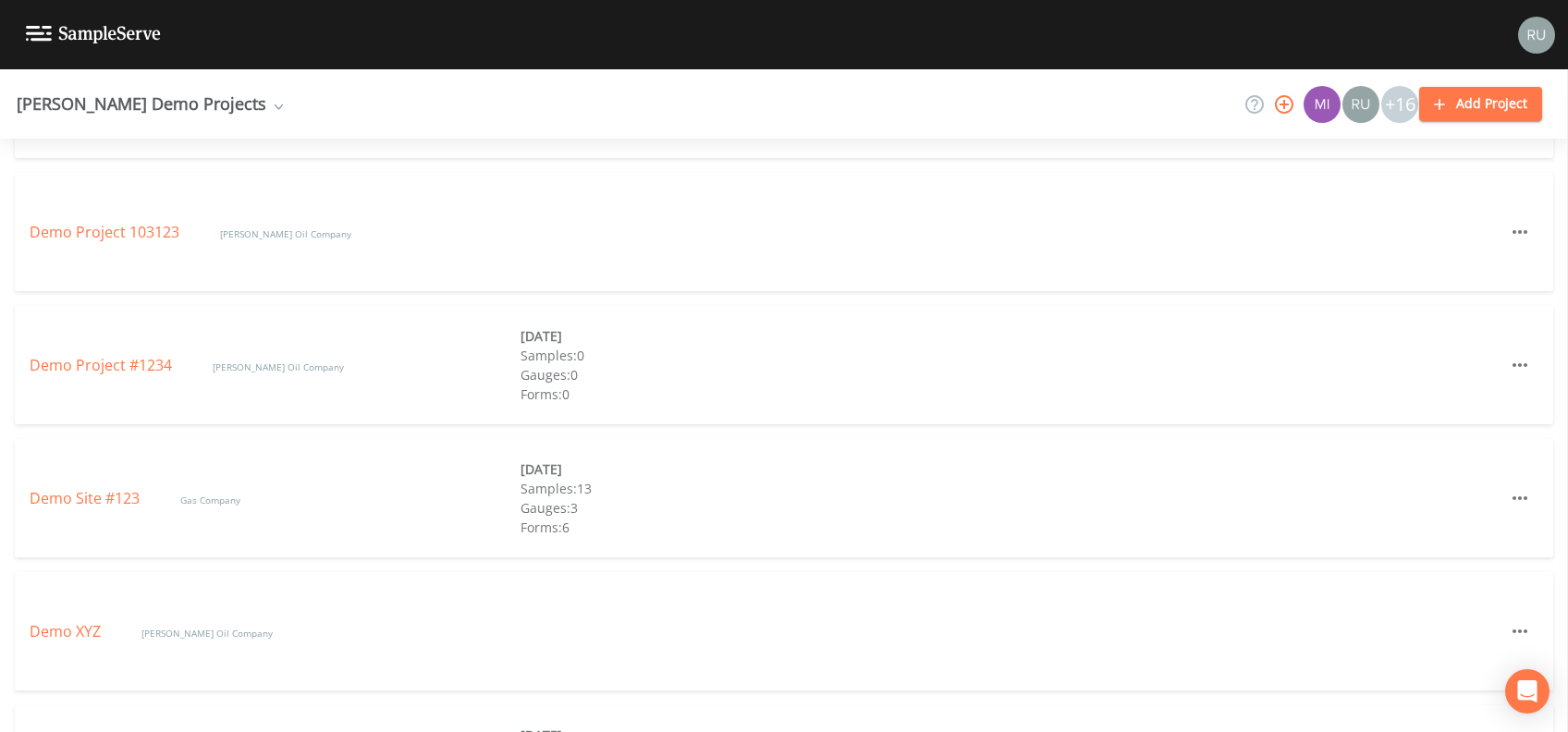 scroll, scrollTop: 1232, scrollLeft: 0, axis: vertical 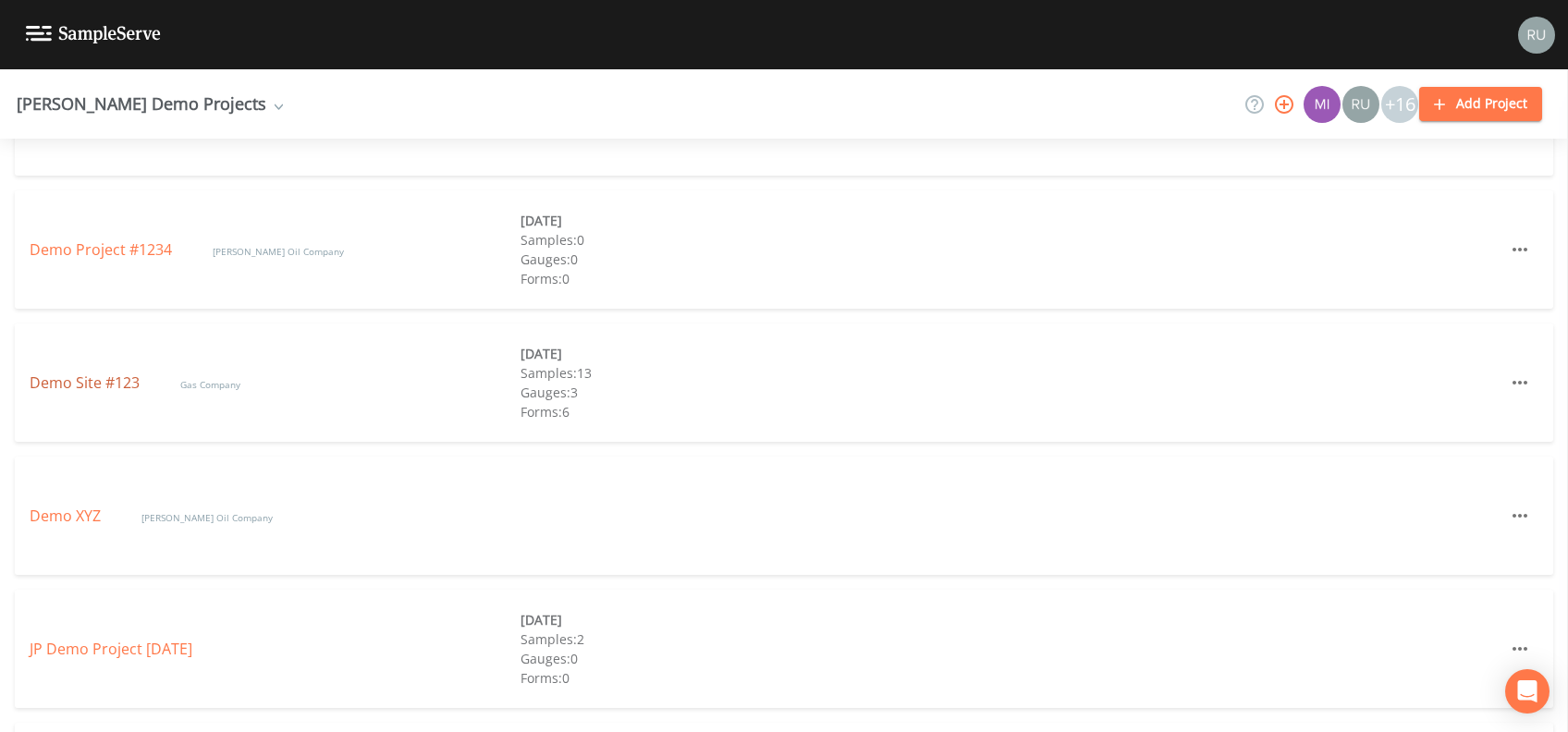 click on "Demo Site #123" at bounding box center (86, 383) 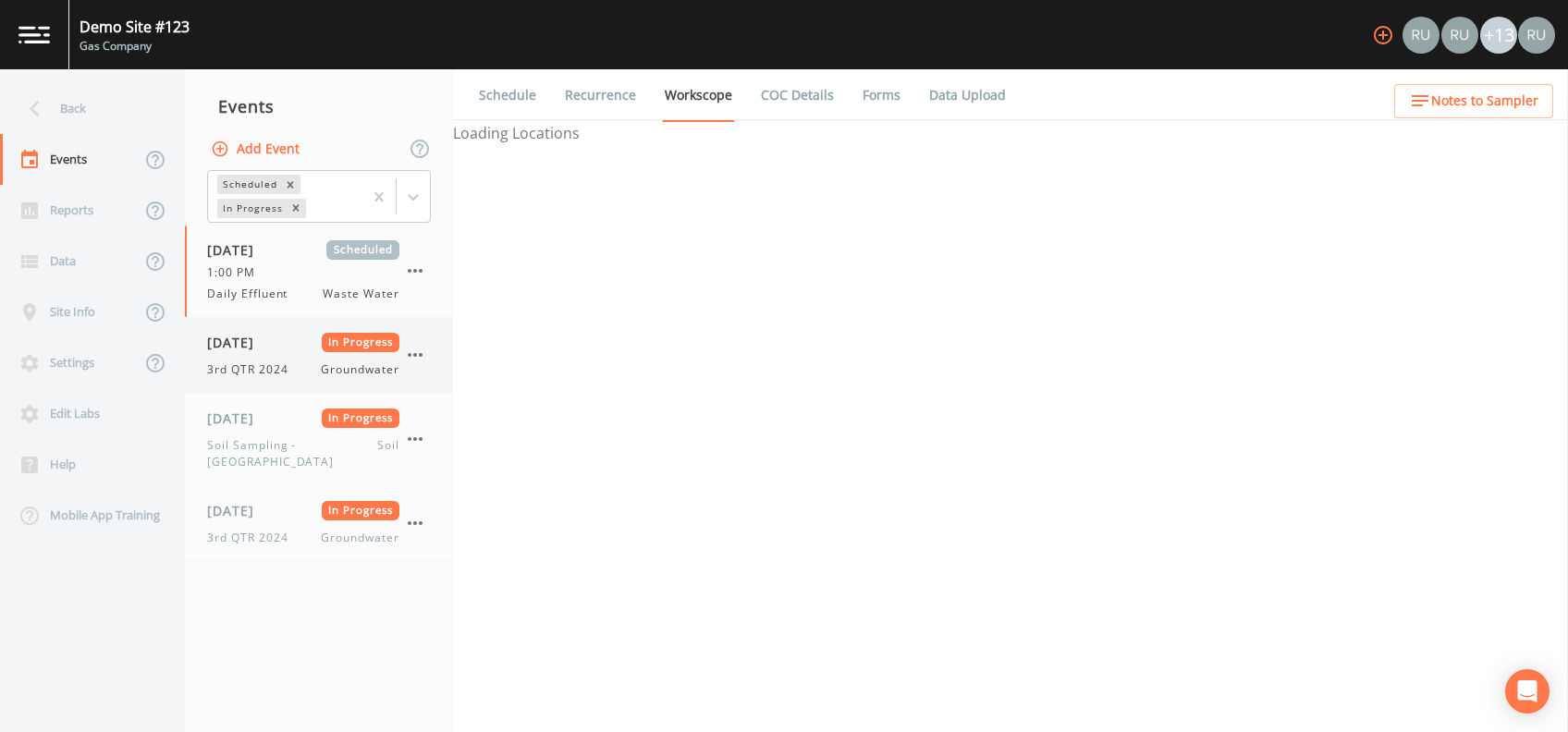 select on "092b3f94-5697-4c94-9891-da161916fdbb" 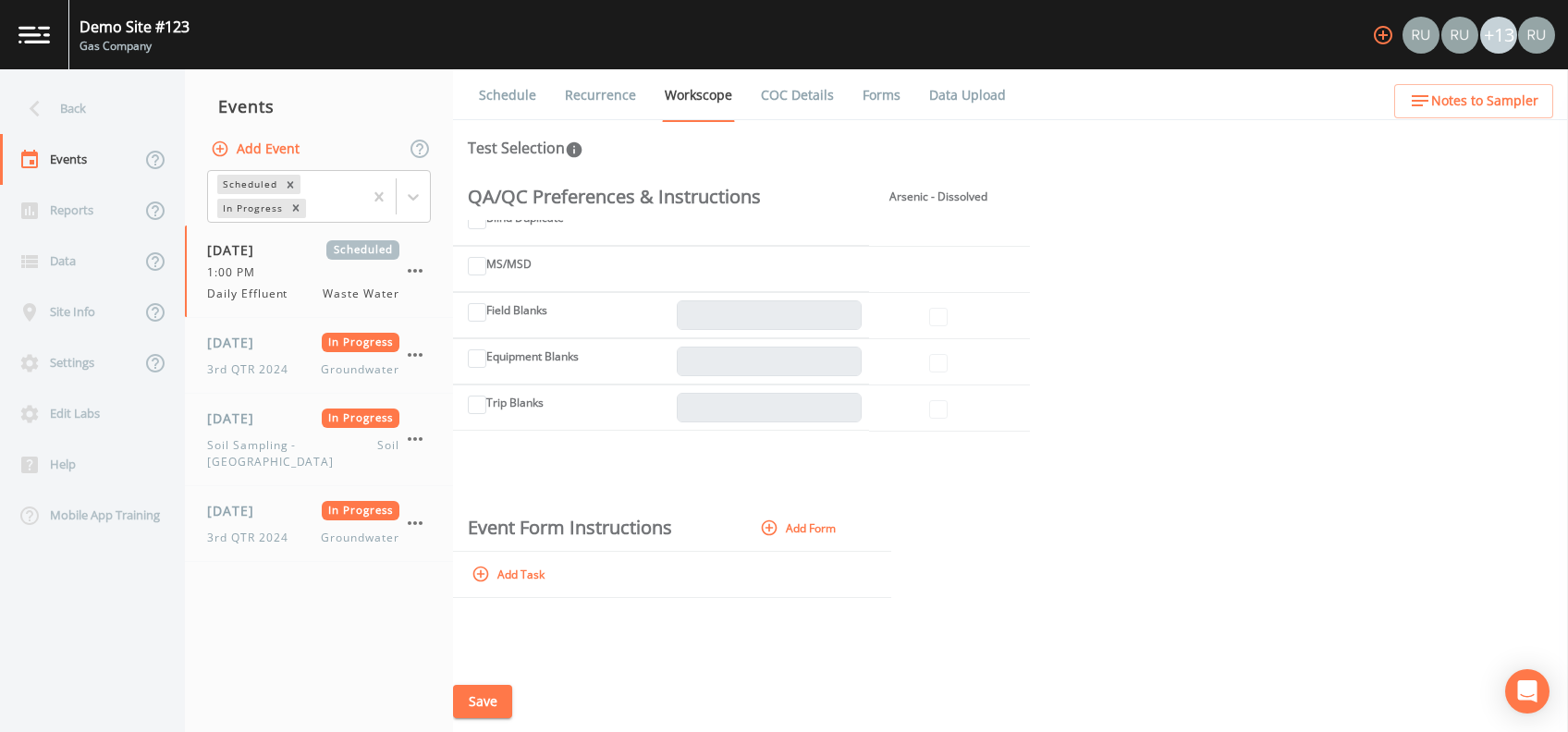 scroll, scrollTop: 0, scrollLeft: 0, axis: both 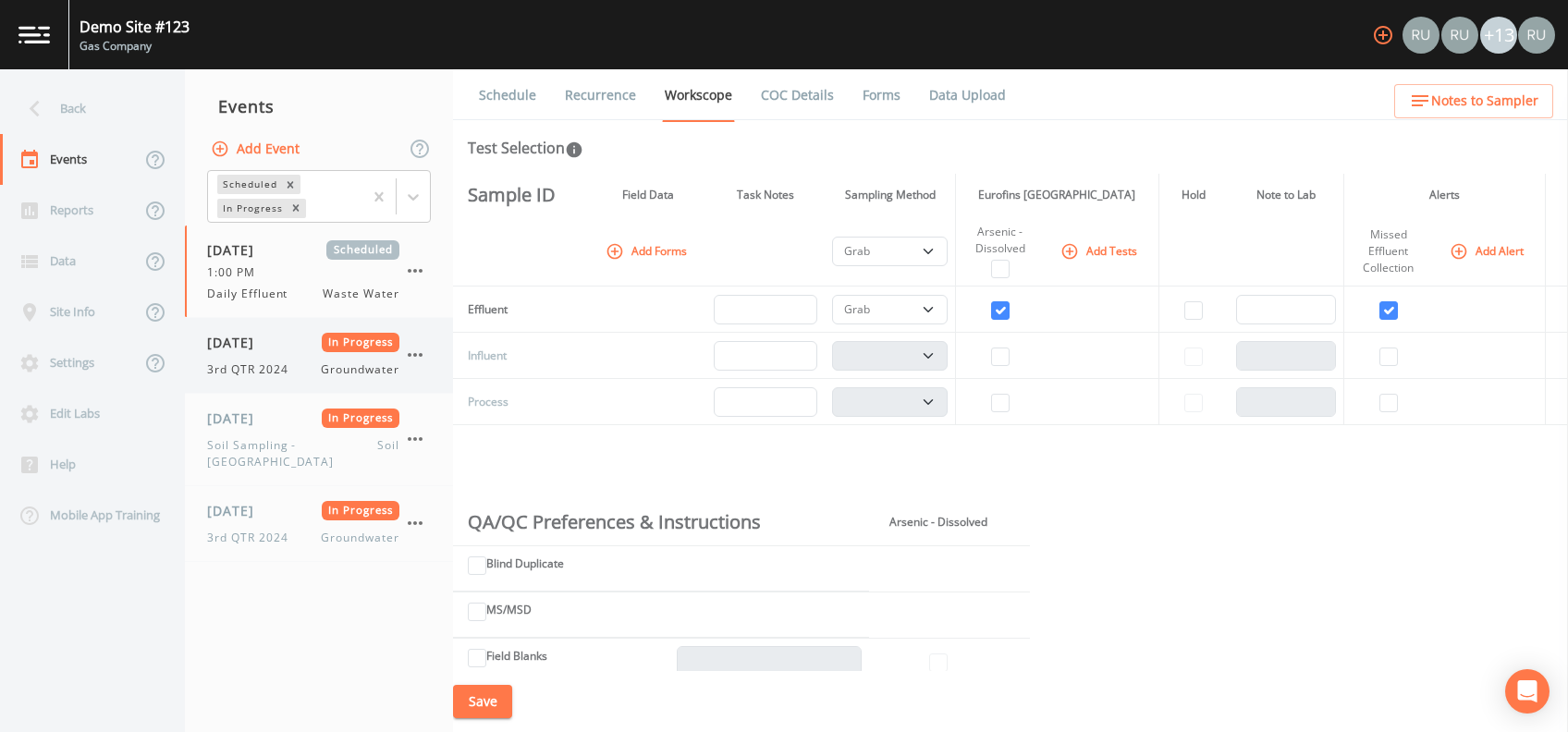 click on "[DATE]" at bounding box center [237, 342] 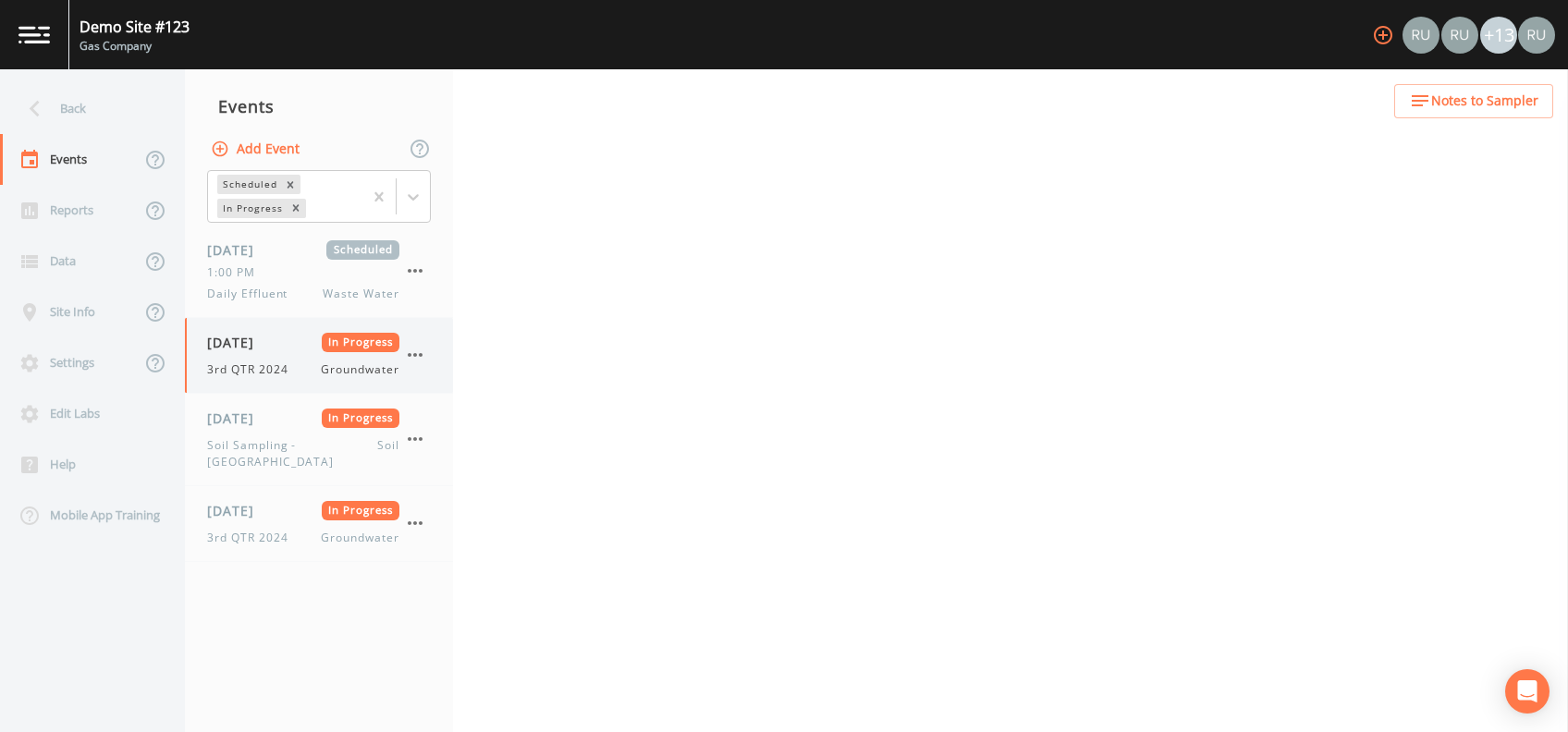 select on "4f082be6-97a7-4f70-a81f-c26a4e896ad7" 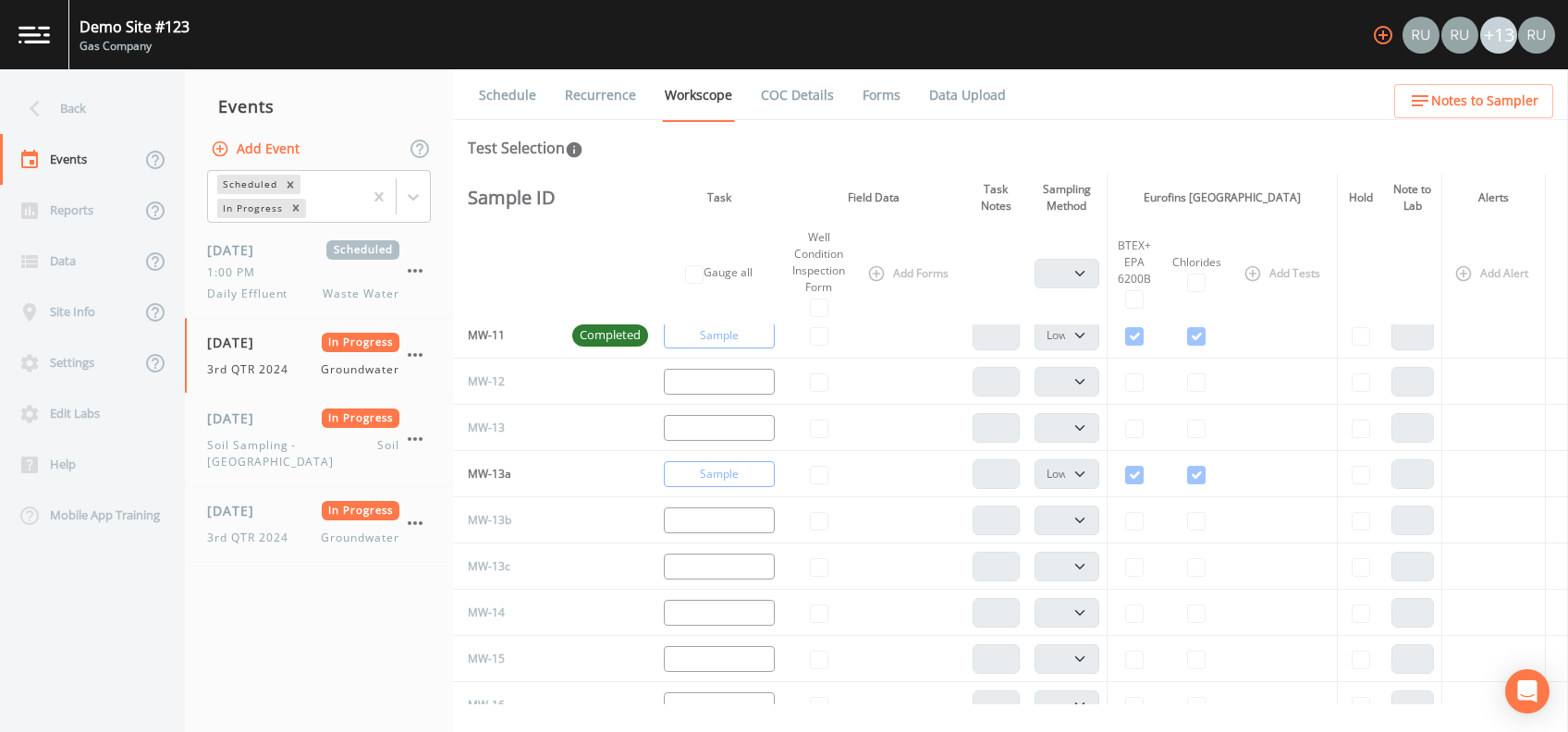 scroll, scrollTop: 370, scrollLeft: 0, axis: vertical 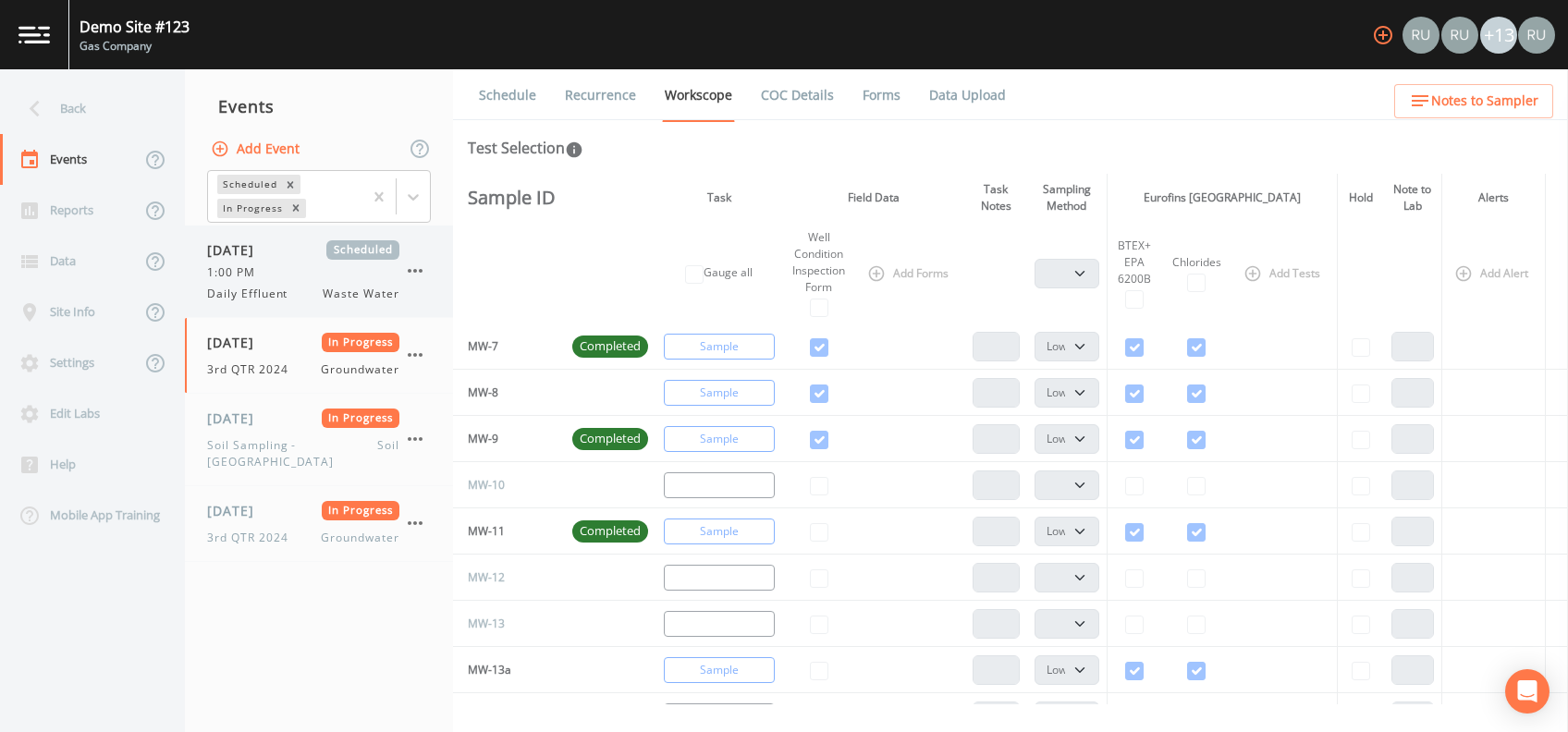 click on "[DATE] Scheduled 1:00 PM Daily Effluent Waste Water" at bounding box center (303, 271) 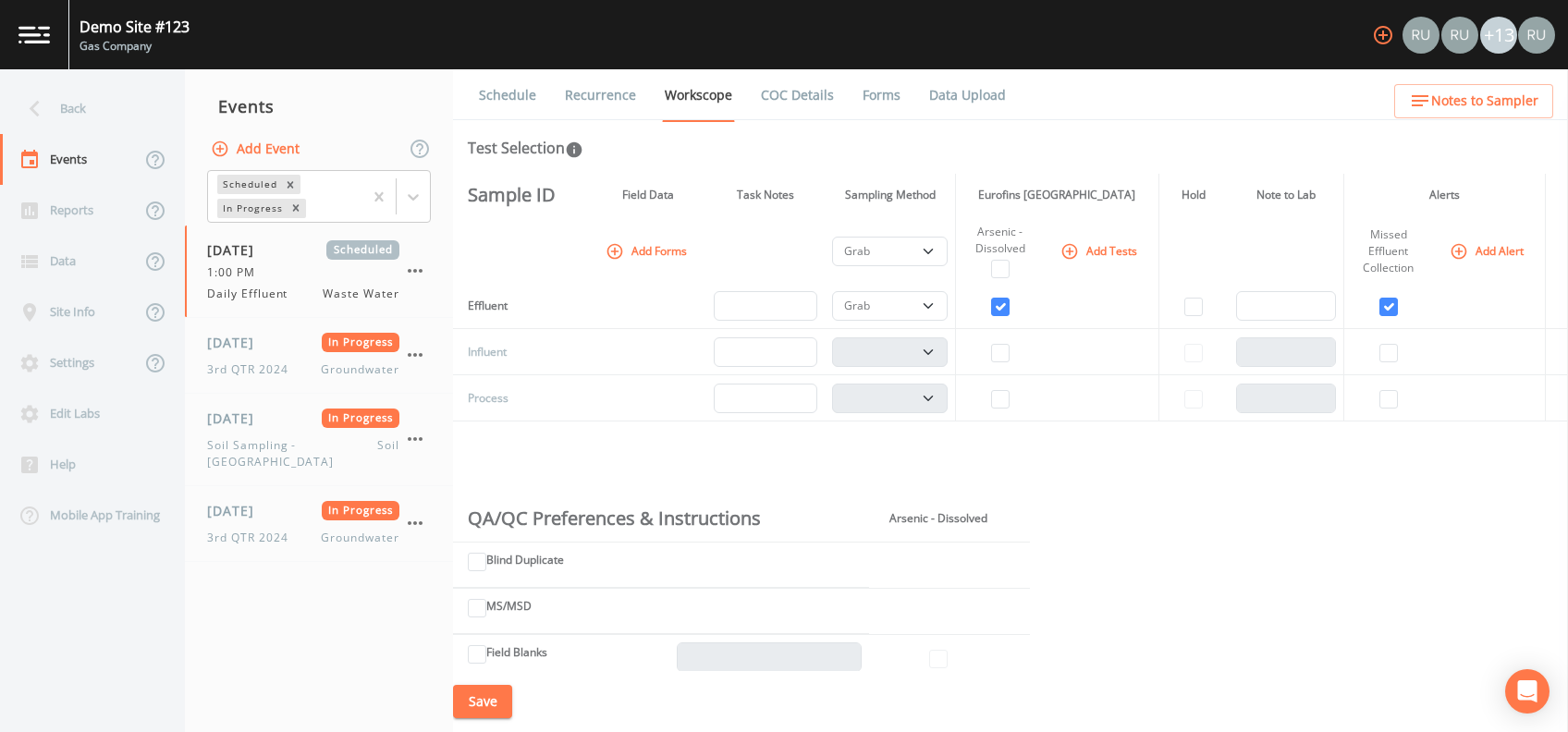 scroll, scrollTop: 0, scrollLeft: 0, axis: both 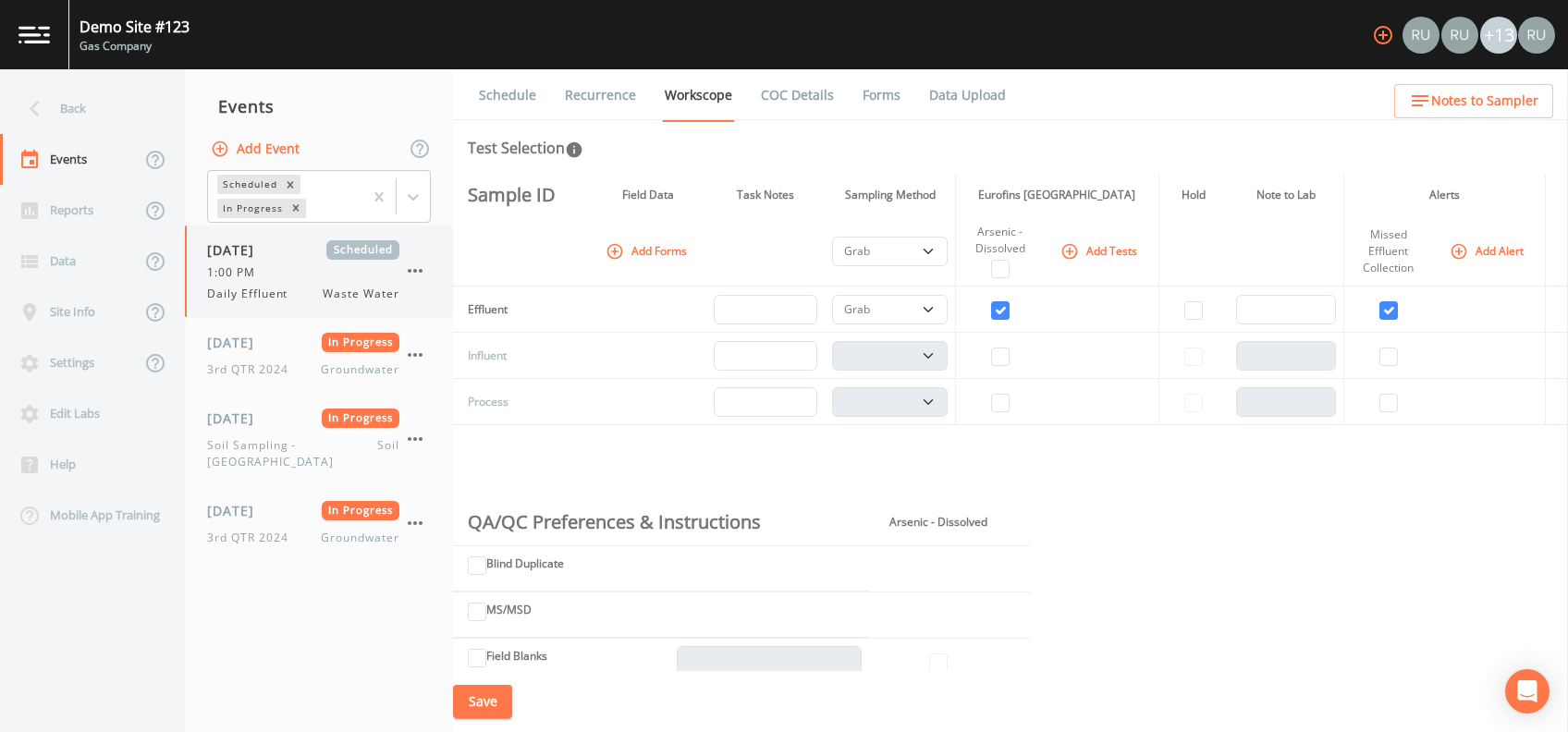 click 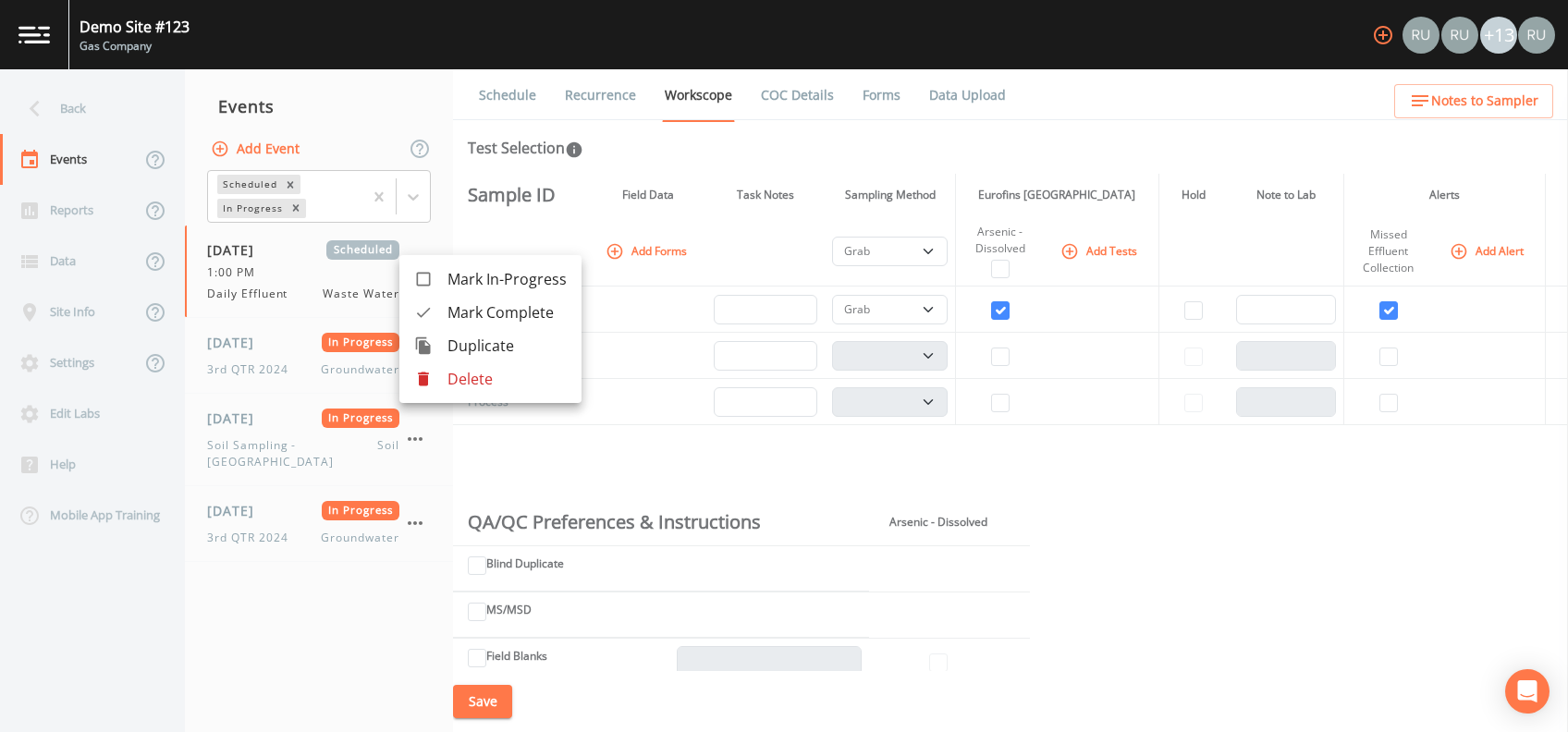 click at bounding box center [784, 366] 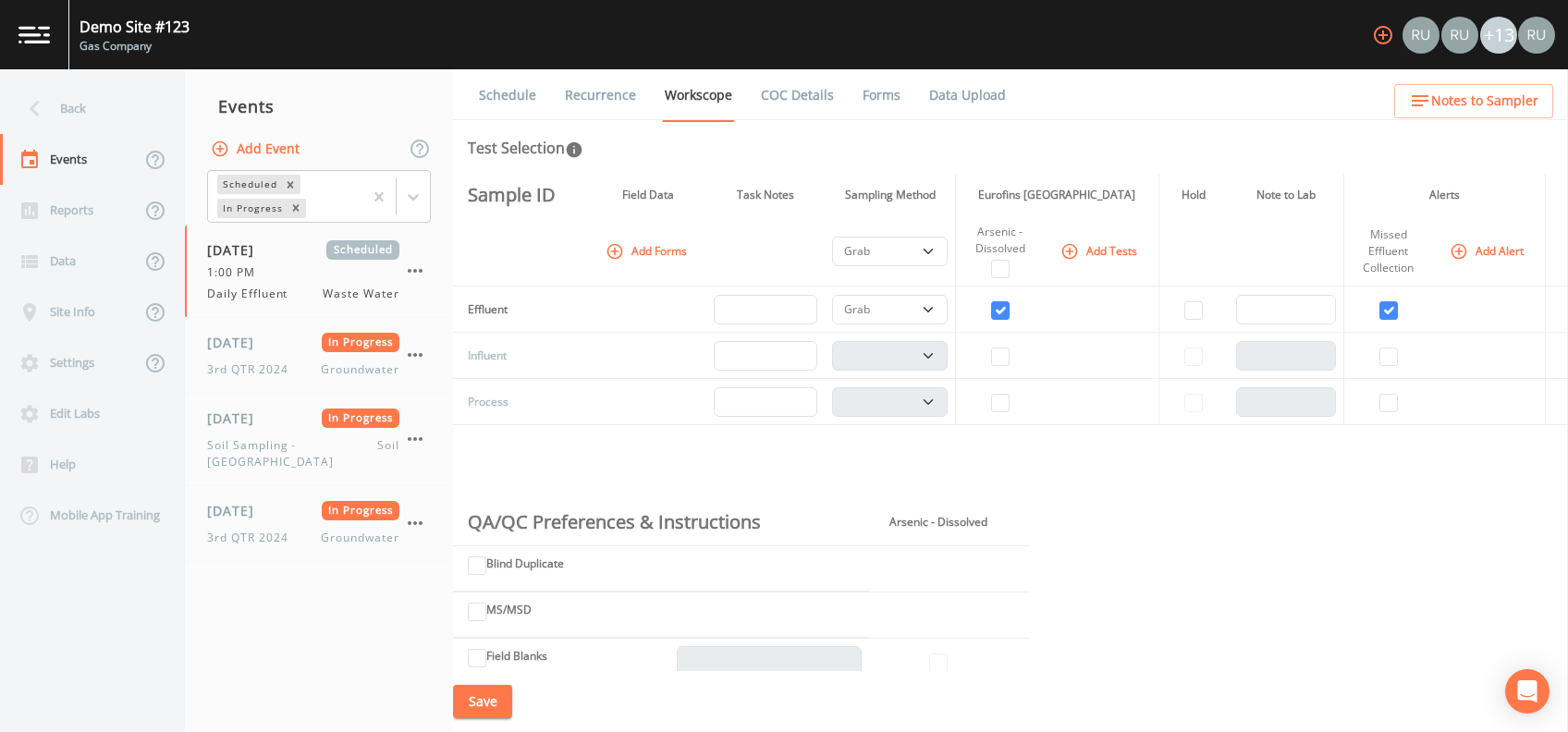 click on "Schedule" at bounding box center (508, 95) 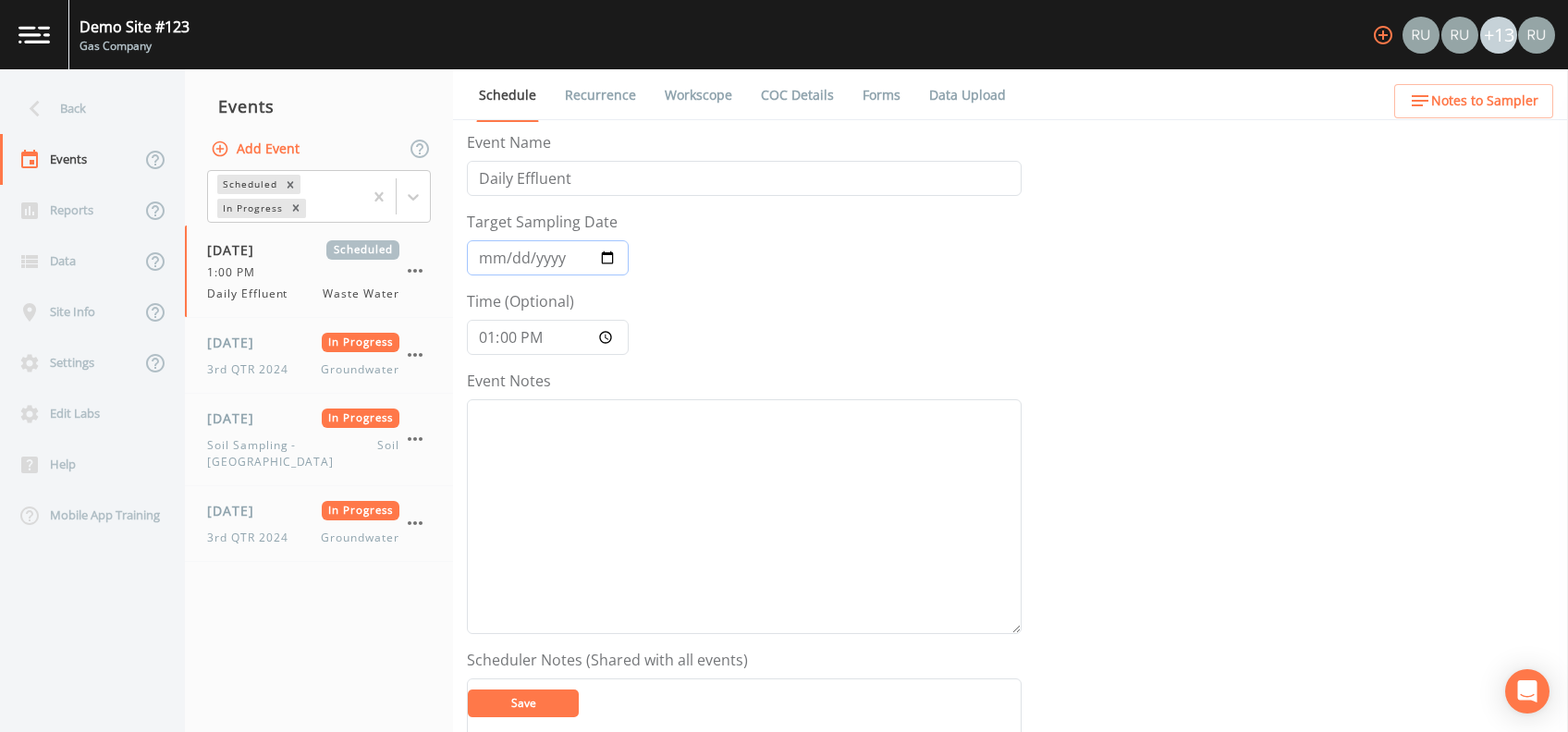 click on "[DATE]" at bounding box center (547, 258) 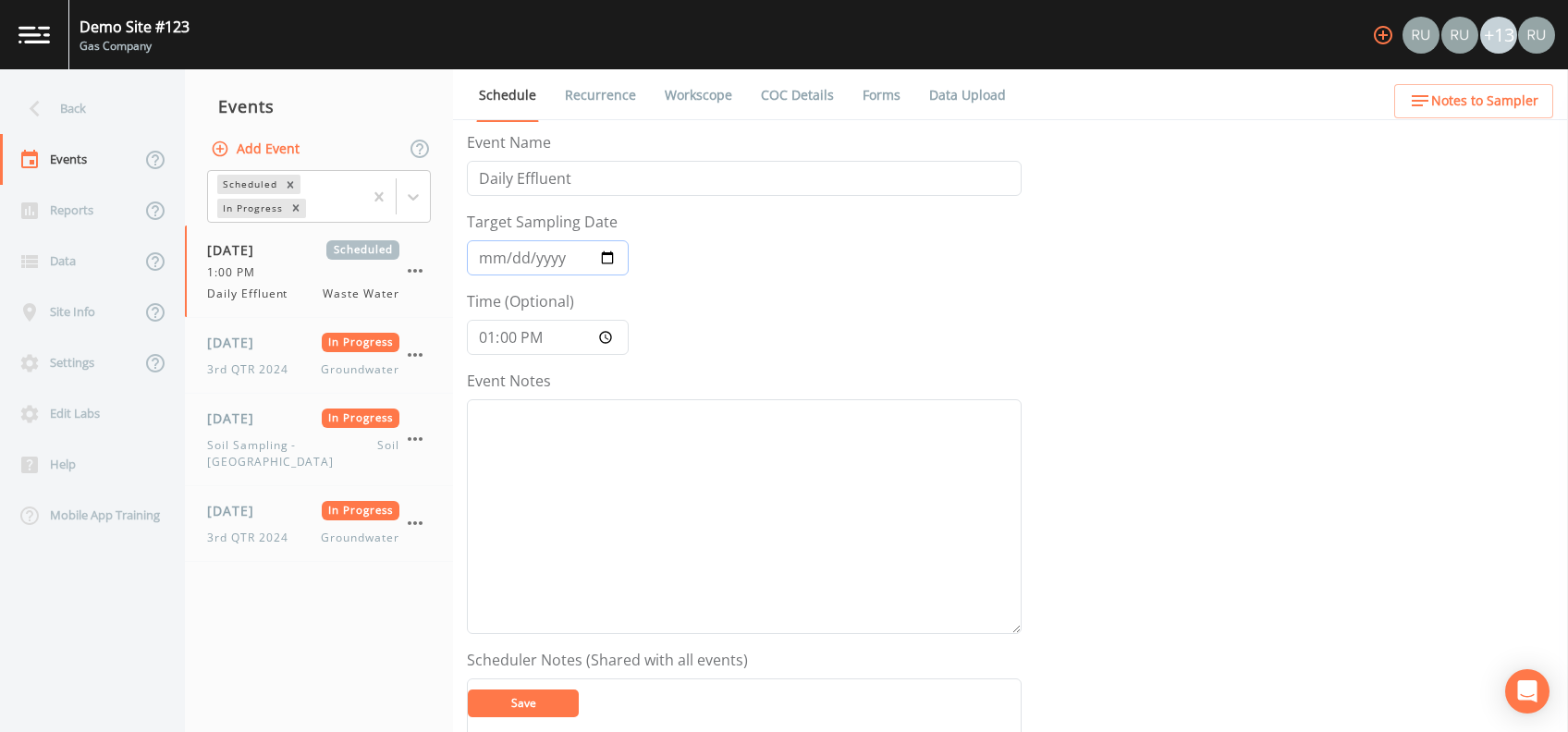 type on "[DATE]" 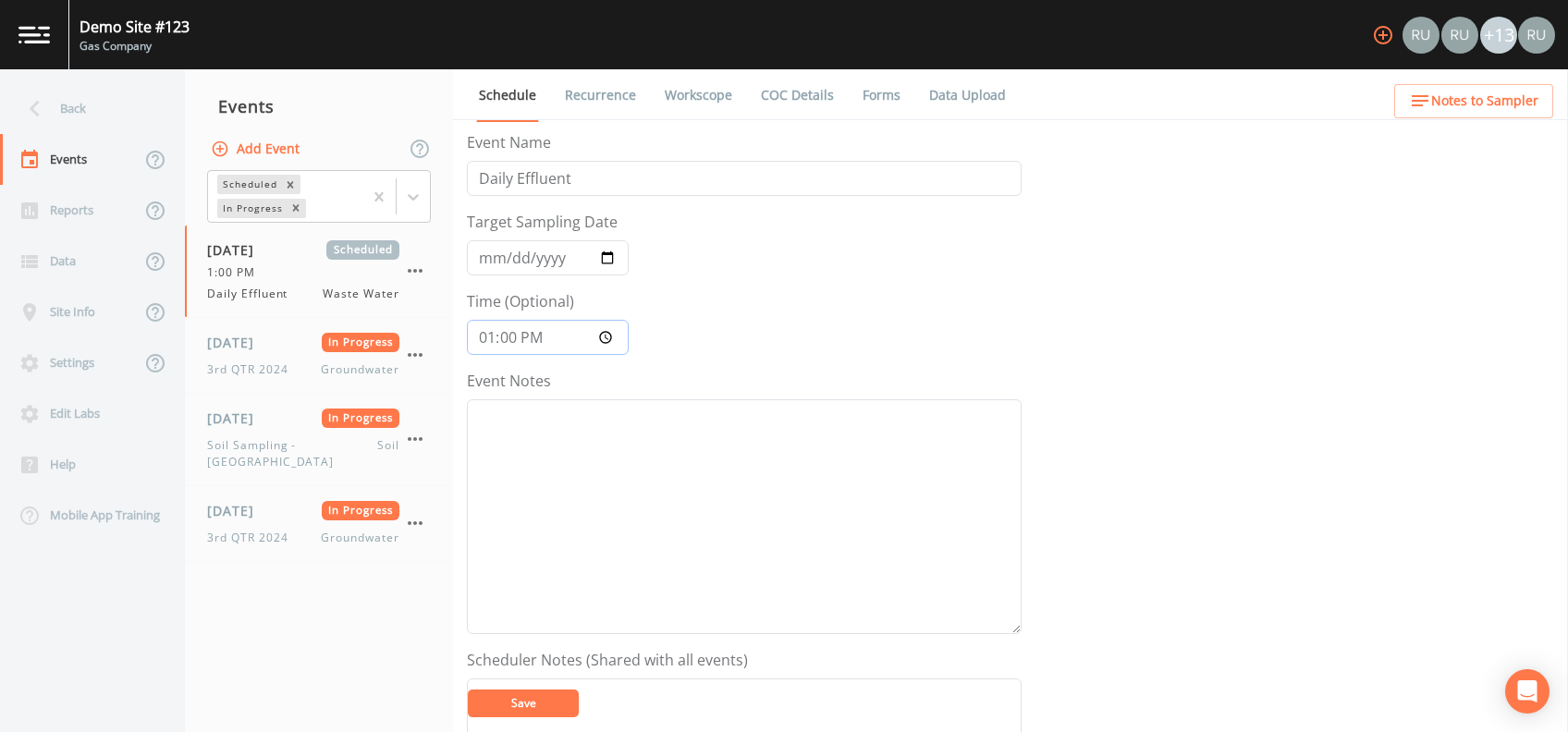 click on "13:00:00" at bounding box center [547, 337] 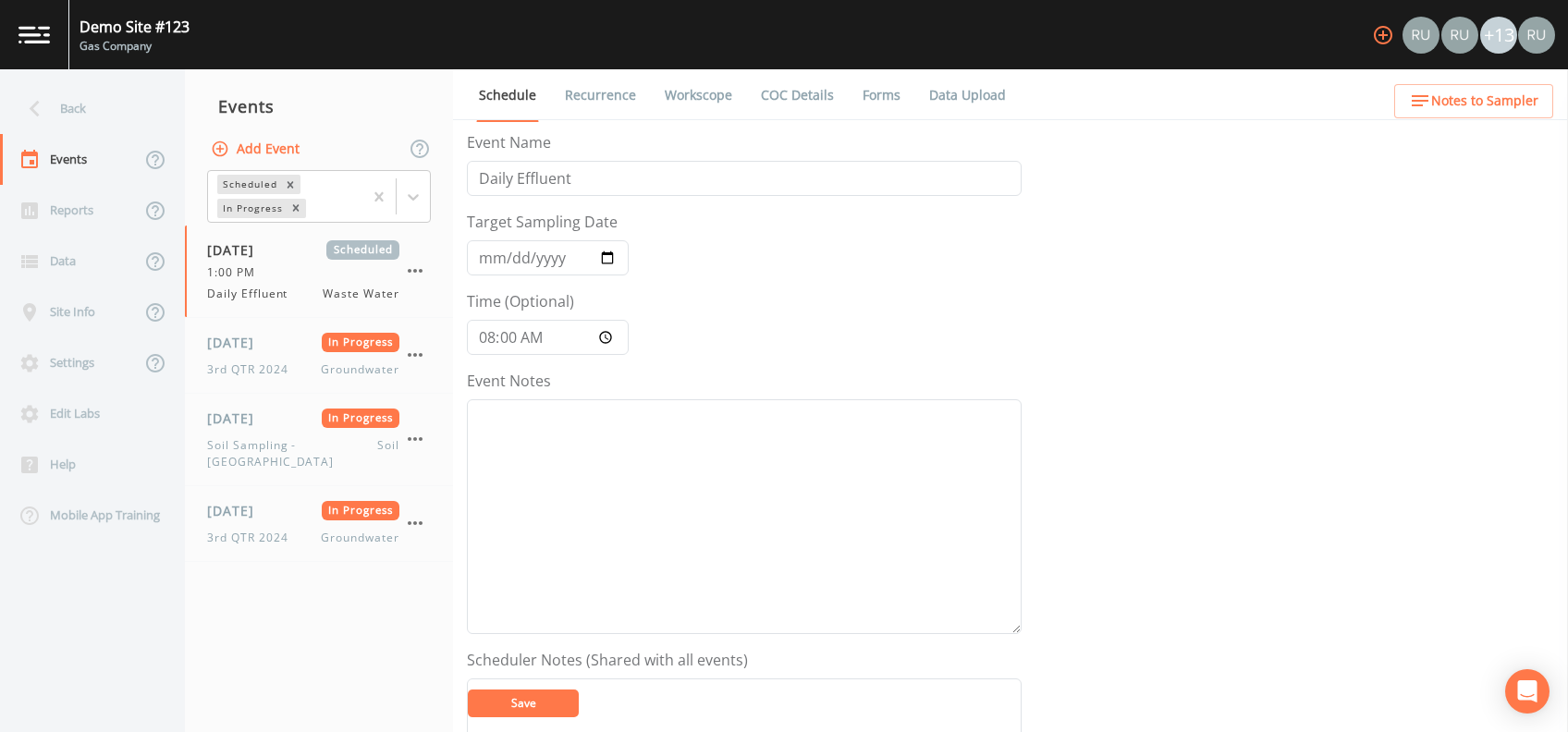 type on "08:00" 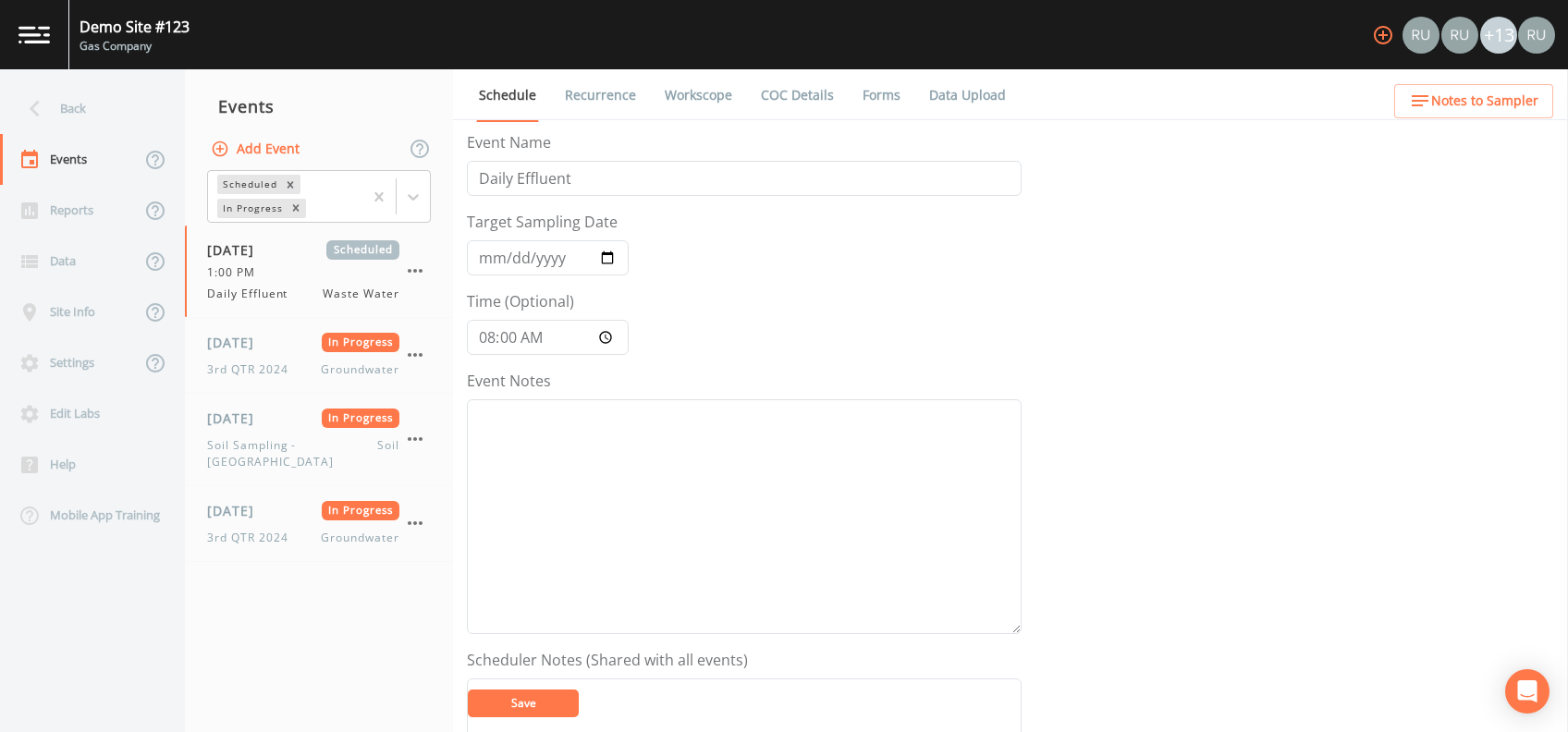 click on "Save" at bounding box center (523, 702) 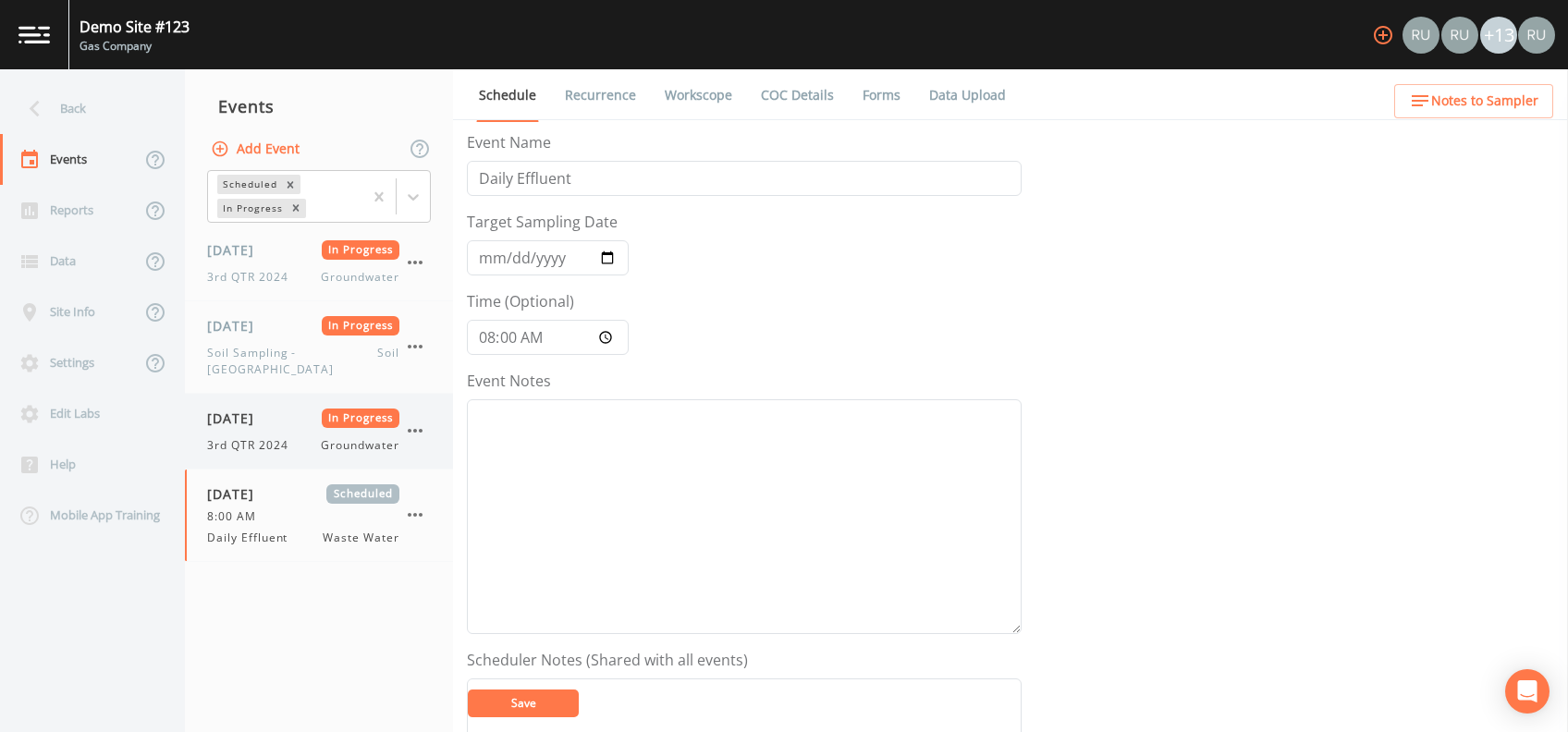 click on "[DATE] In Progress 3rd QTR 2024 Groundwater" at bounding box center (303, 431) 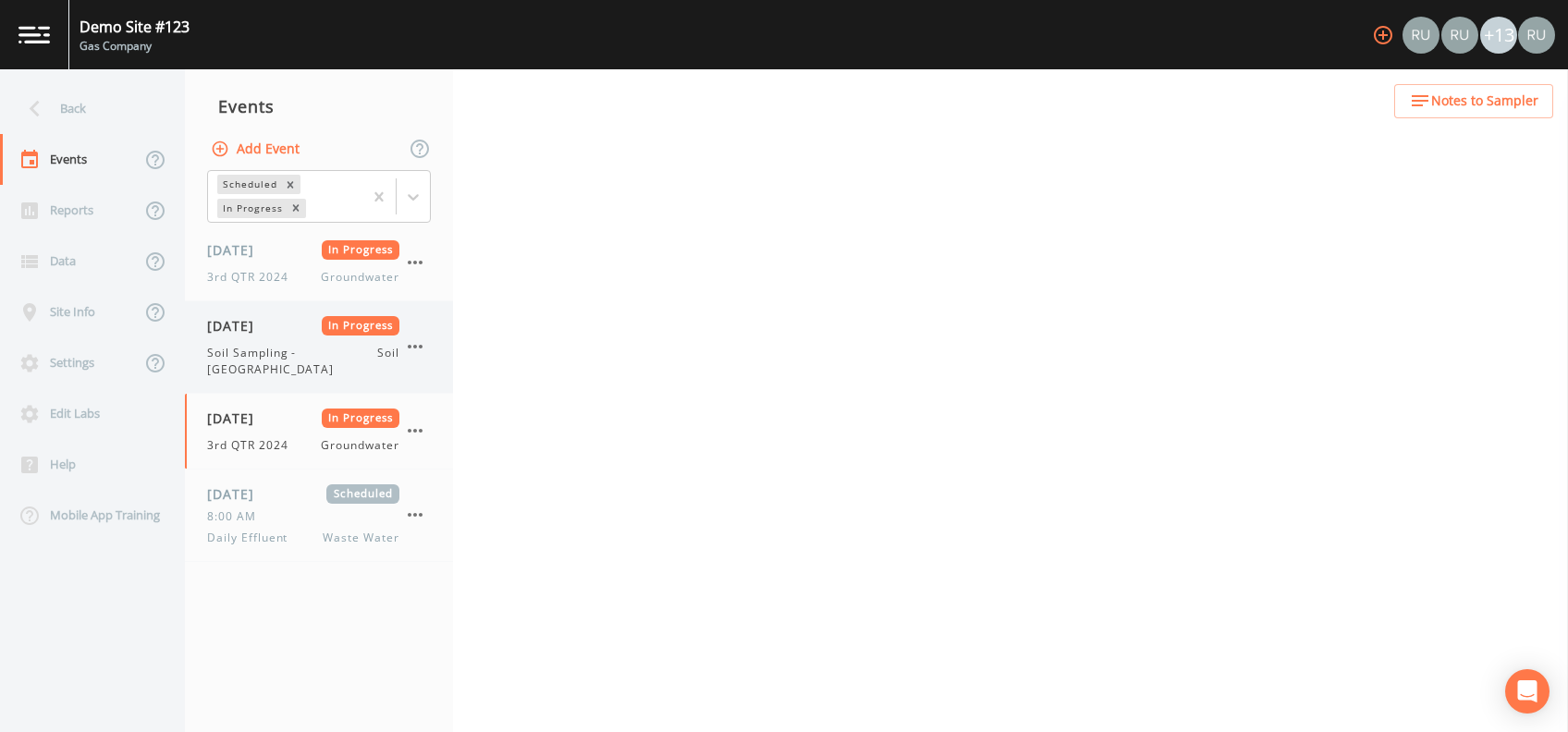 select on "4f082be6-97a7-4f70-a81f-c26a4e896ad7" 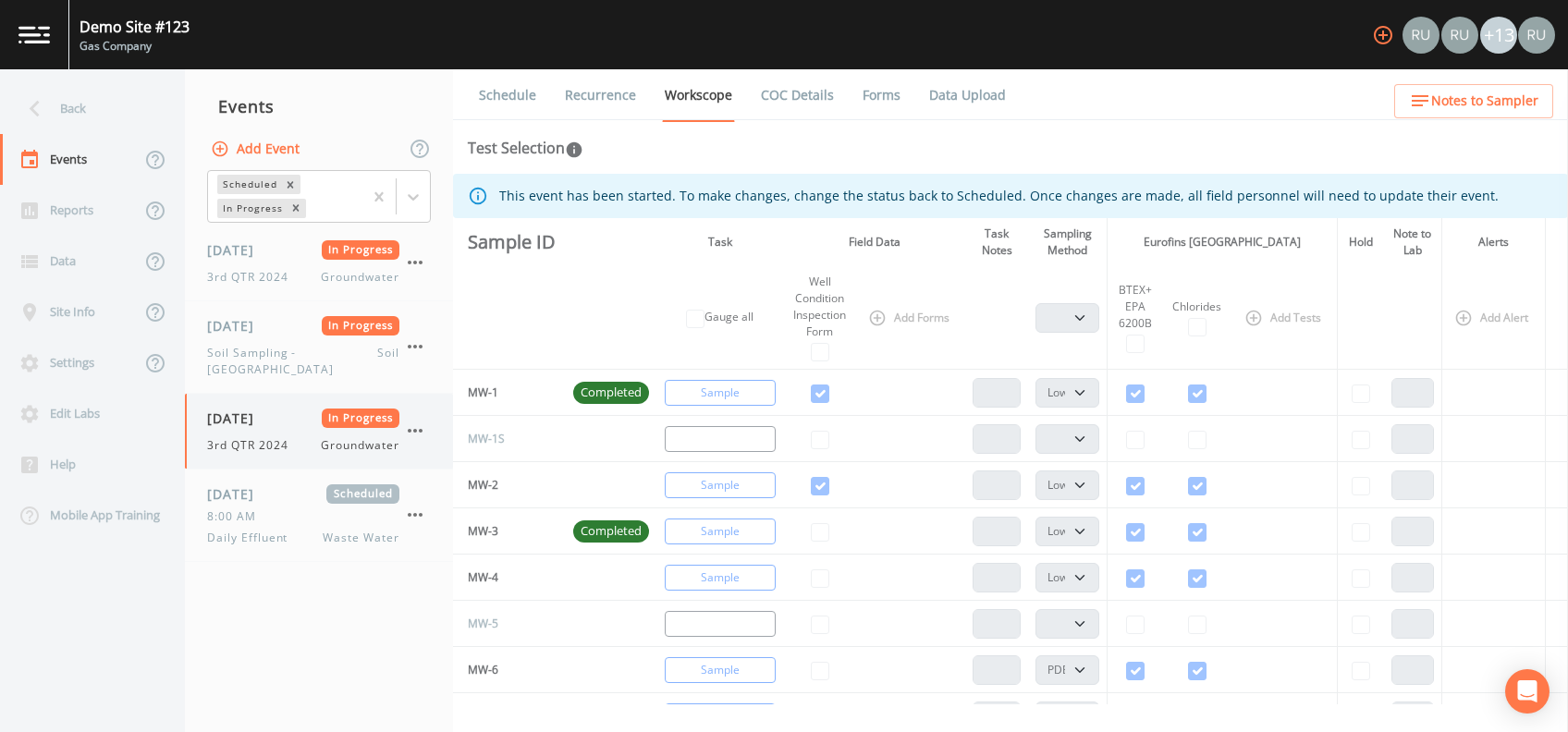 click 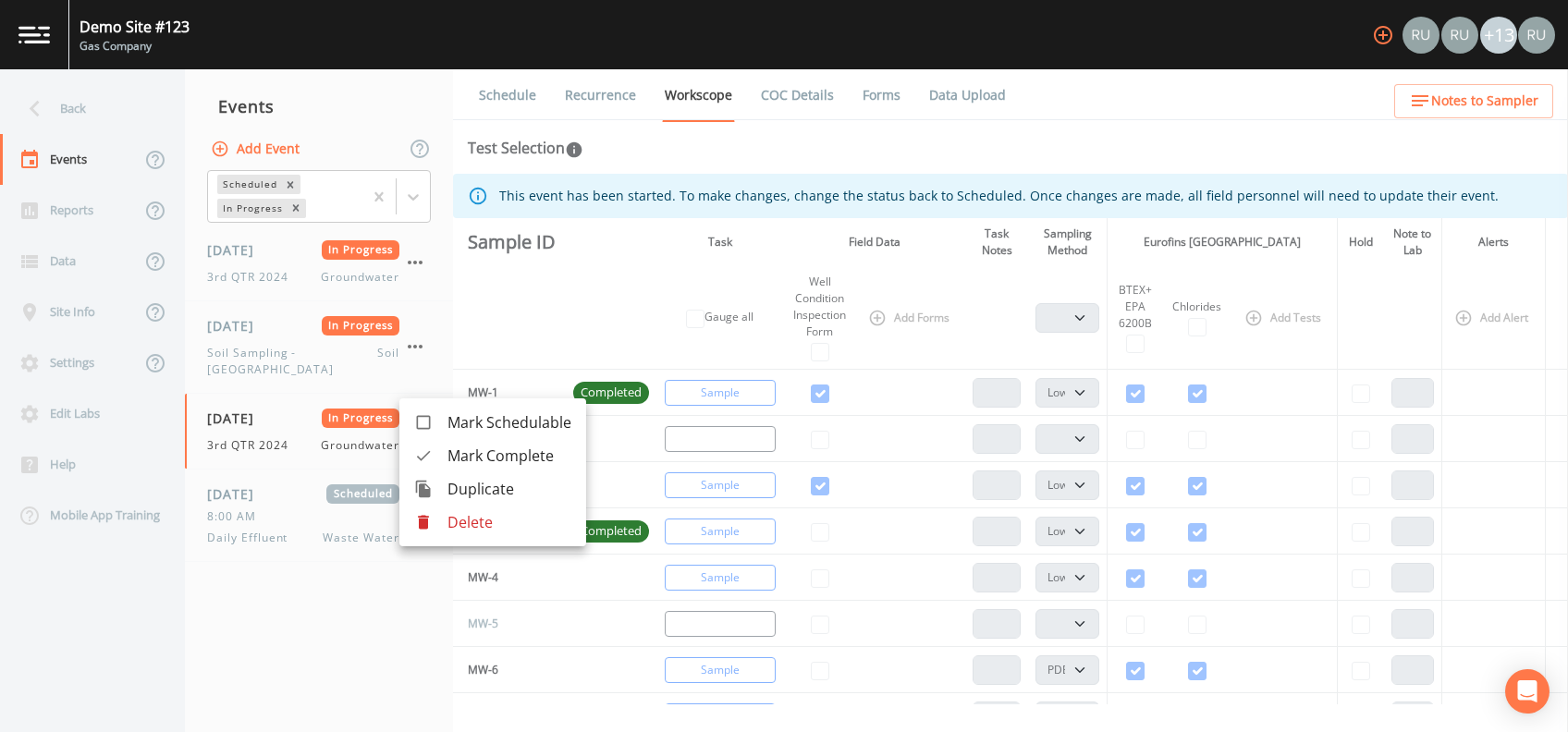 click at bounding box center [784, 366] 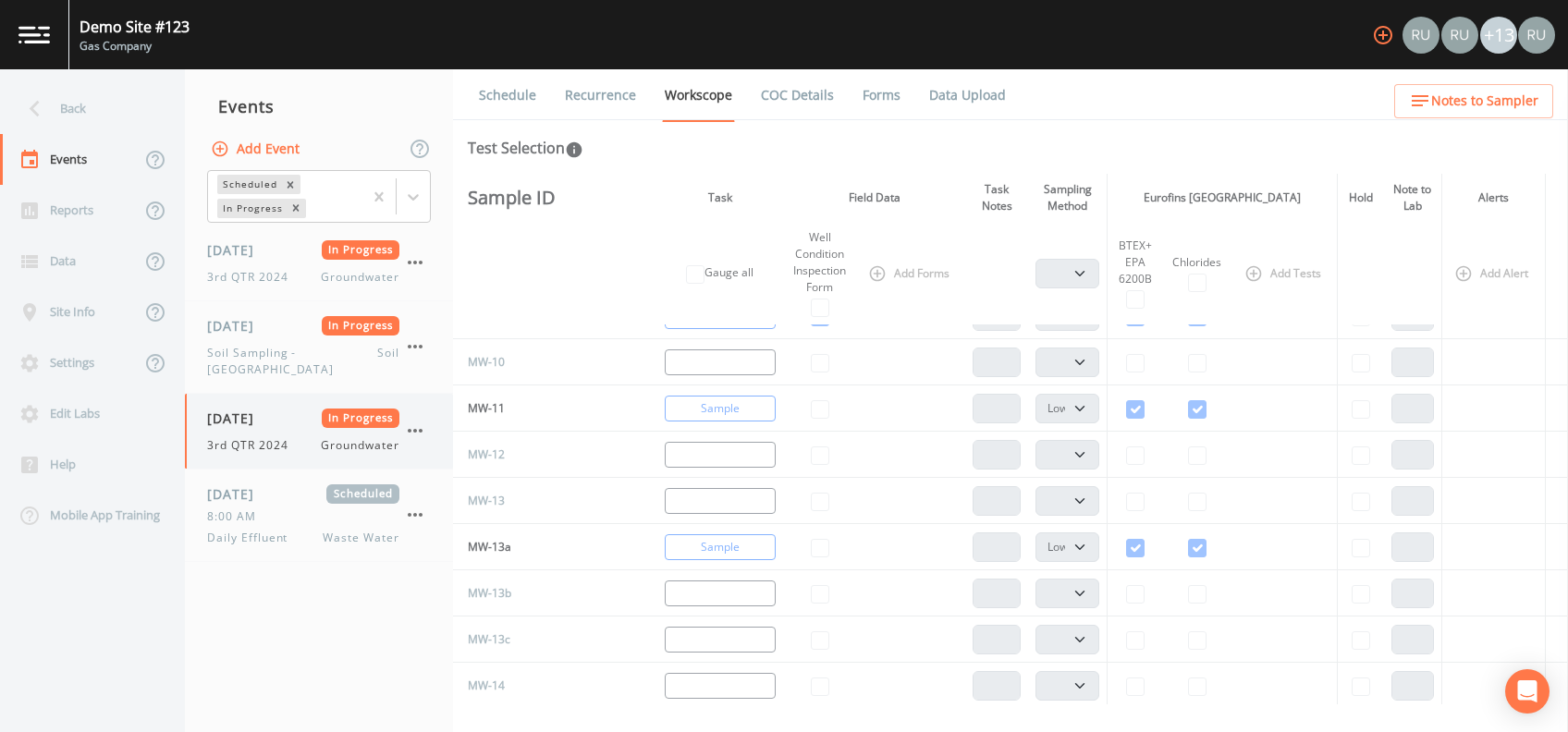 scroll, scrollTop: 0, scrollLeft: 0, axis: both 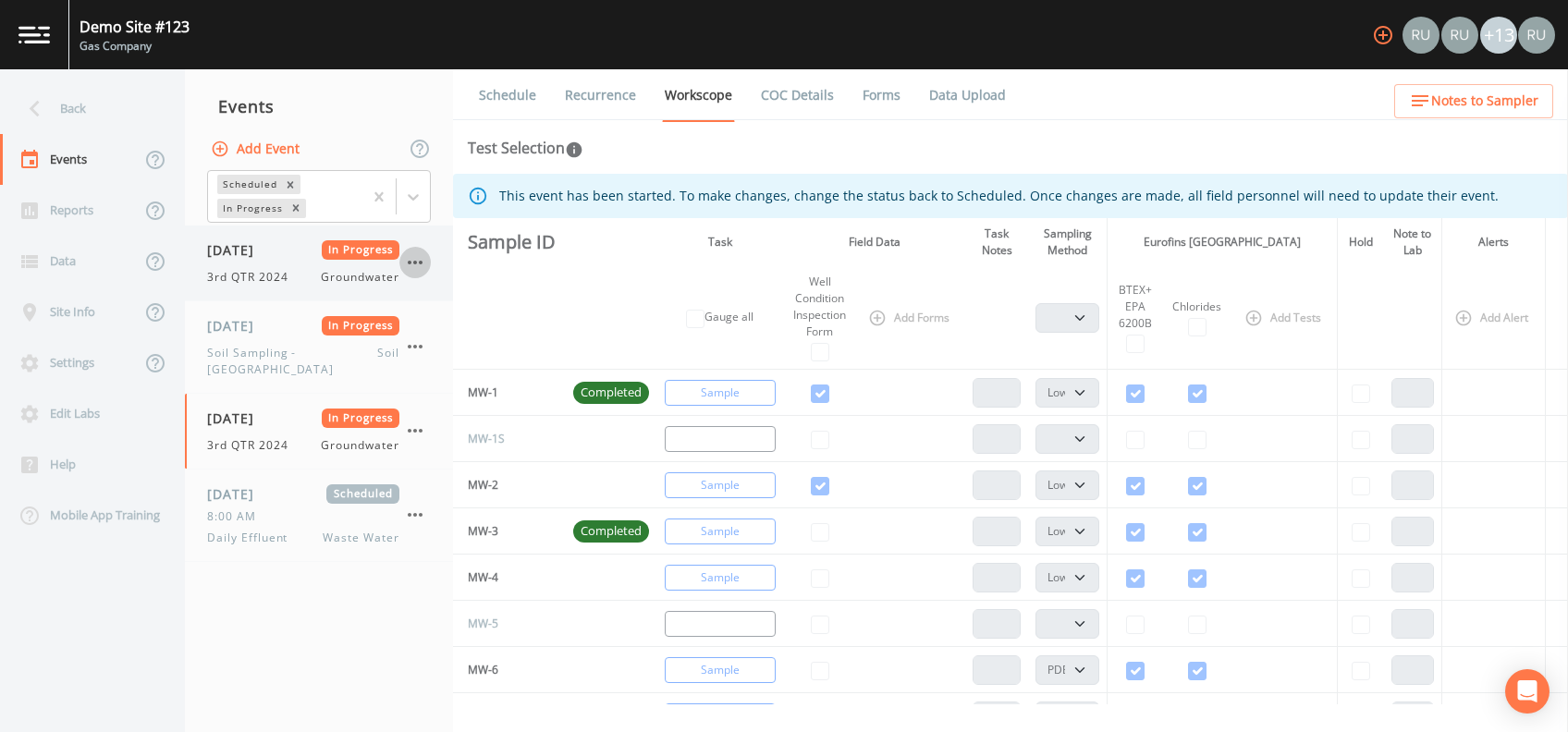 click 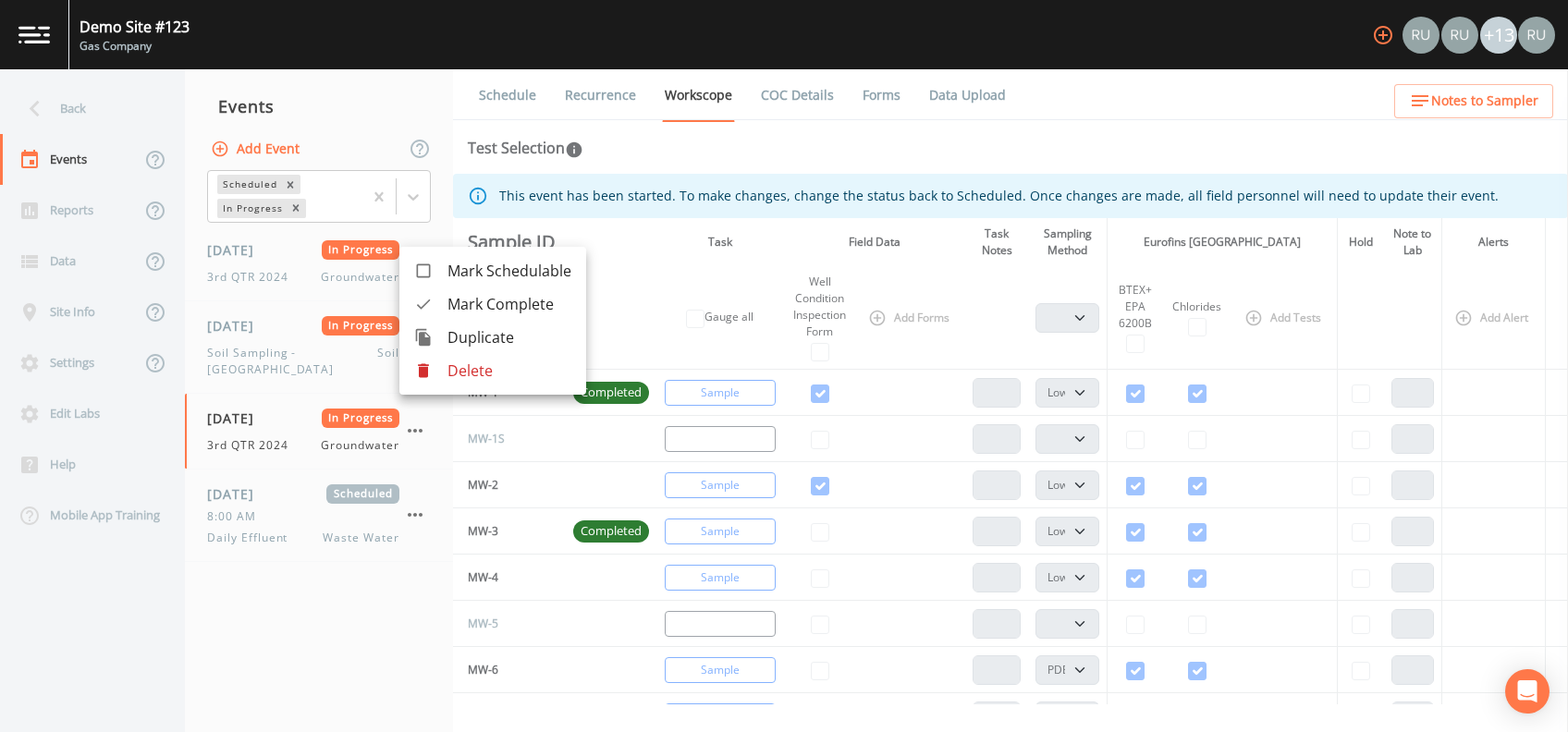 click at bounding box center [784, 366] 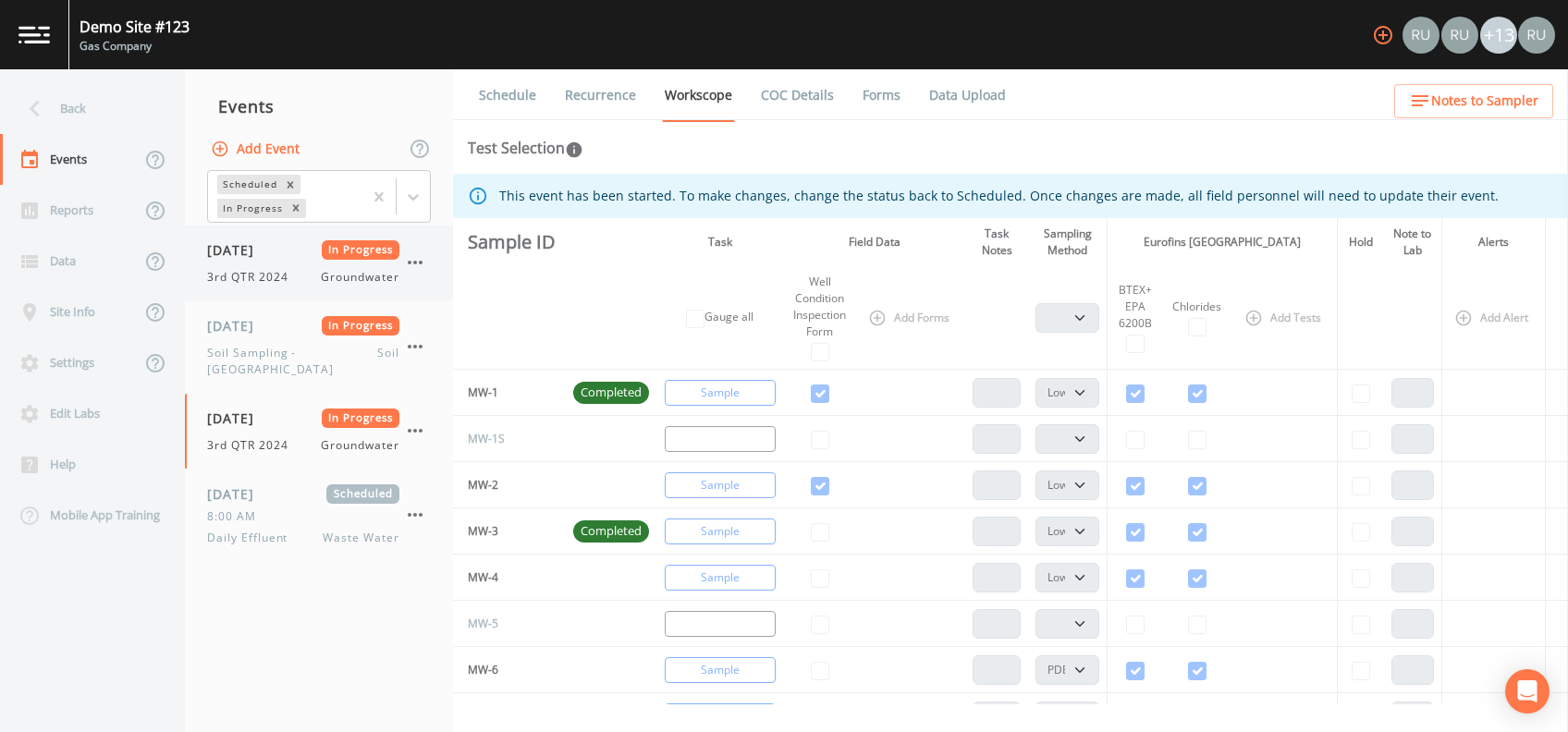 click on "[DATE]" at bounding box center (237, 250) 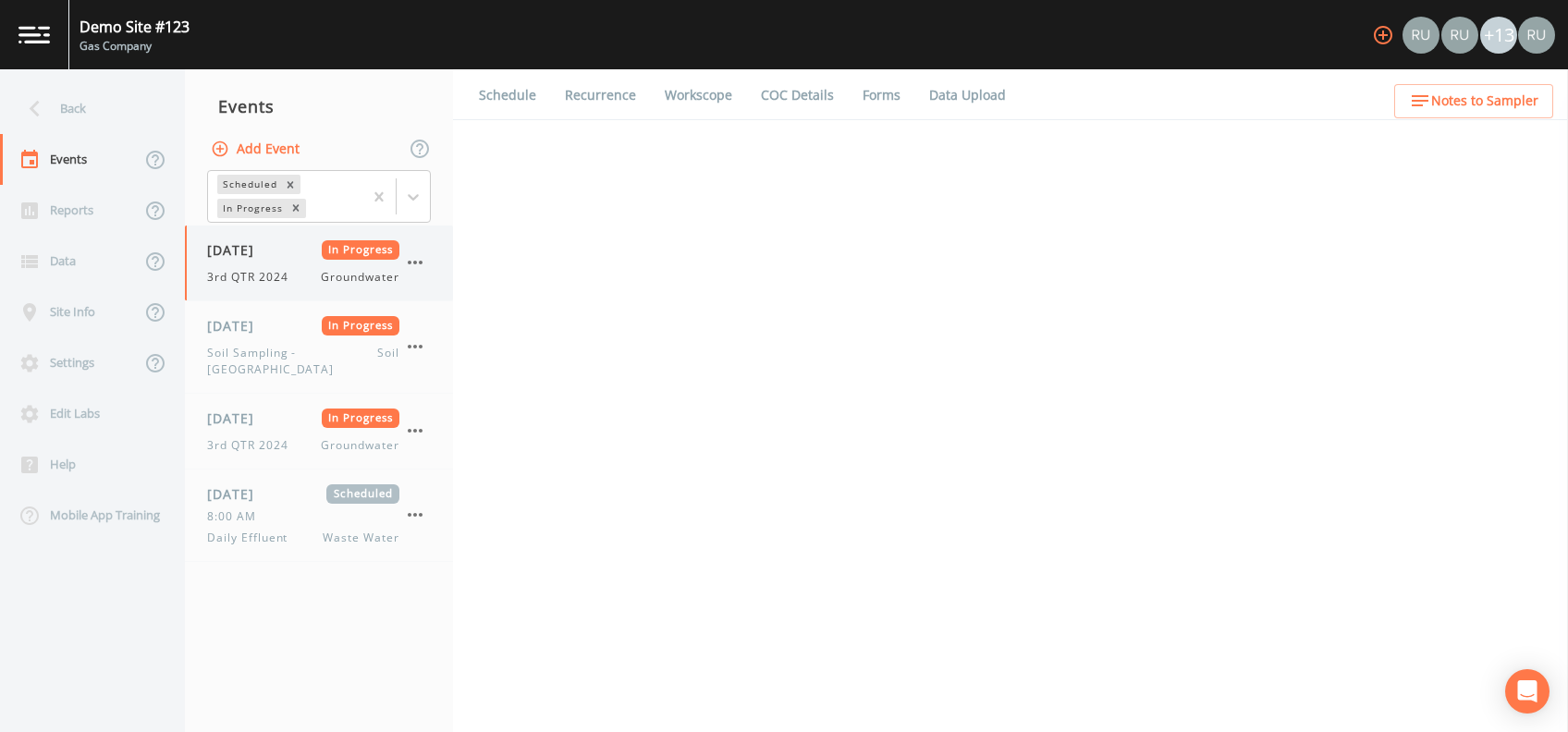 select on "4f082be6-97a7-4f70-a81f-c26a4e896ad7" 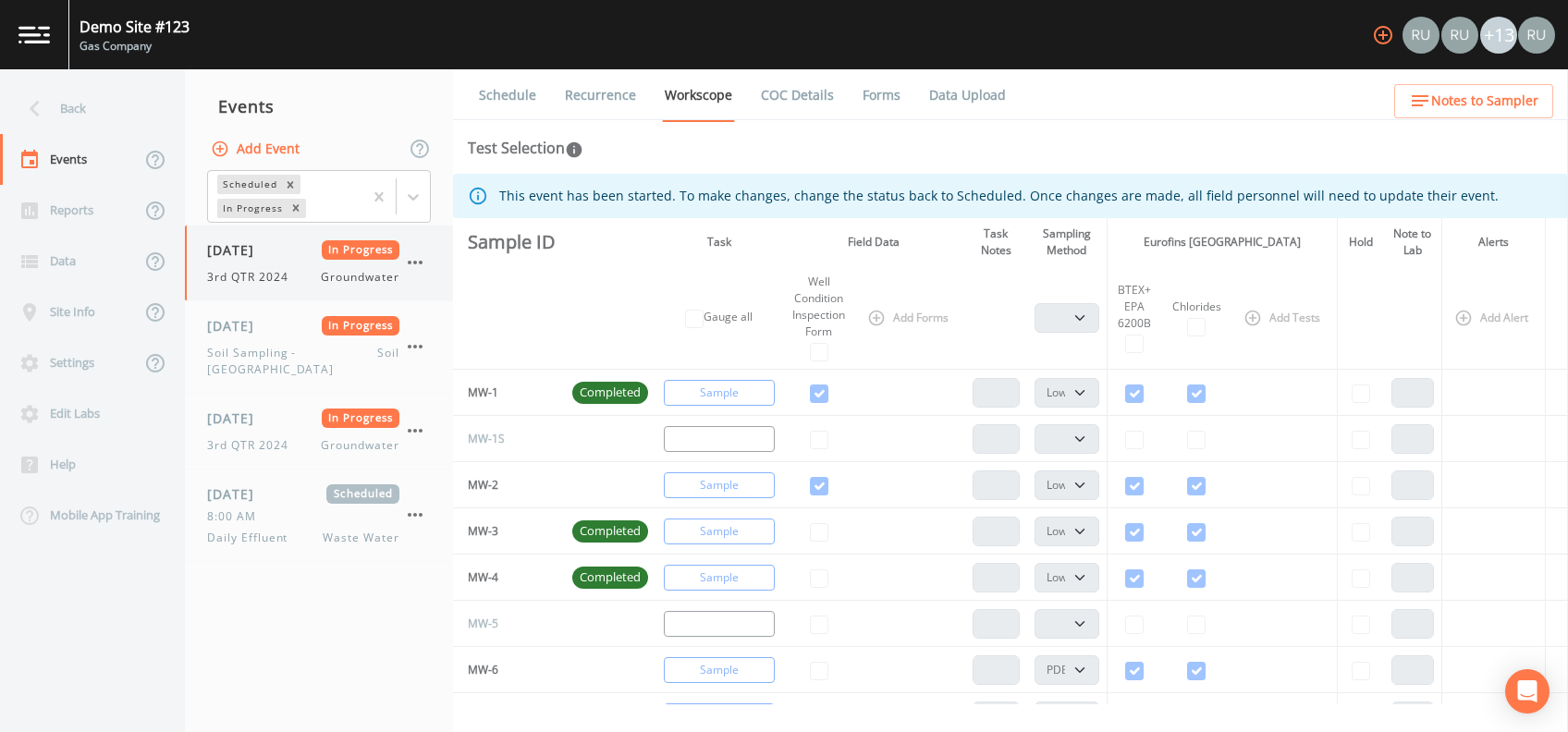 click 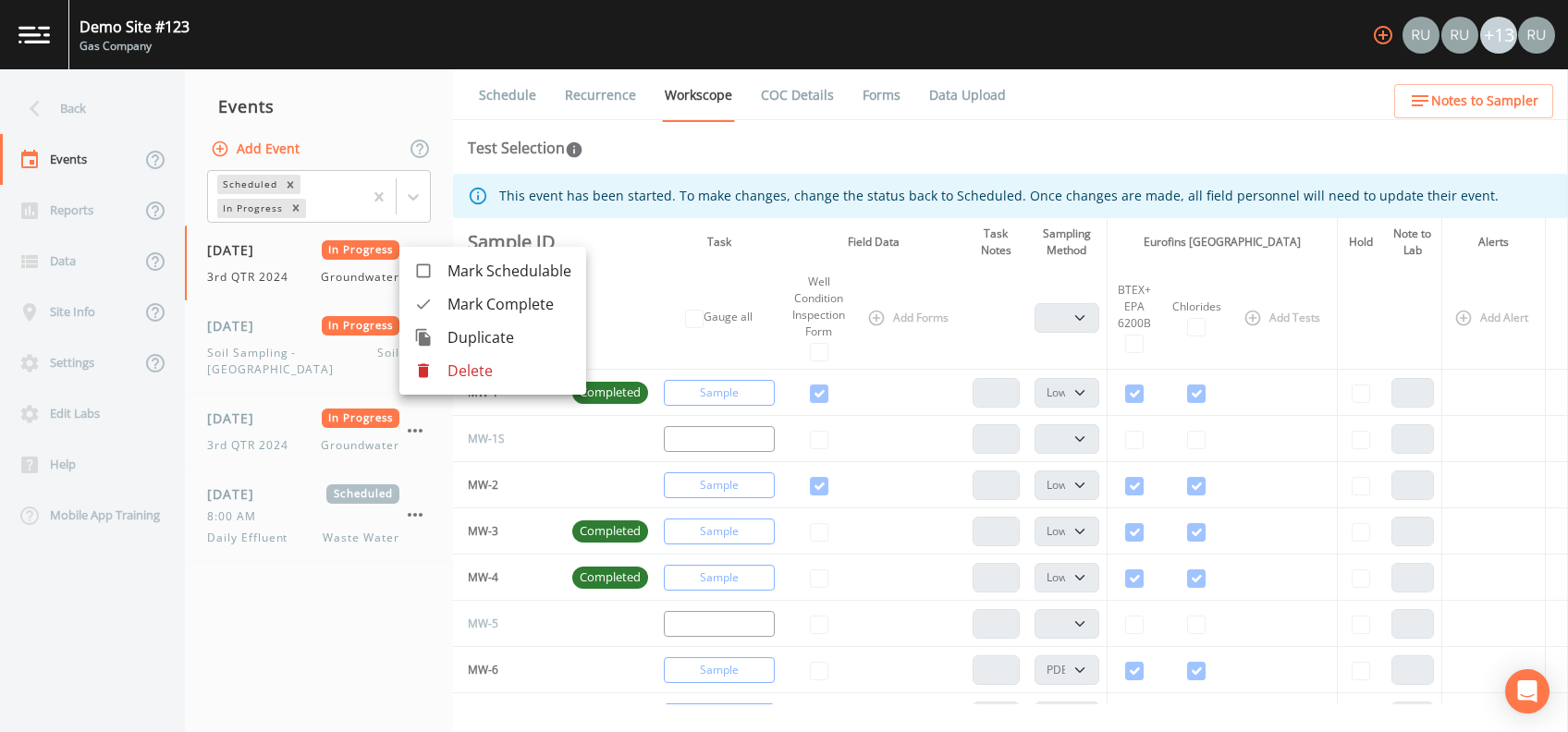 click on "Delete" at bounding box center [509, 371] 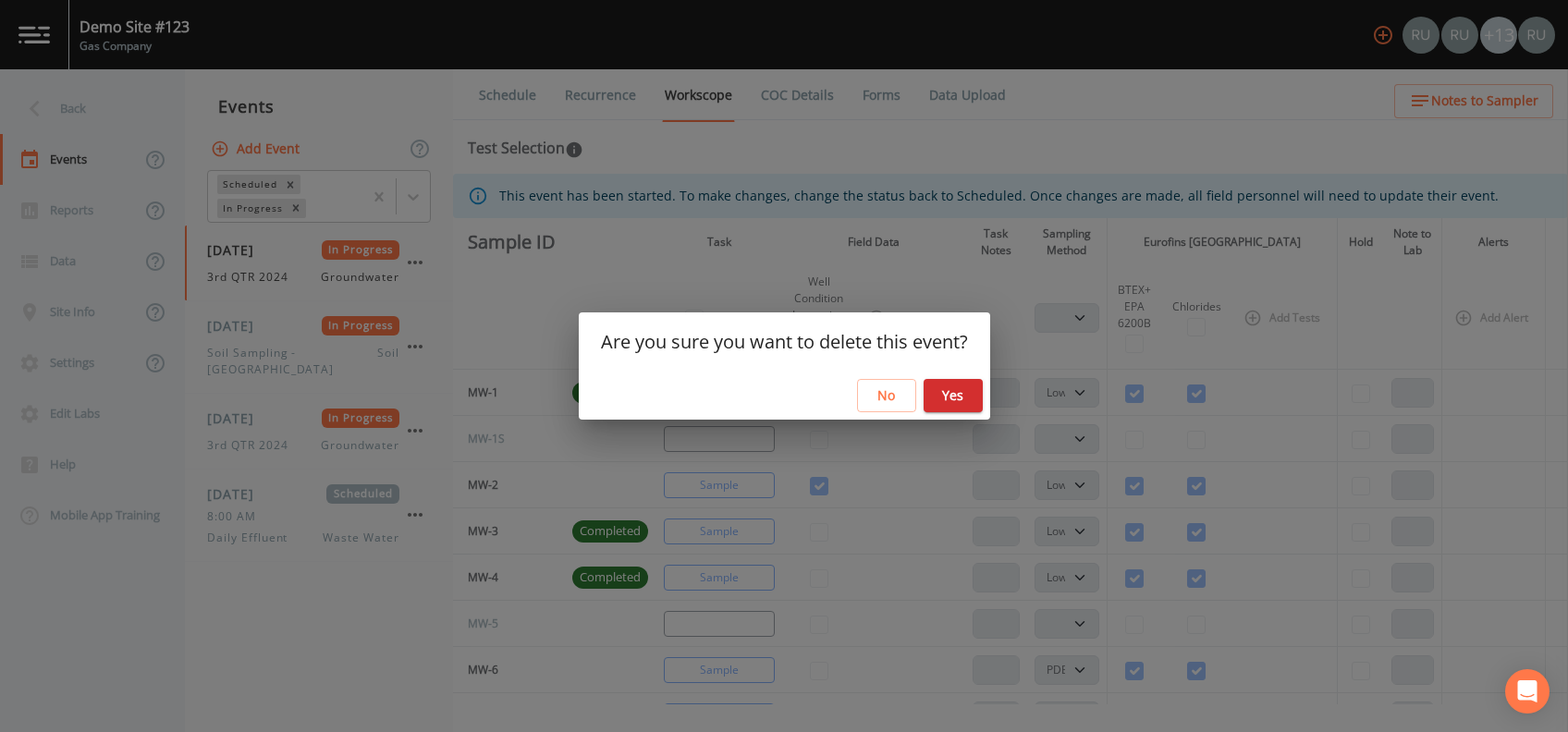 click on "Yes" at bounding box center [953, 396] 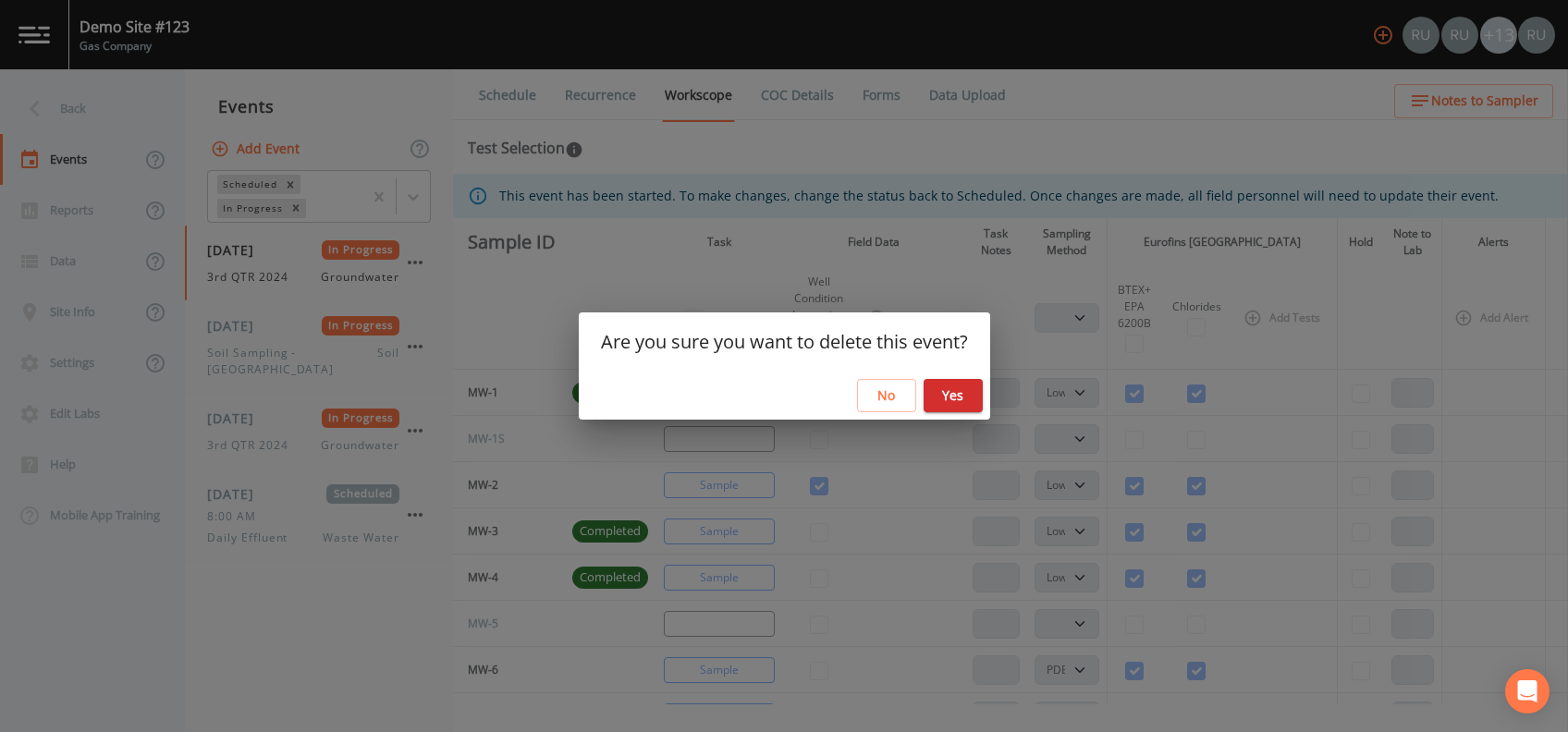 select on "4f082be6-97a7-4f70-a81f-c26a4e896ad7" 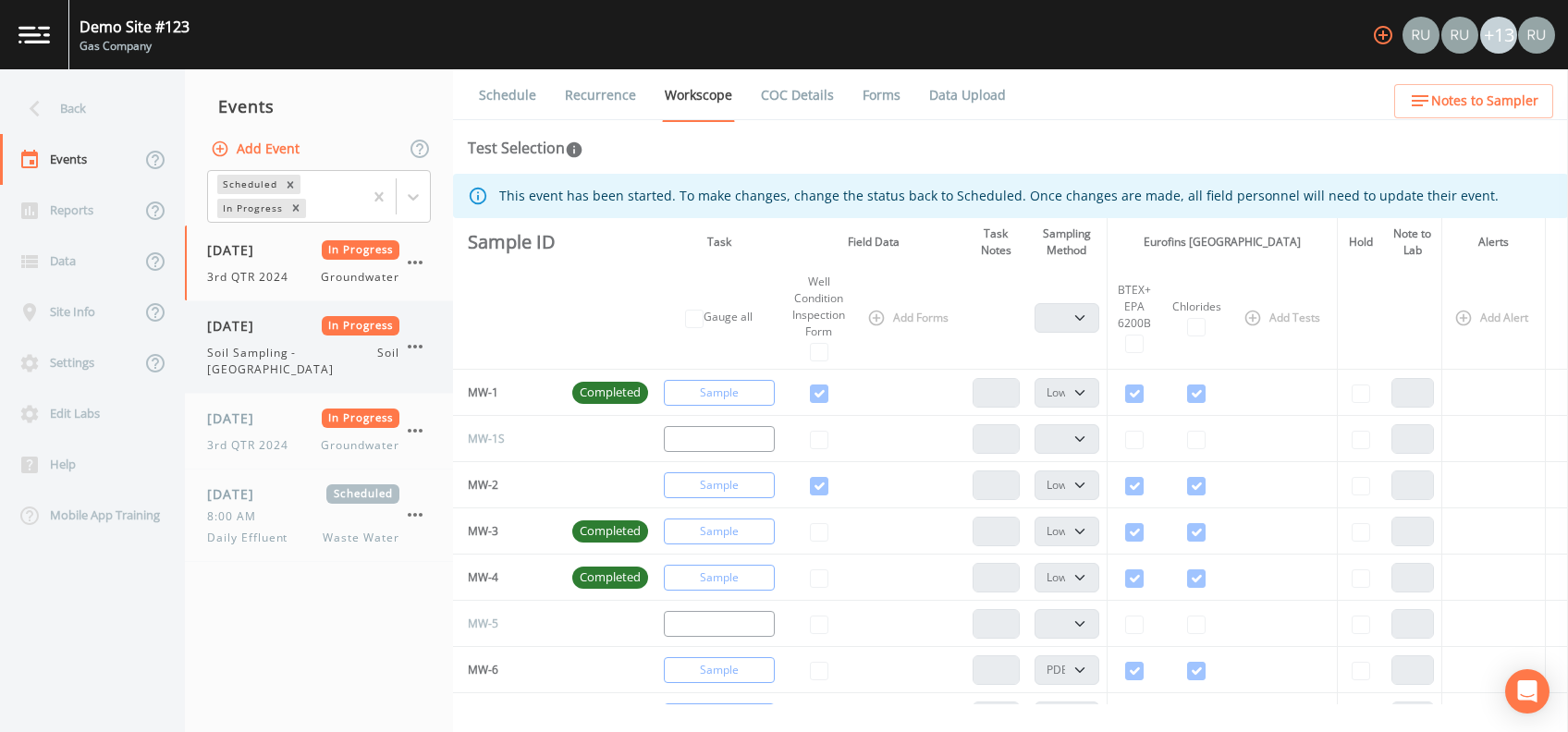 click on "[DATE] In Progress Soil Sampling - [GEOGRAPHIC_DATA] Soil" at bounding box center (303, 347) 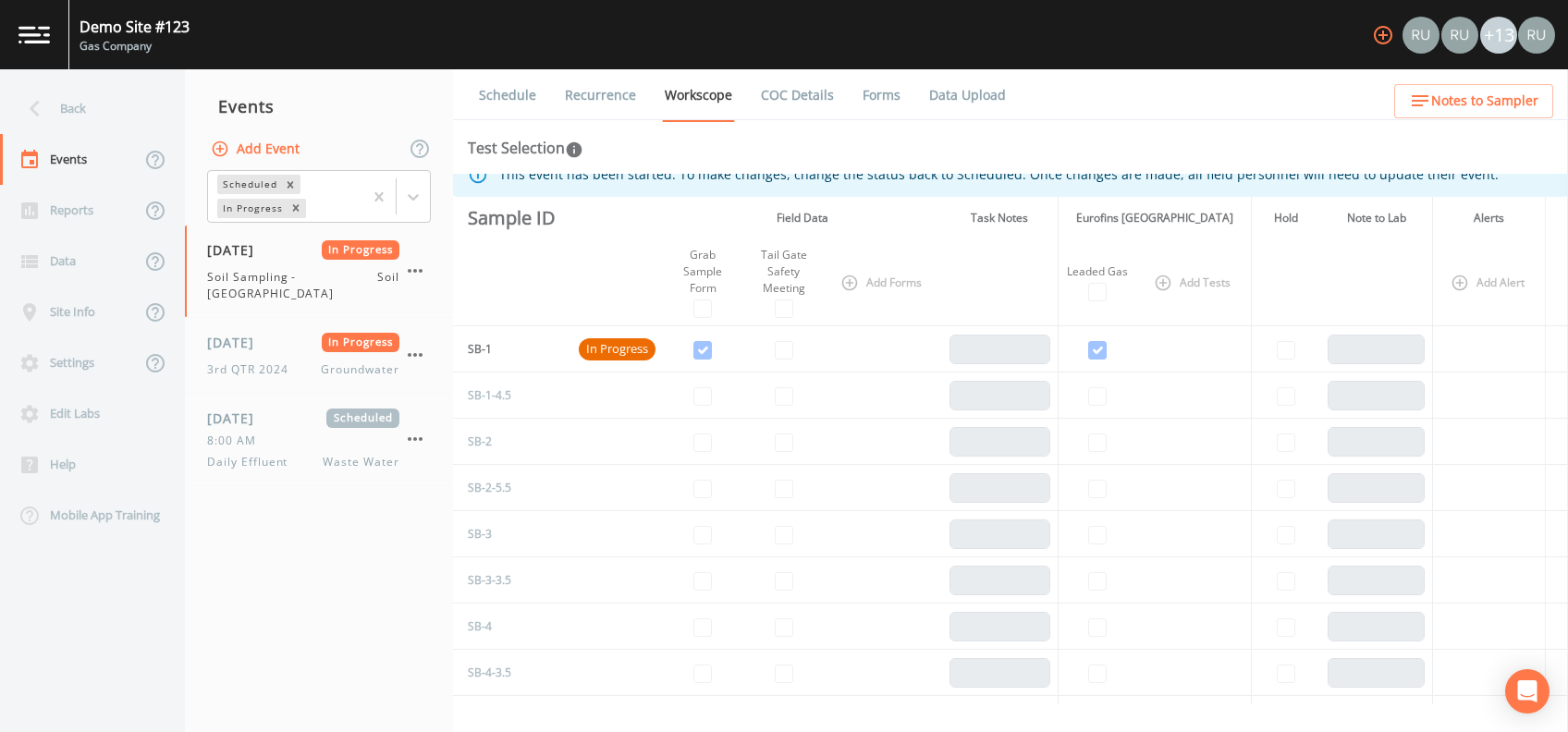 scroll, scrollTop: 0, scrollLeft: 0, axis: both 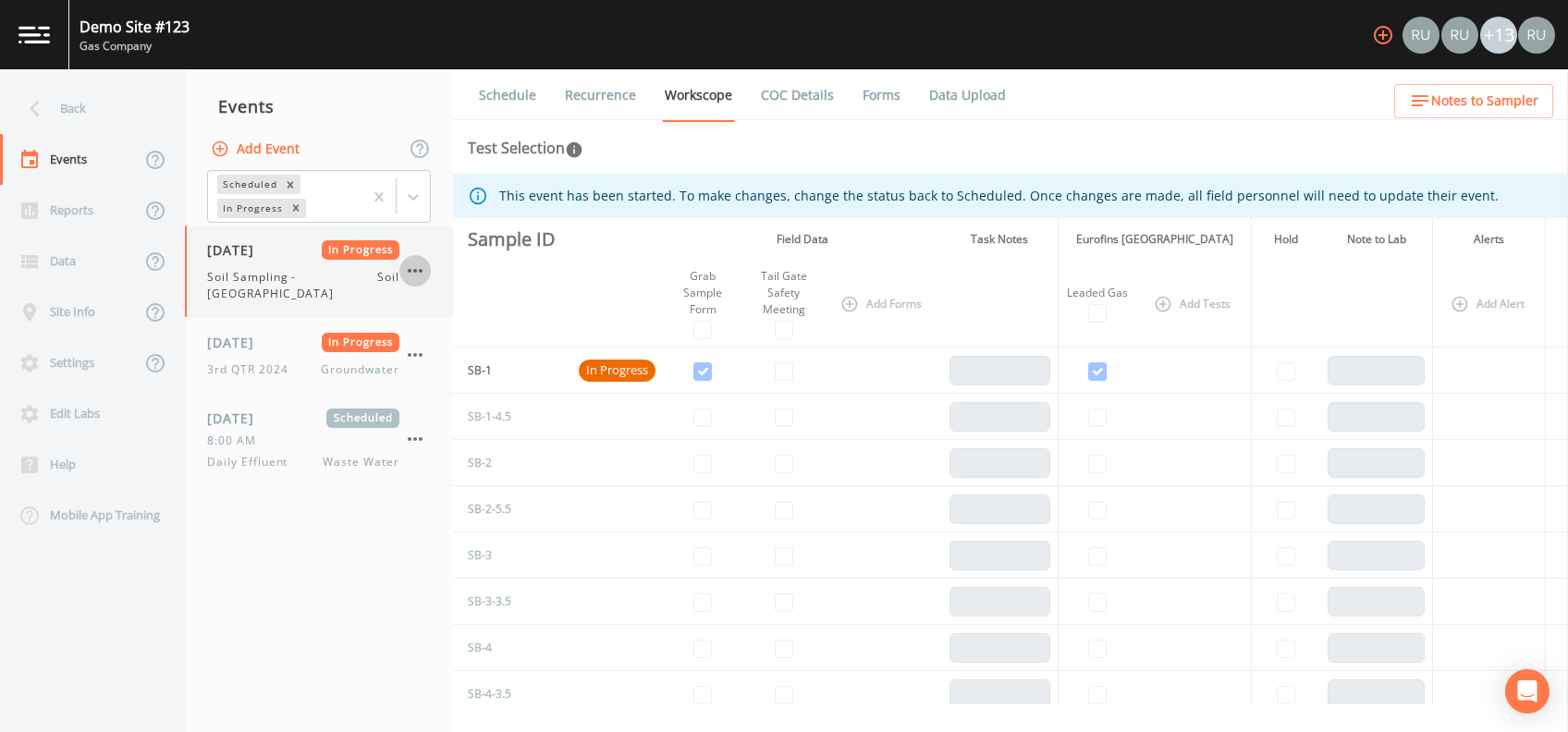 click 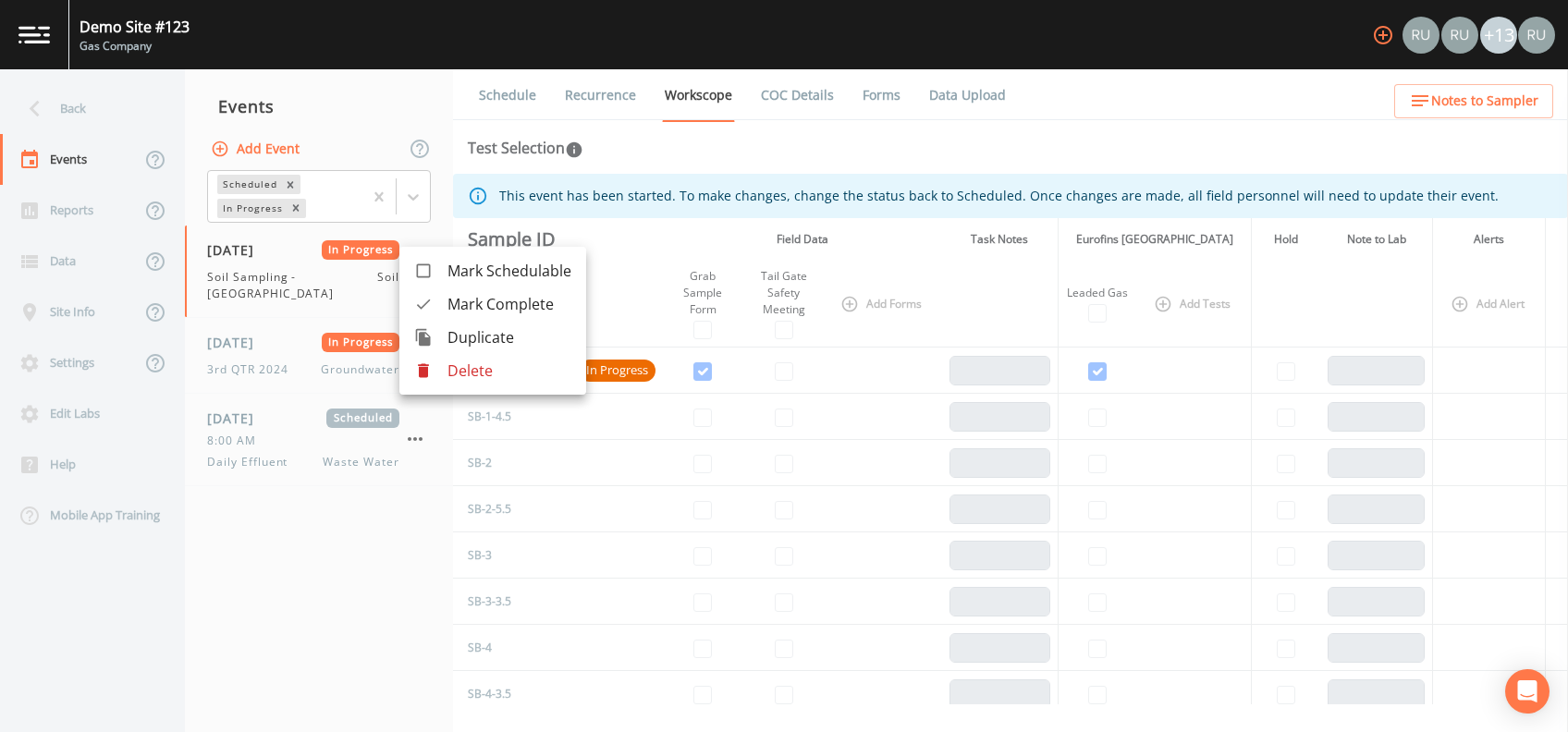 click on "Duplicate" at bounding box center (509, 337) 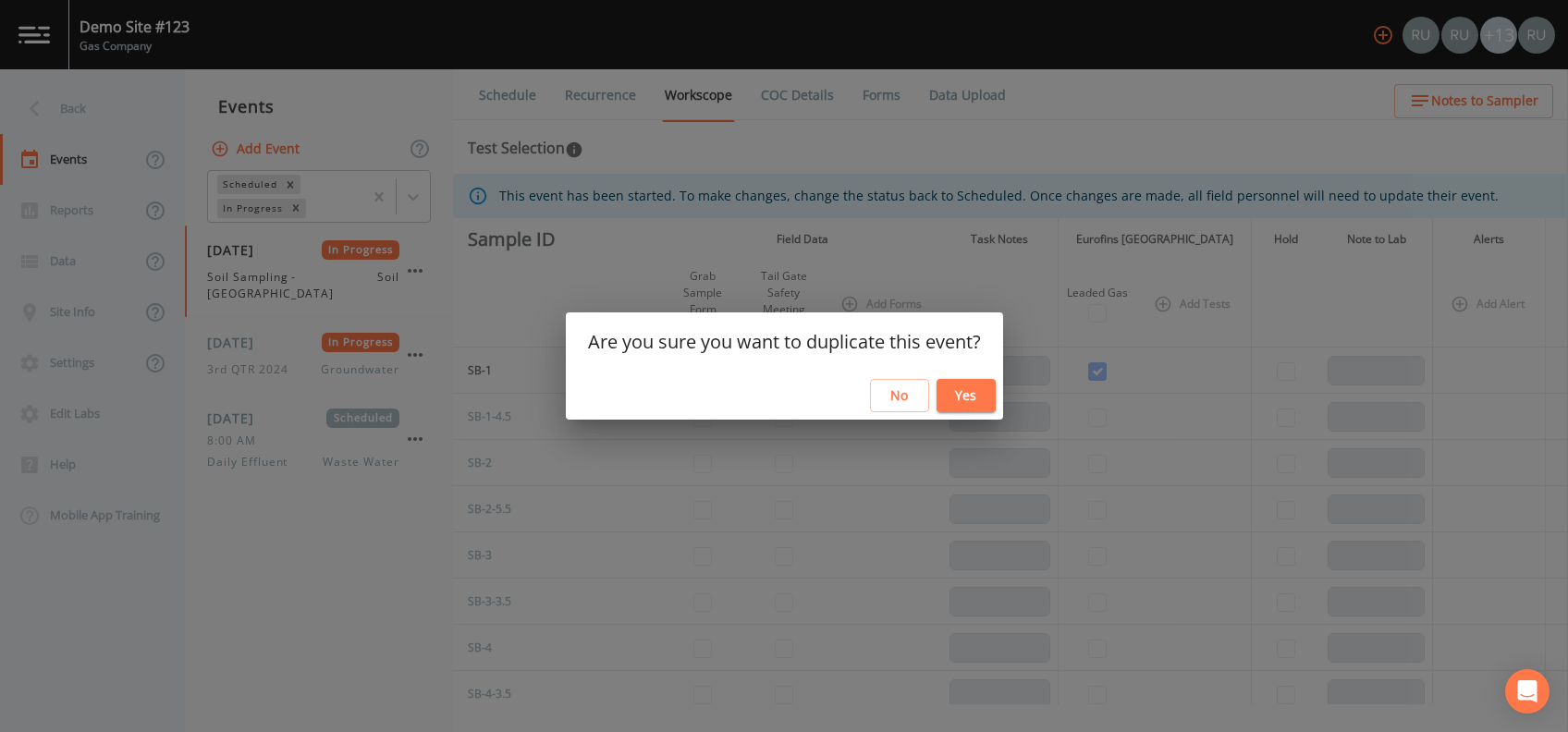 click on "Yes" at bounding box center [966, 396] 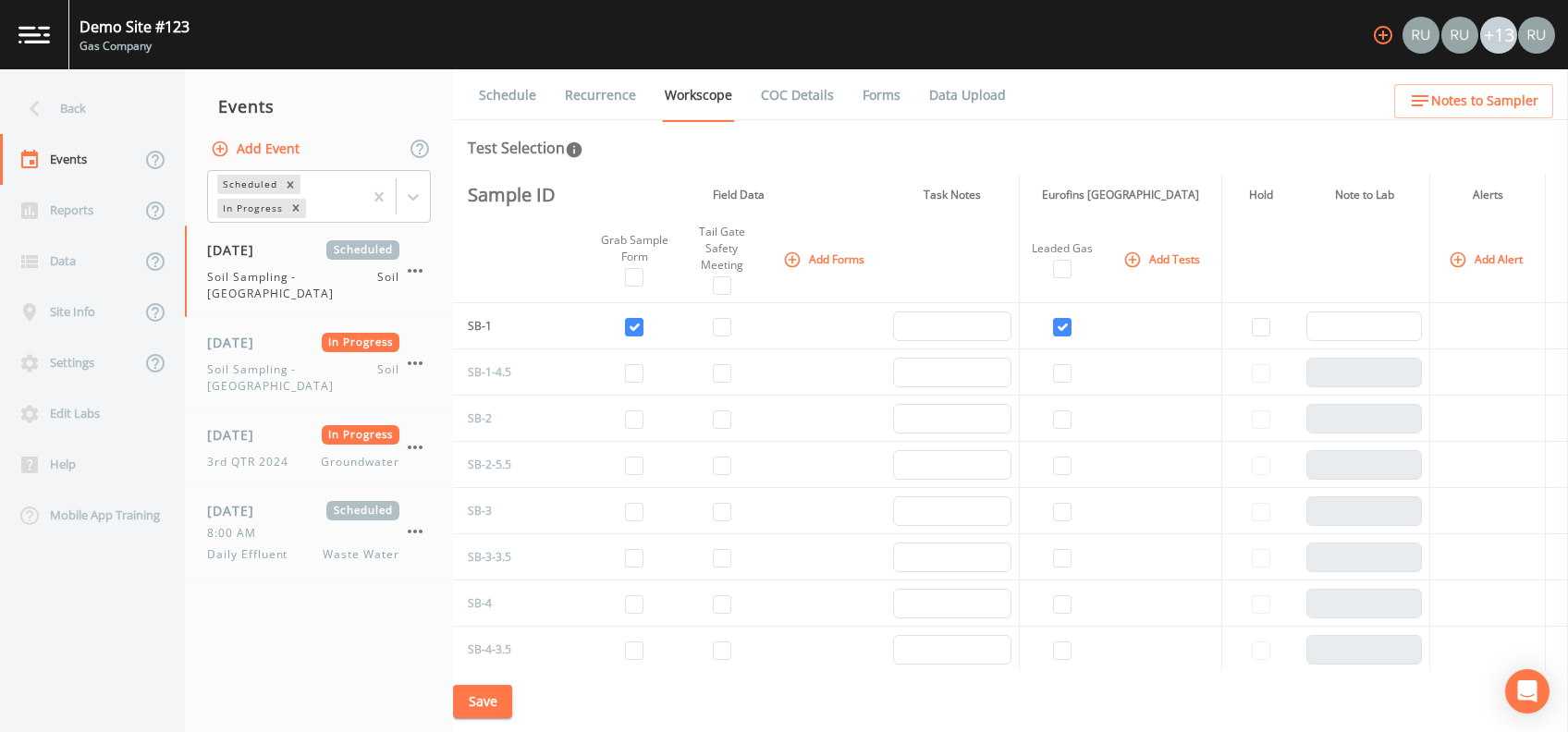 click on "Schedule" at bounding box center (508, 95) 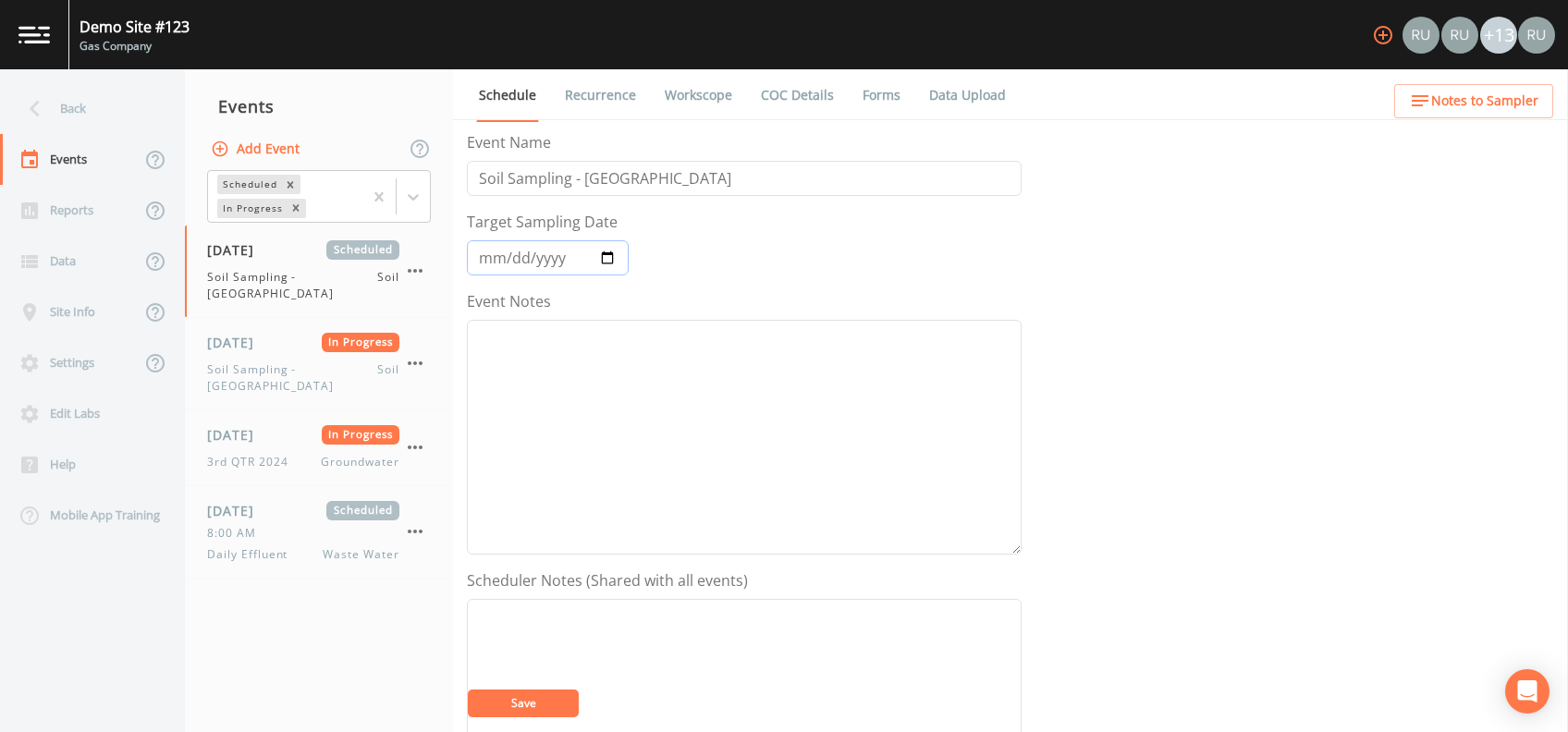 click on "[DATE]" at bounding box center (547, 258) 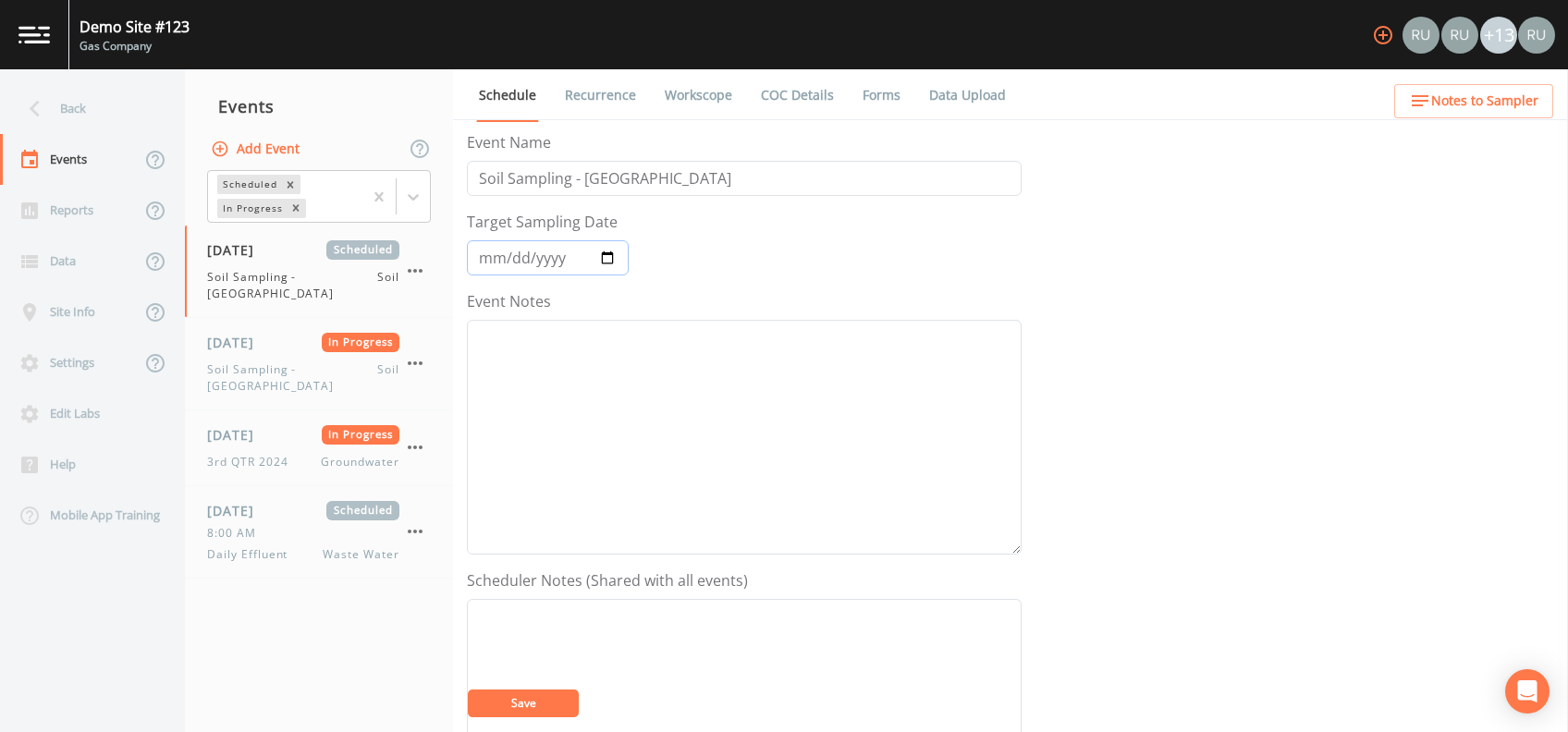 type on "[DATE]" 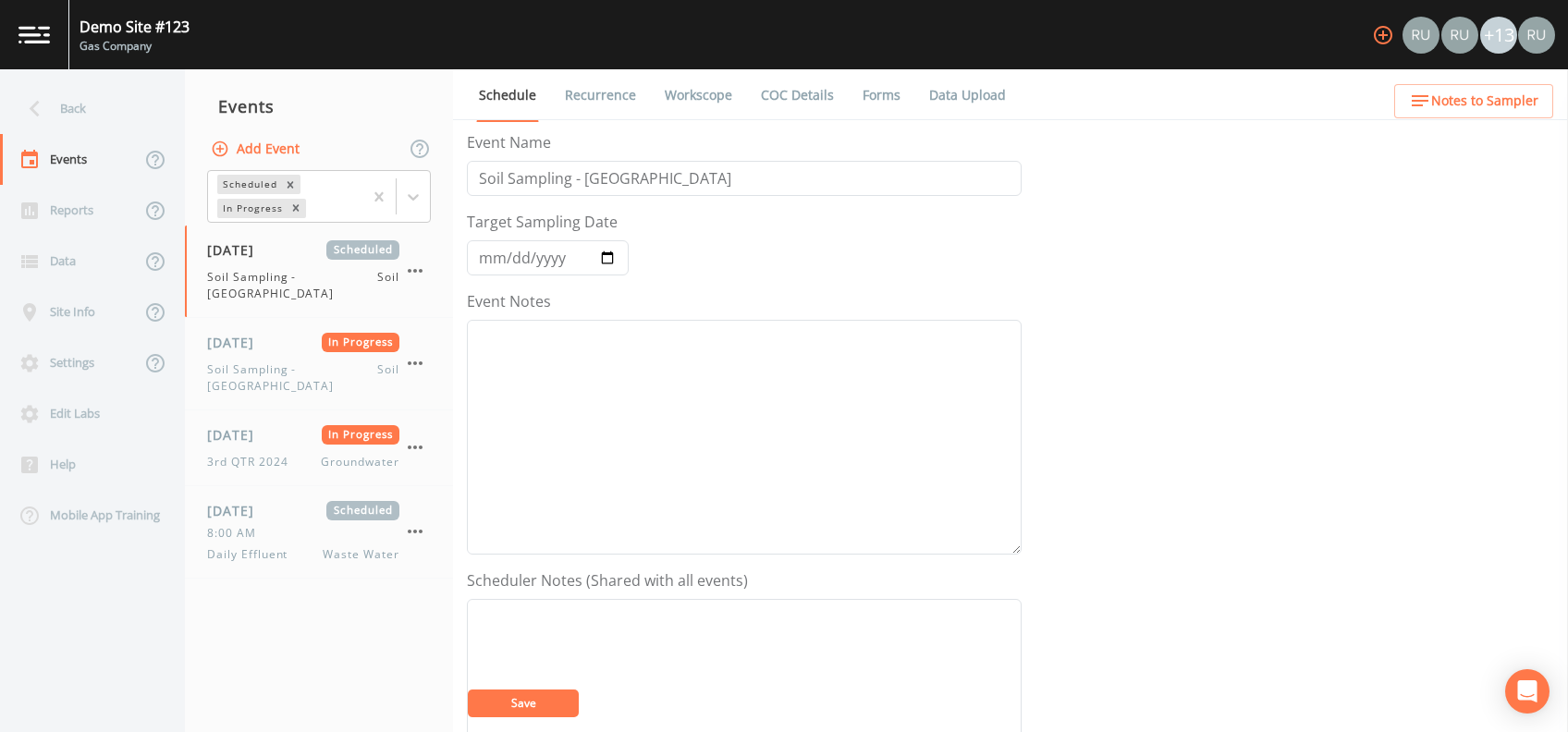 click on "Save" at bounding box center (523, 702) 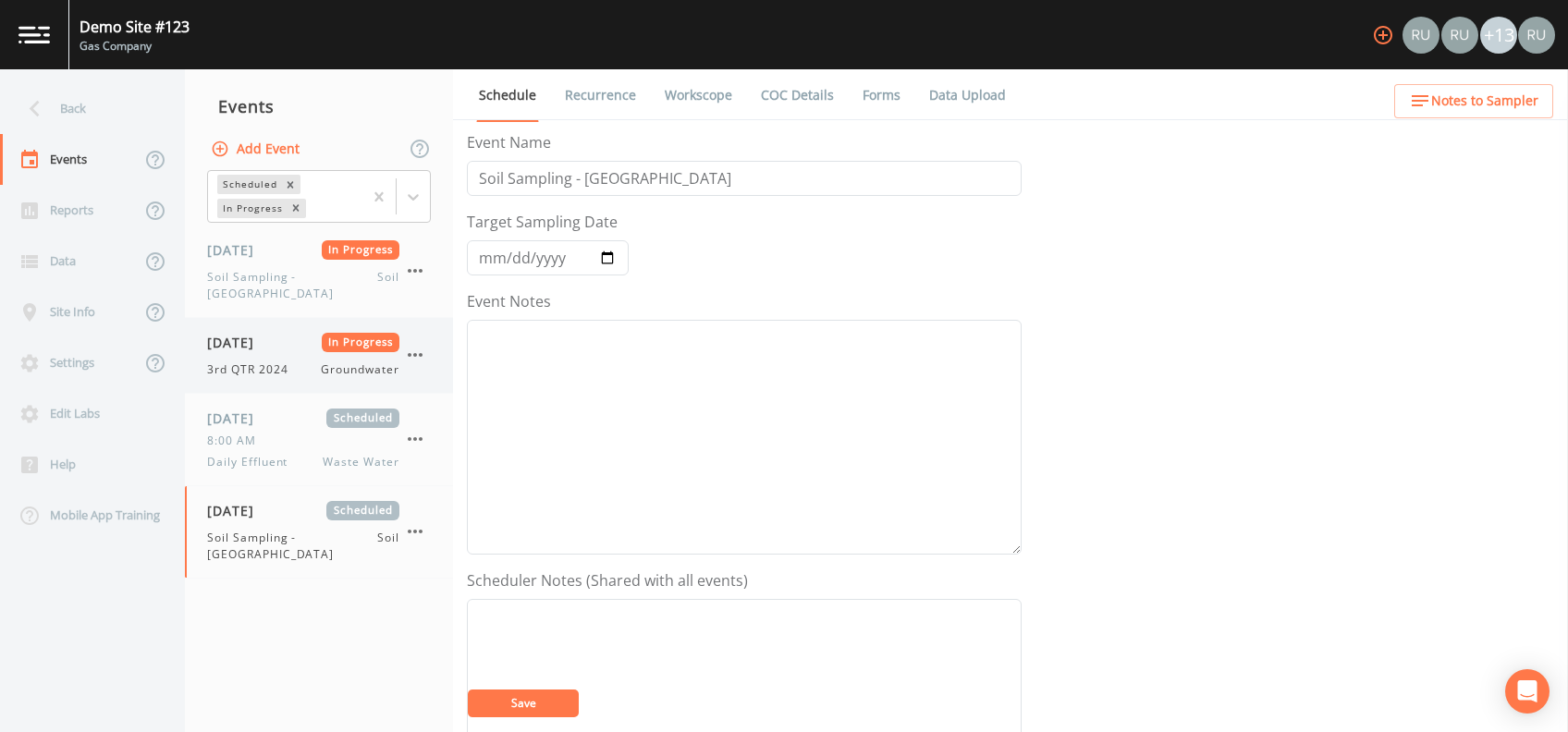 click 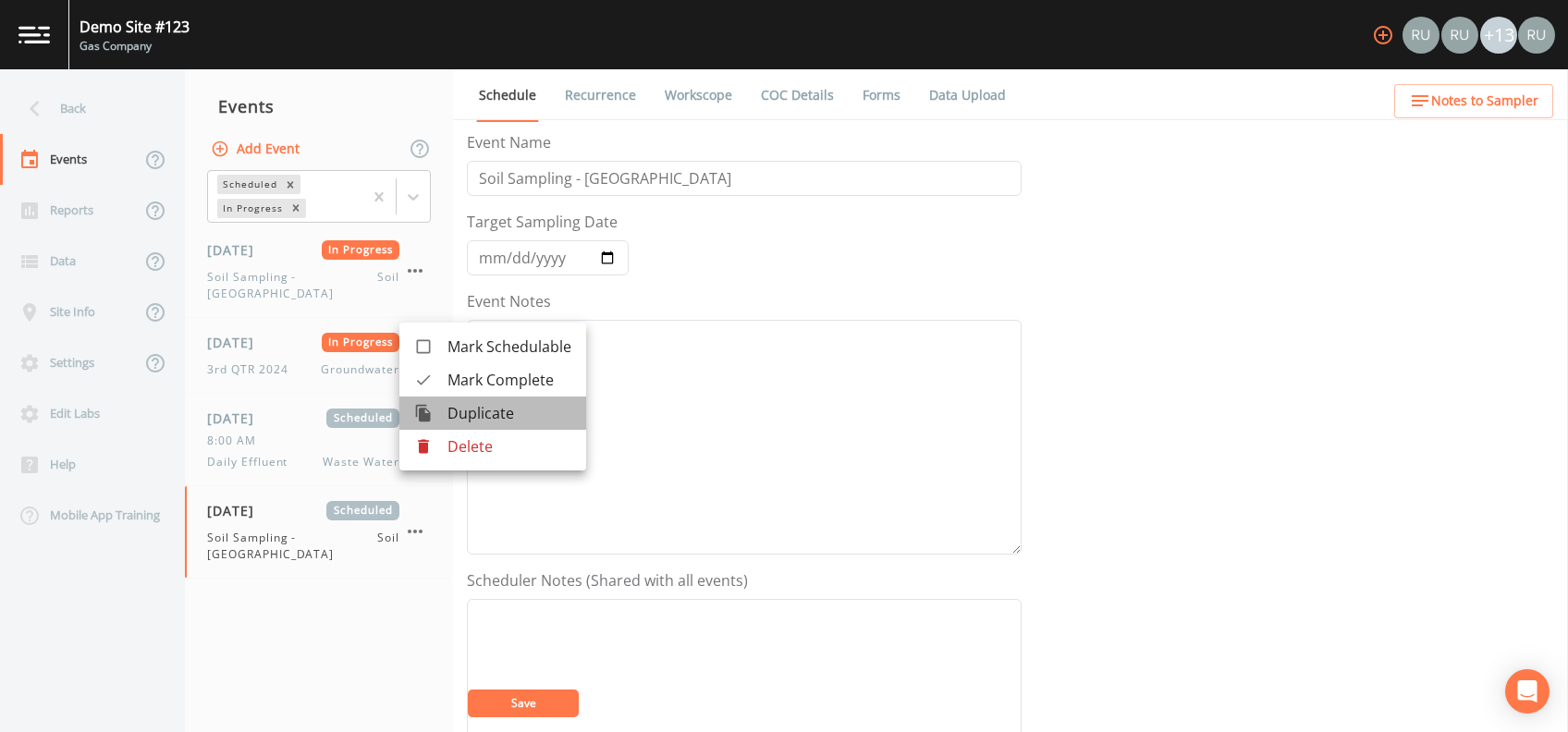 click on "Duplicate" at bounding box center [509, 413] 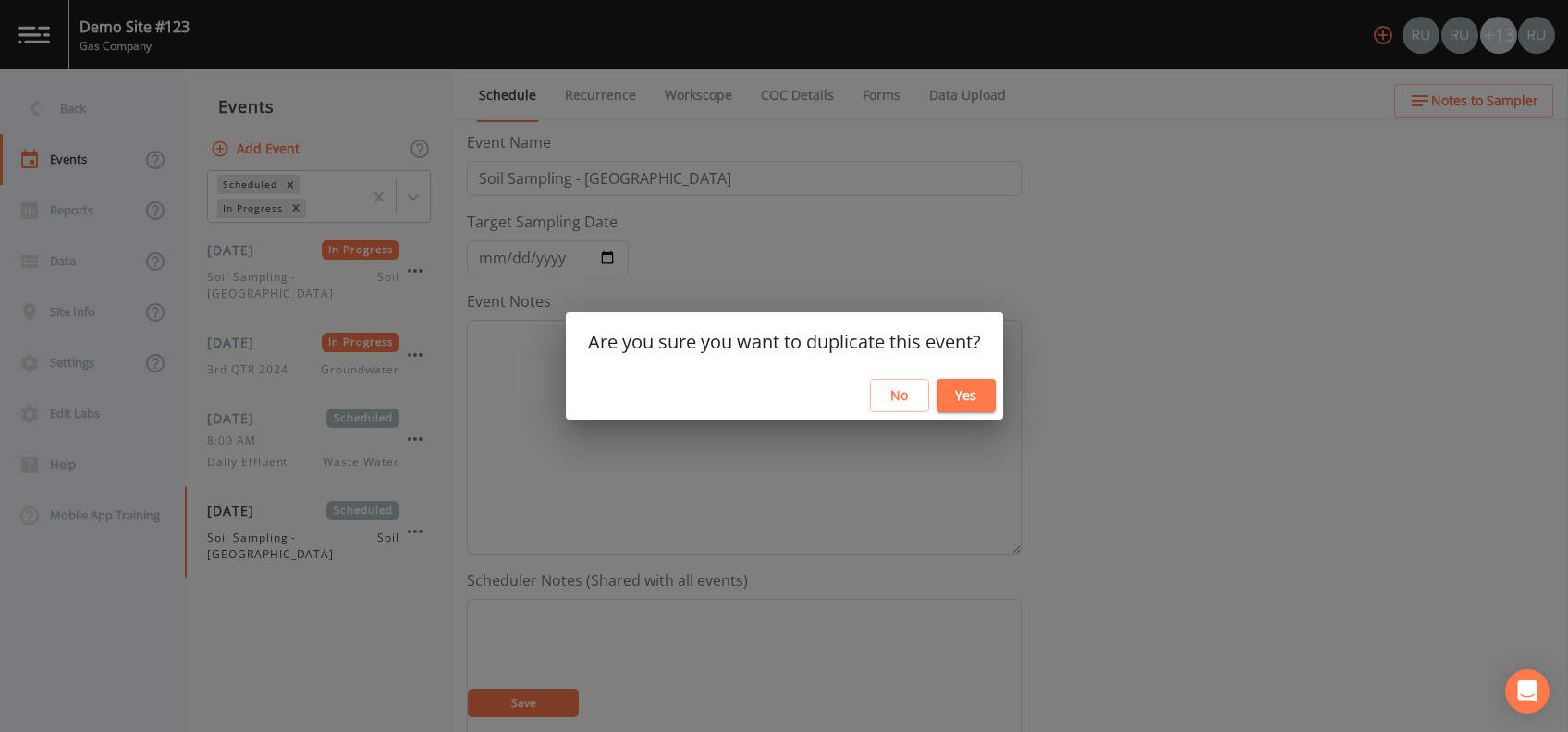 click on "Yes" at bounding box center [966, 396] 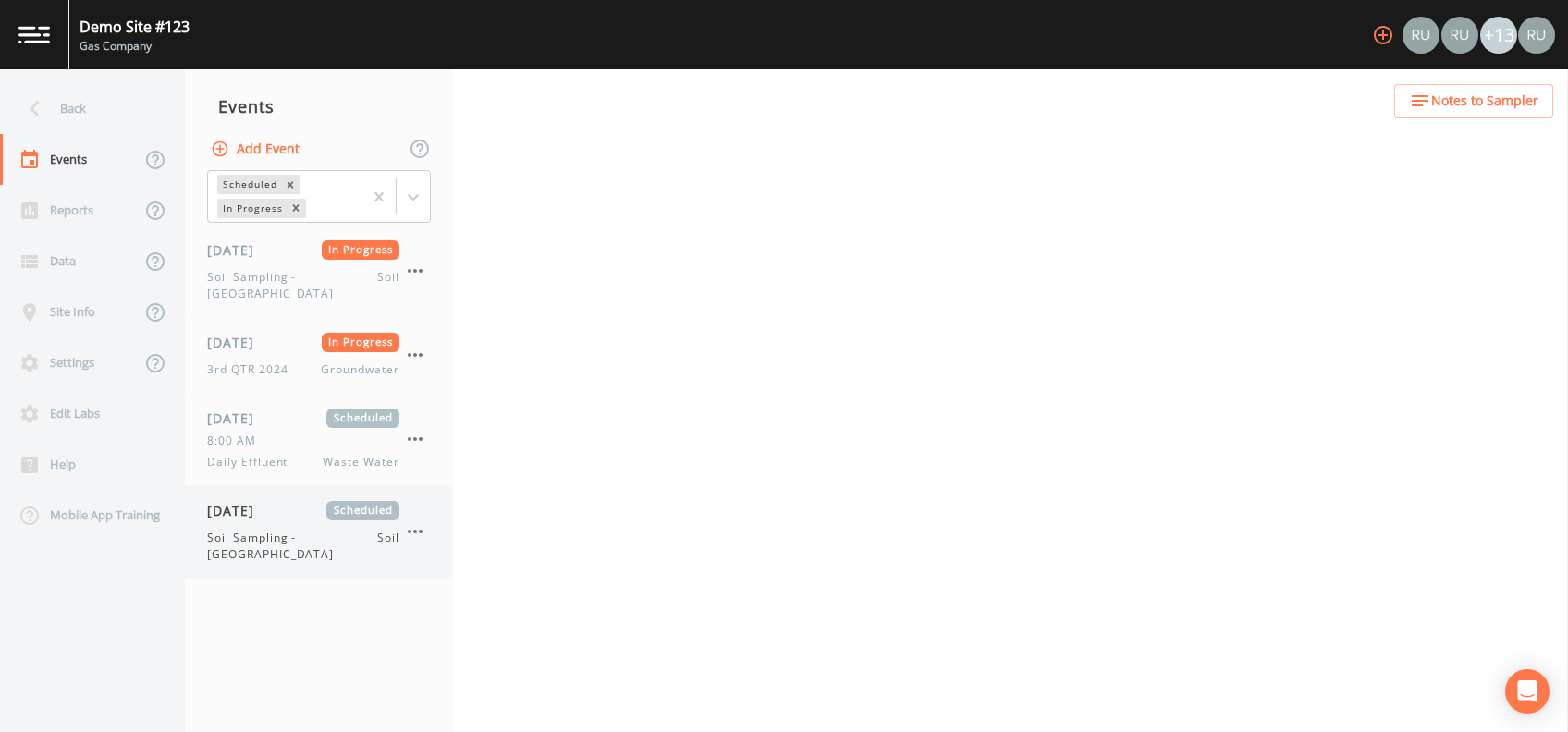 select on "4f082be6-97a7-4f70-a81f-c26a4e896ad7" 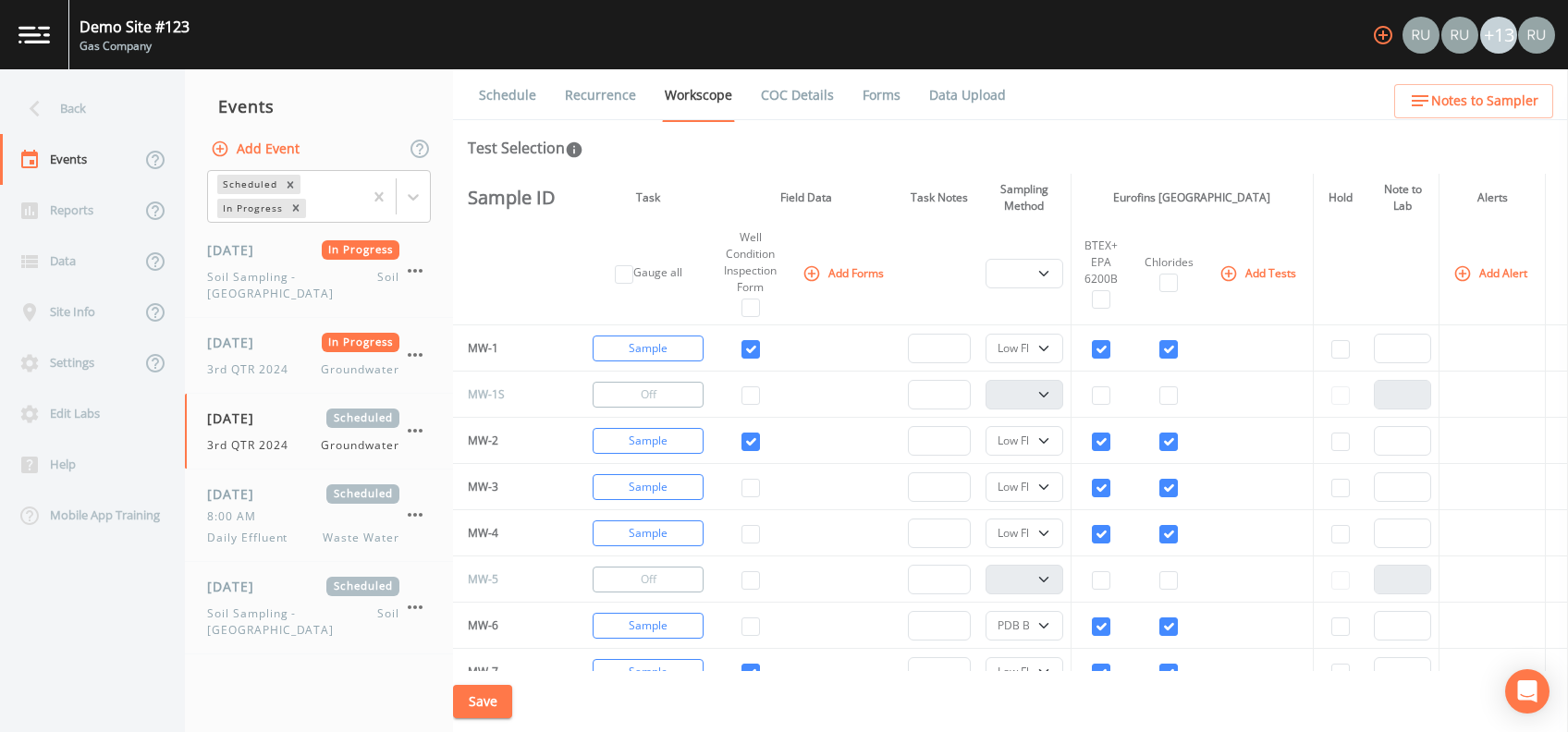 click on "Schedule" at bounding box center [508, 95] 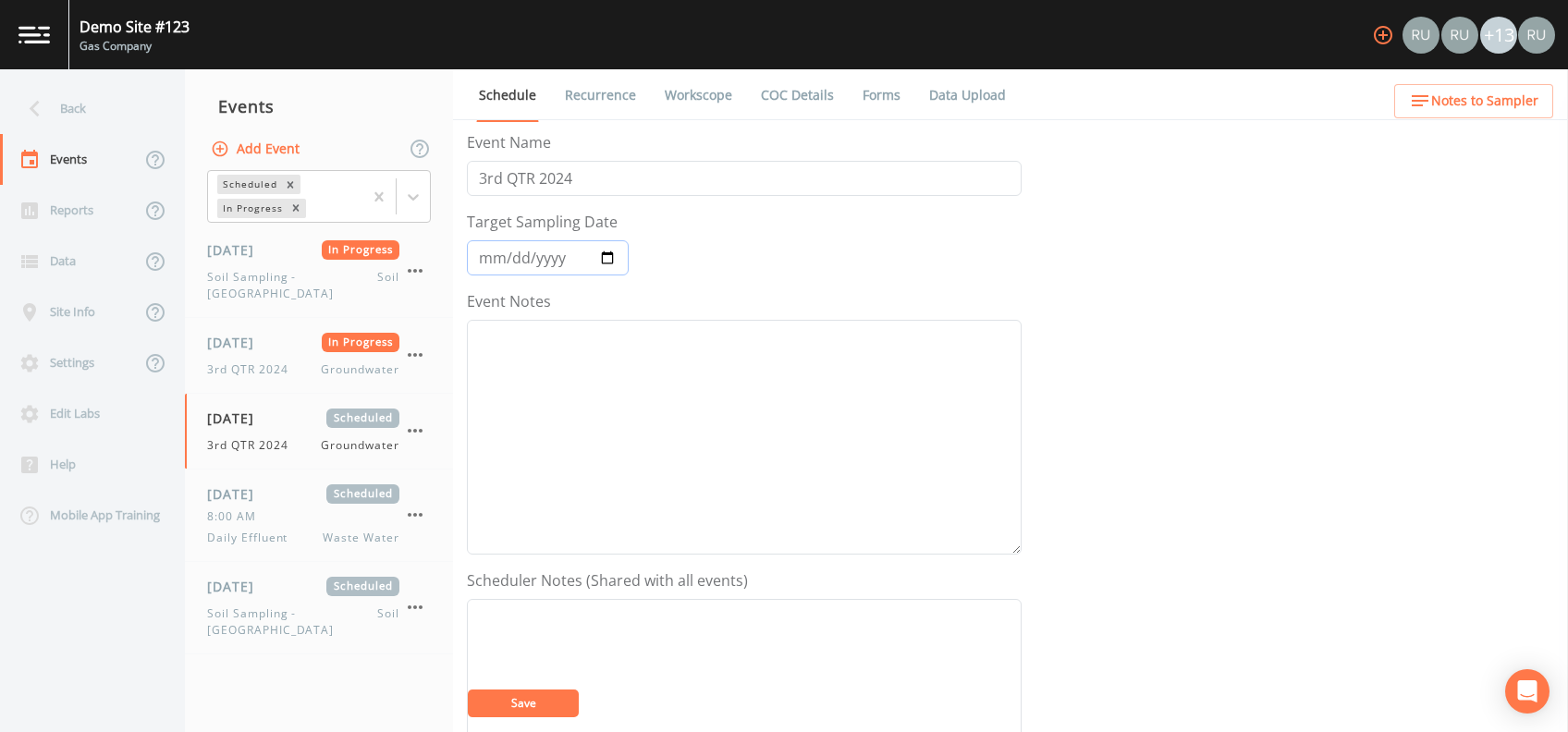 click on "[DATE]" at bounding box center [547, 258] 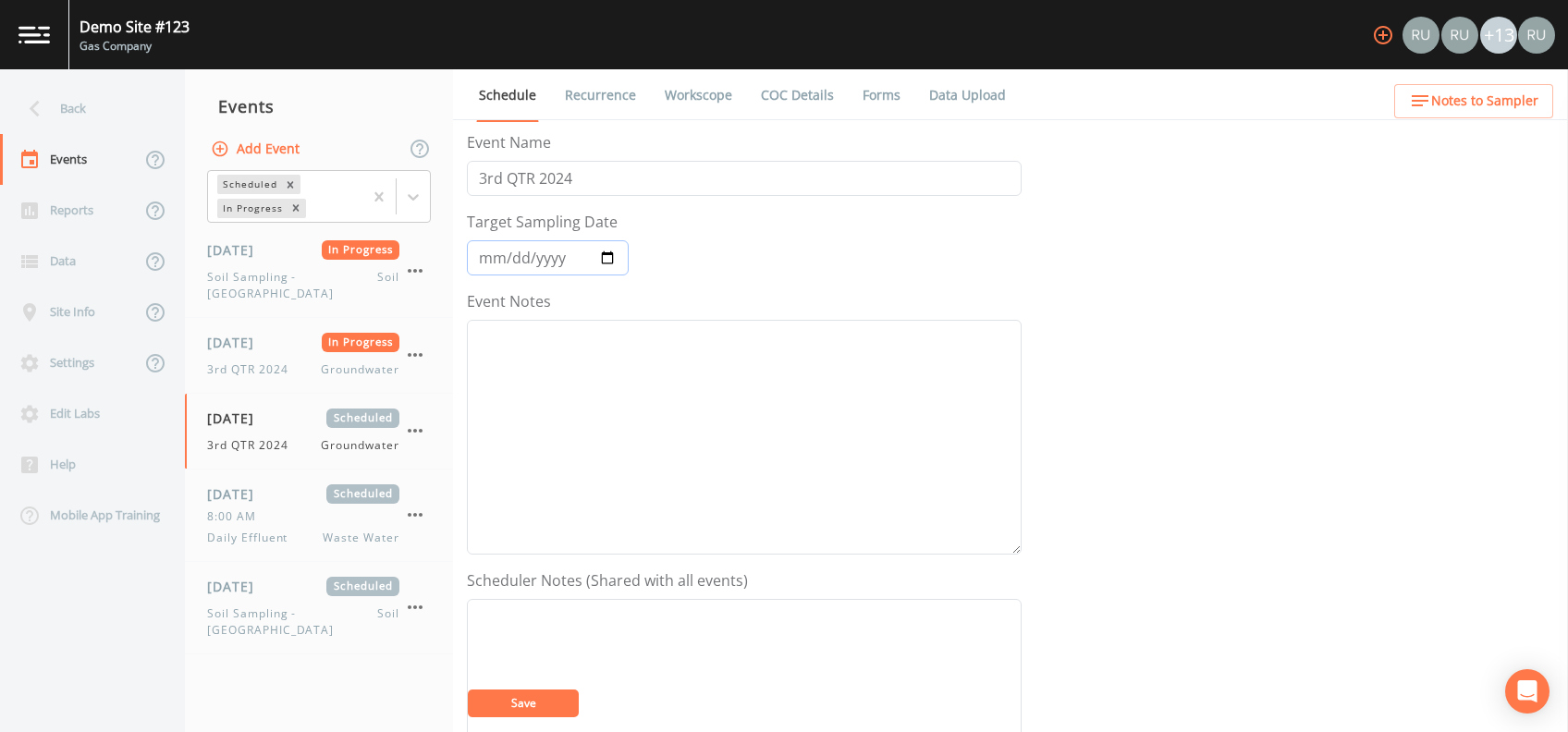 type on "[DATE]" 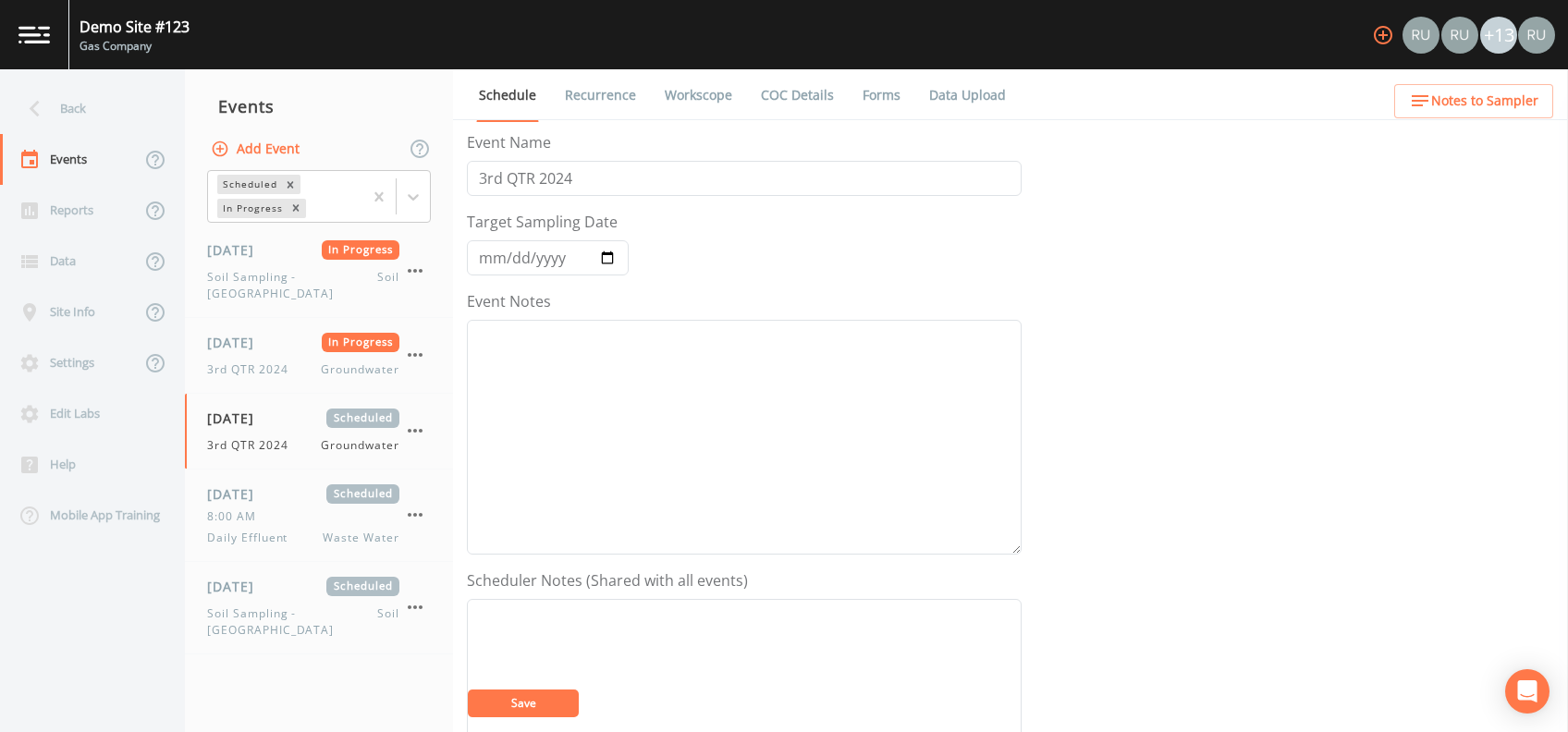 click on "Save" at bounding box center [523, 702] 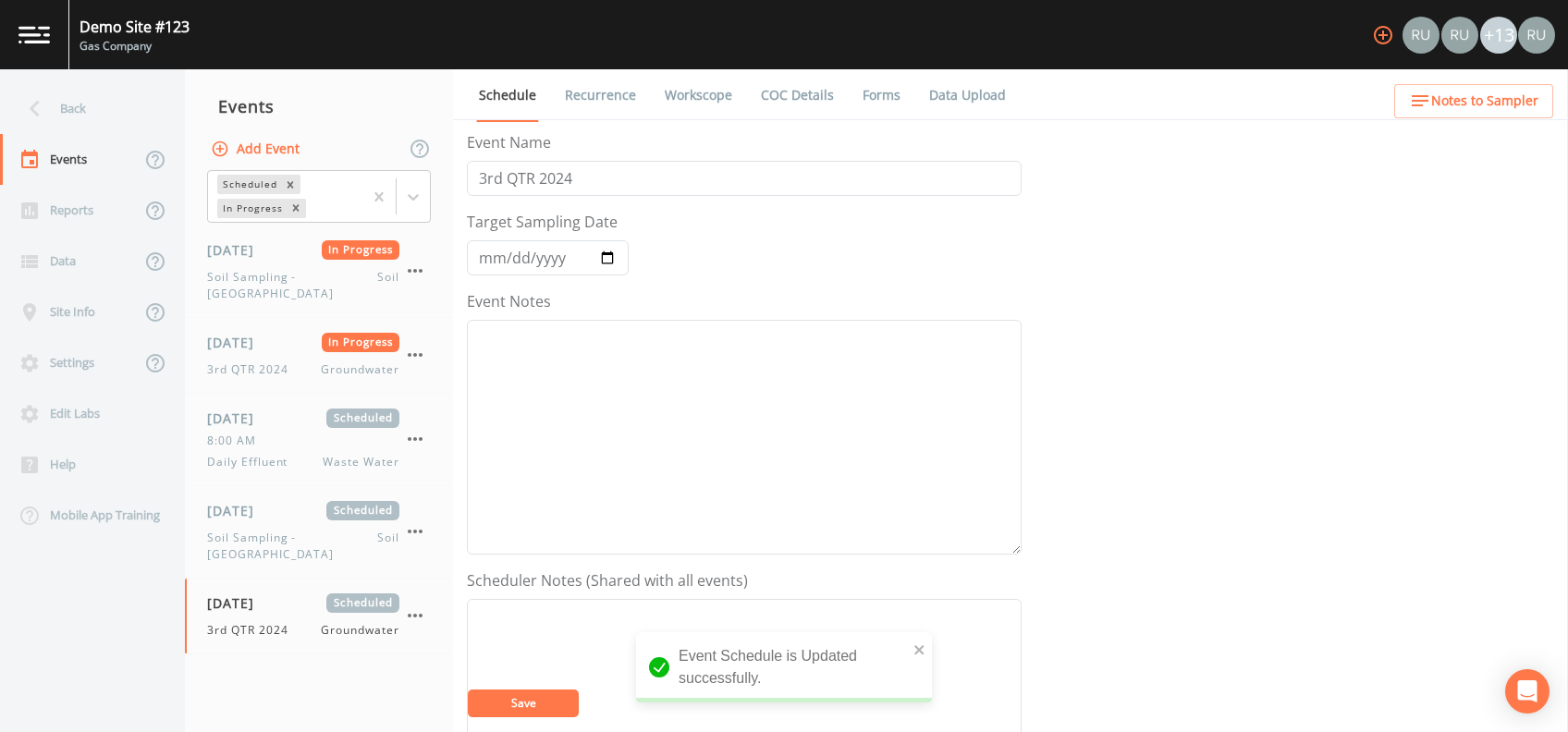 click on "Events Add Event Scheduled In Progress [DATE] In Progress Soil Sampling - [GEOGRAPHIC_DATA] Soil [DATE] In Progress 3rd QTR 2024 Groundwater [DATE] Scheduled 8:00 AM Daily Effluent Waste Water [DATE] Scheduled Soil Sampling - UST Pit Soil [DATE] Scheduled 3rd QTR 2024 Groundwater" at bounding box center [319, 400] 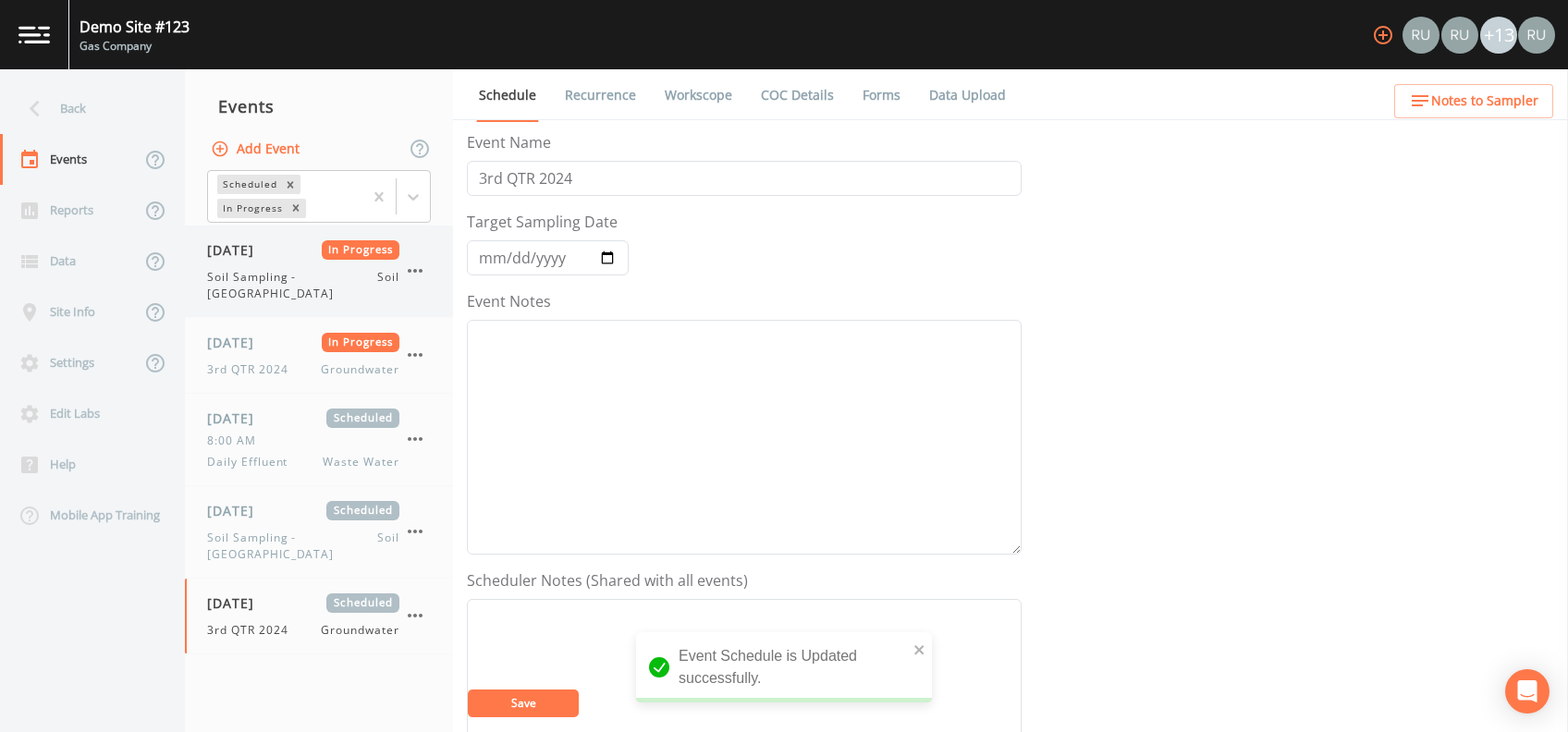 click 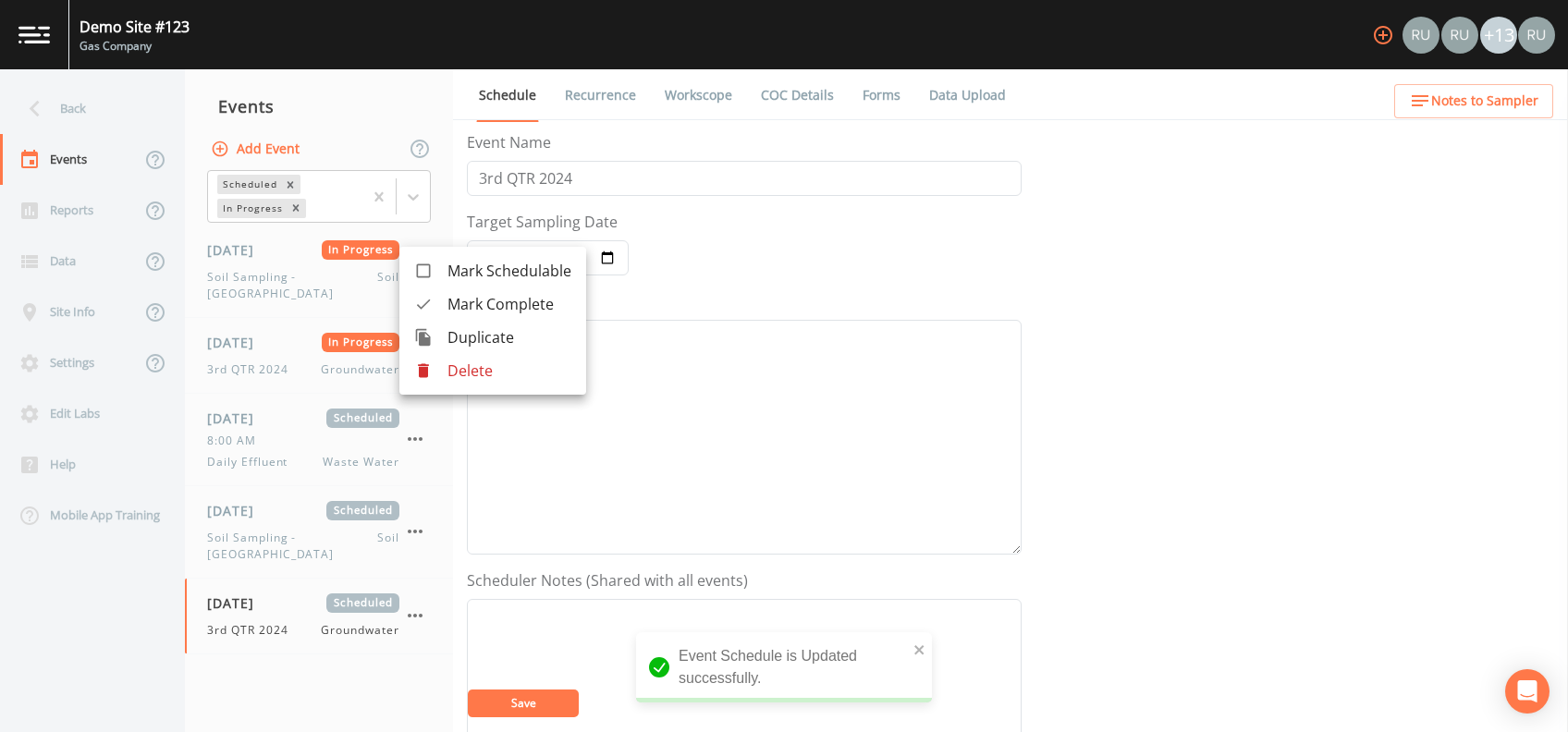click on "Delete" at bounding box center [509, 371] 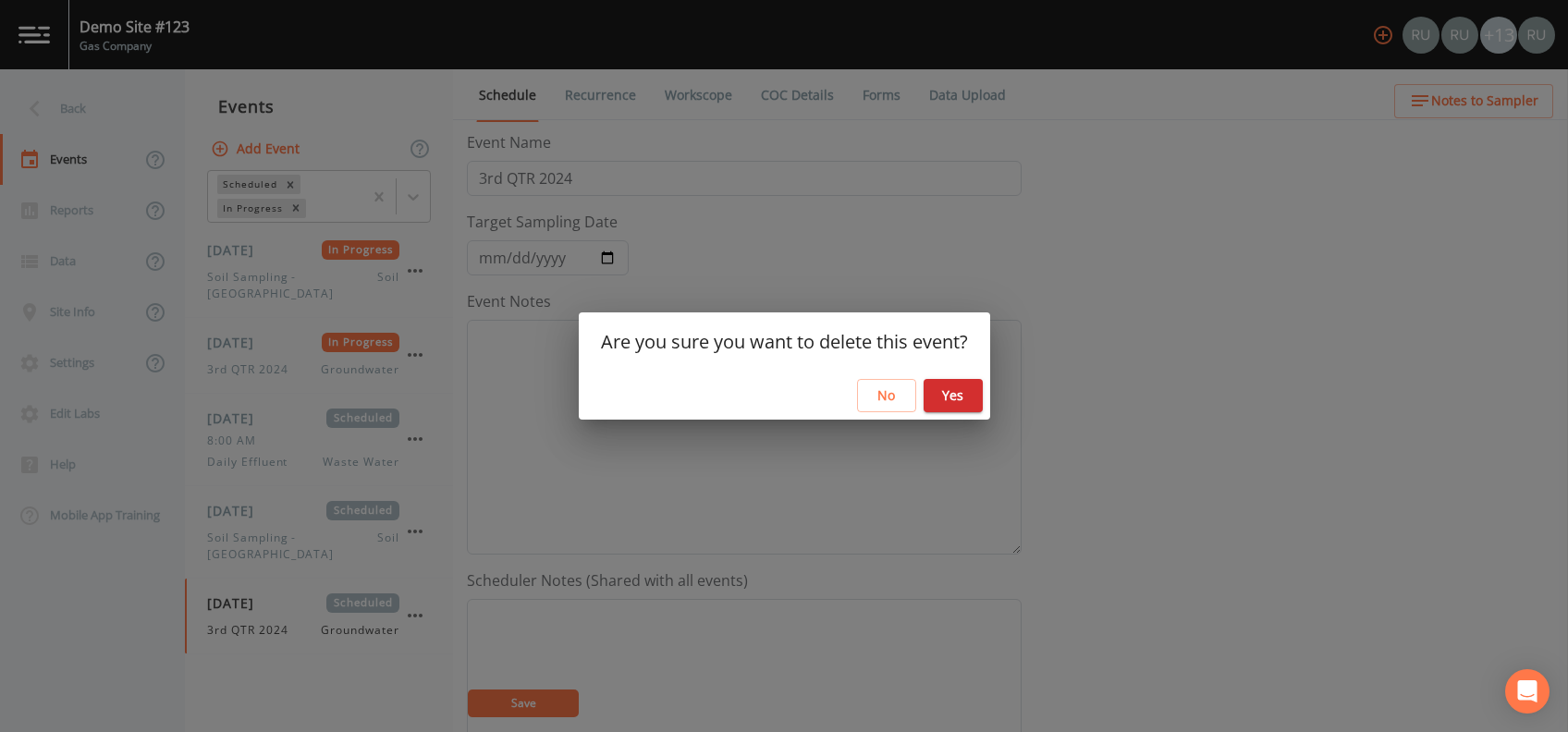 click on "Are you sure you want to delete this event? No Yes" at bounding box center [784, 366] 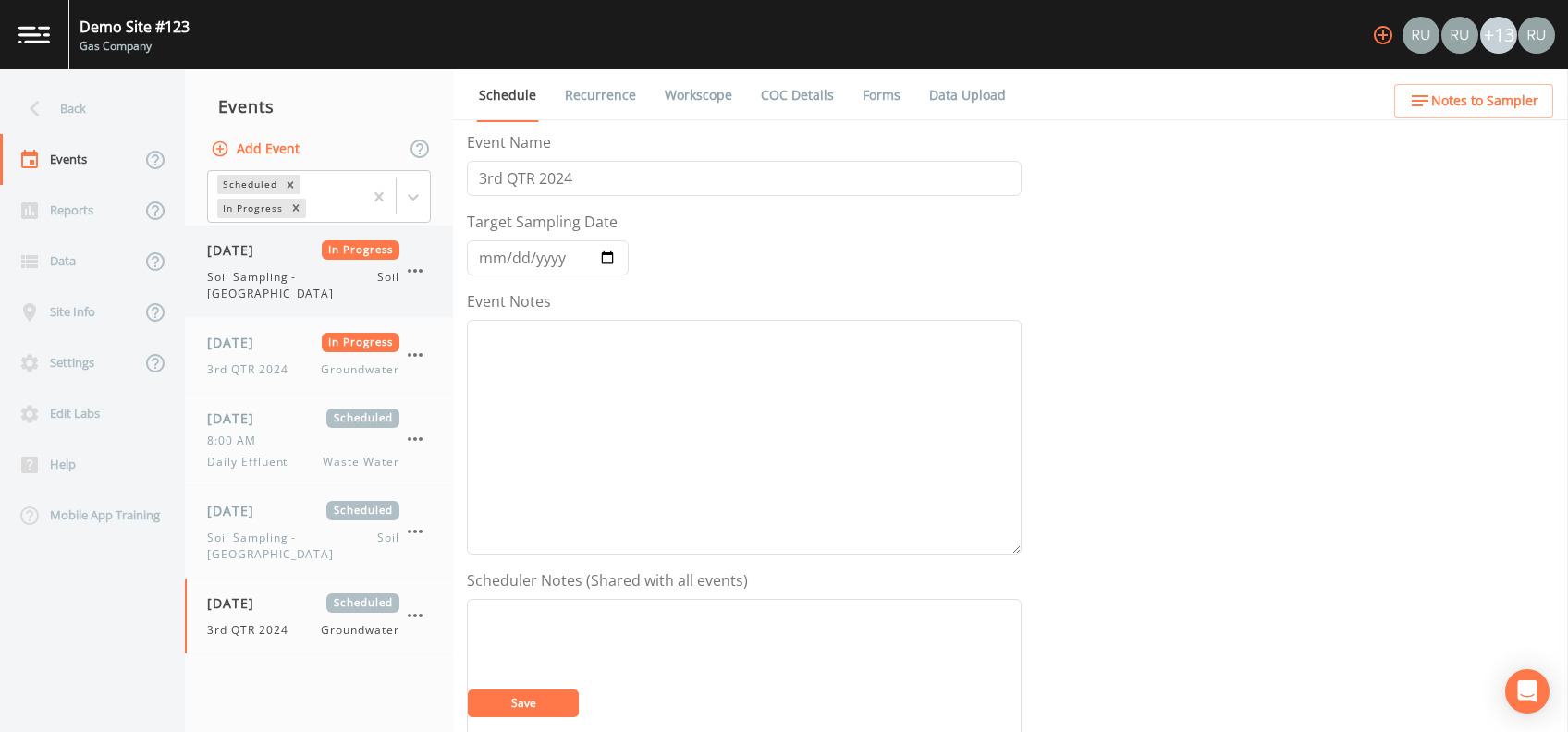 click 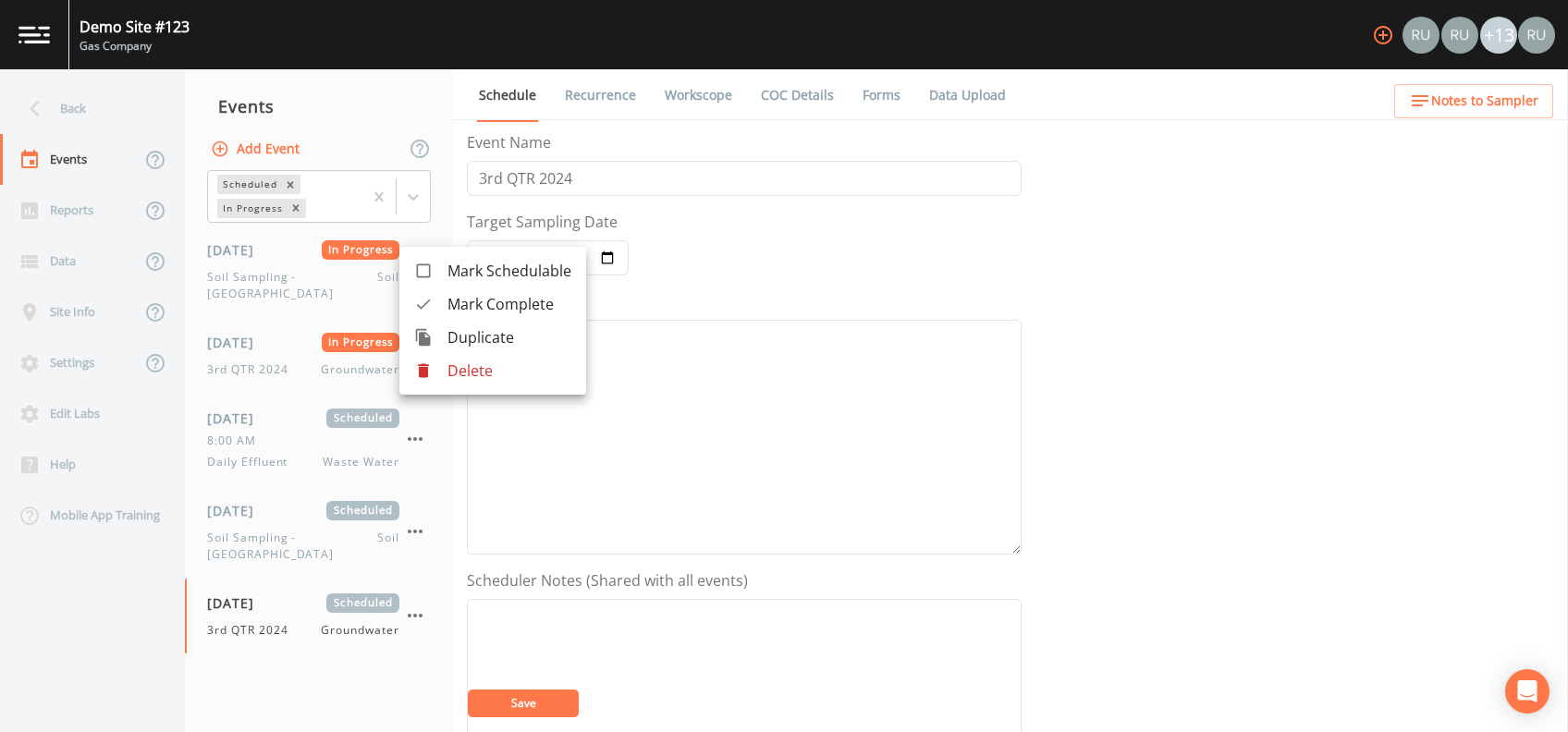 click on "Delete" at bounding box center (509, 371) 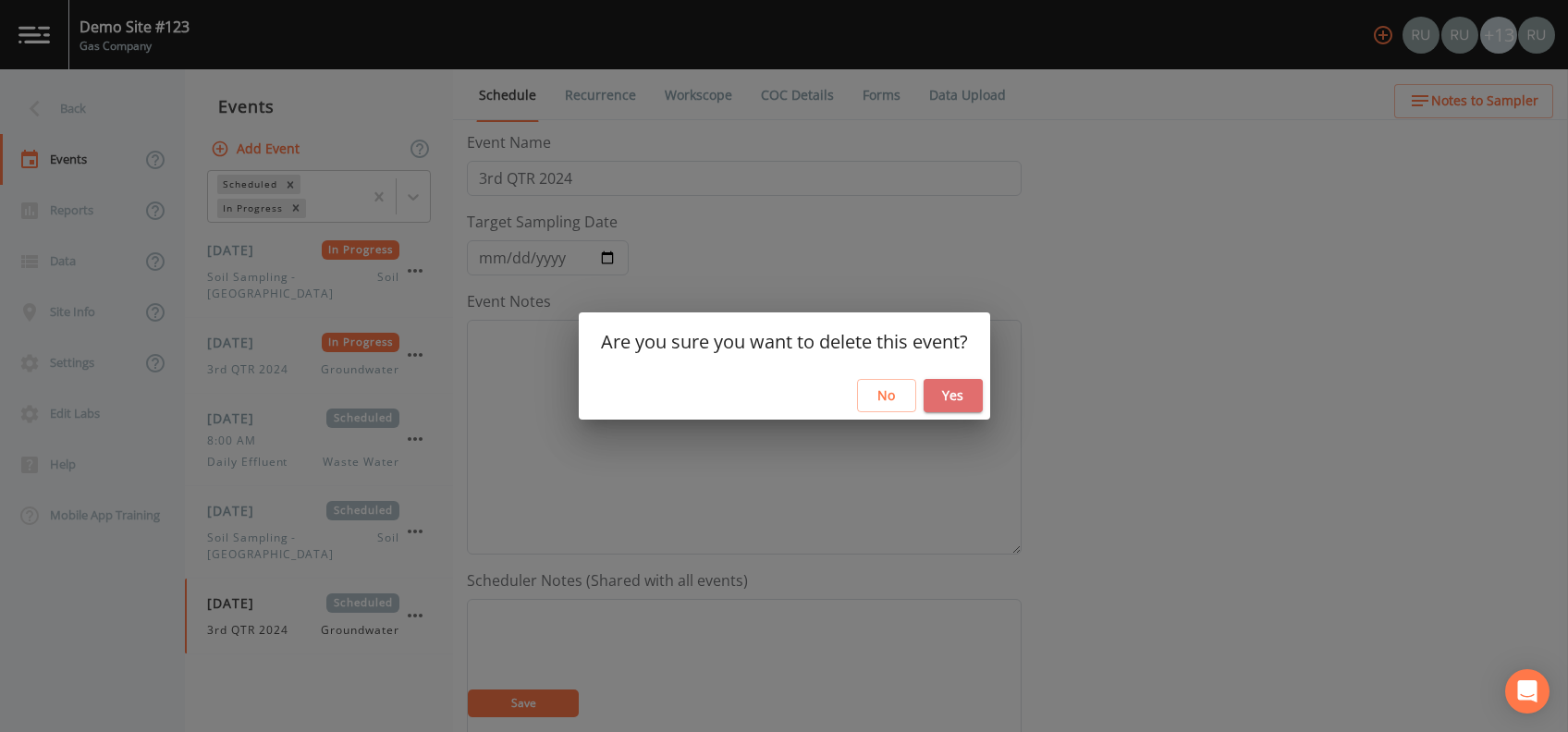click on "Yes" at bounding box center (953, 396) 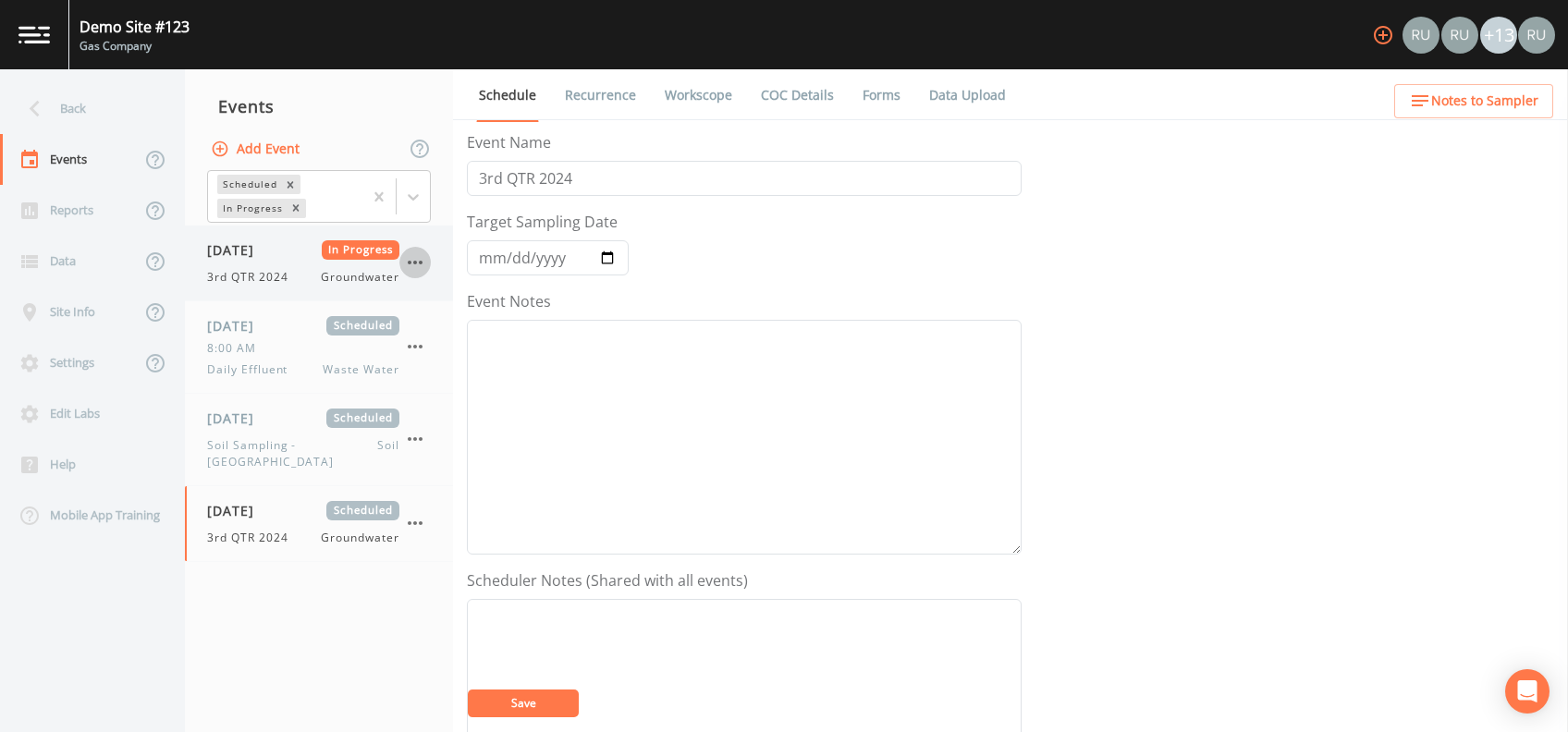 click 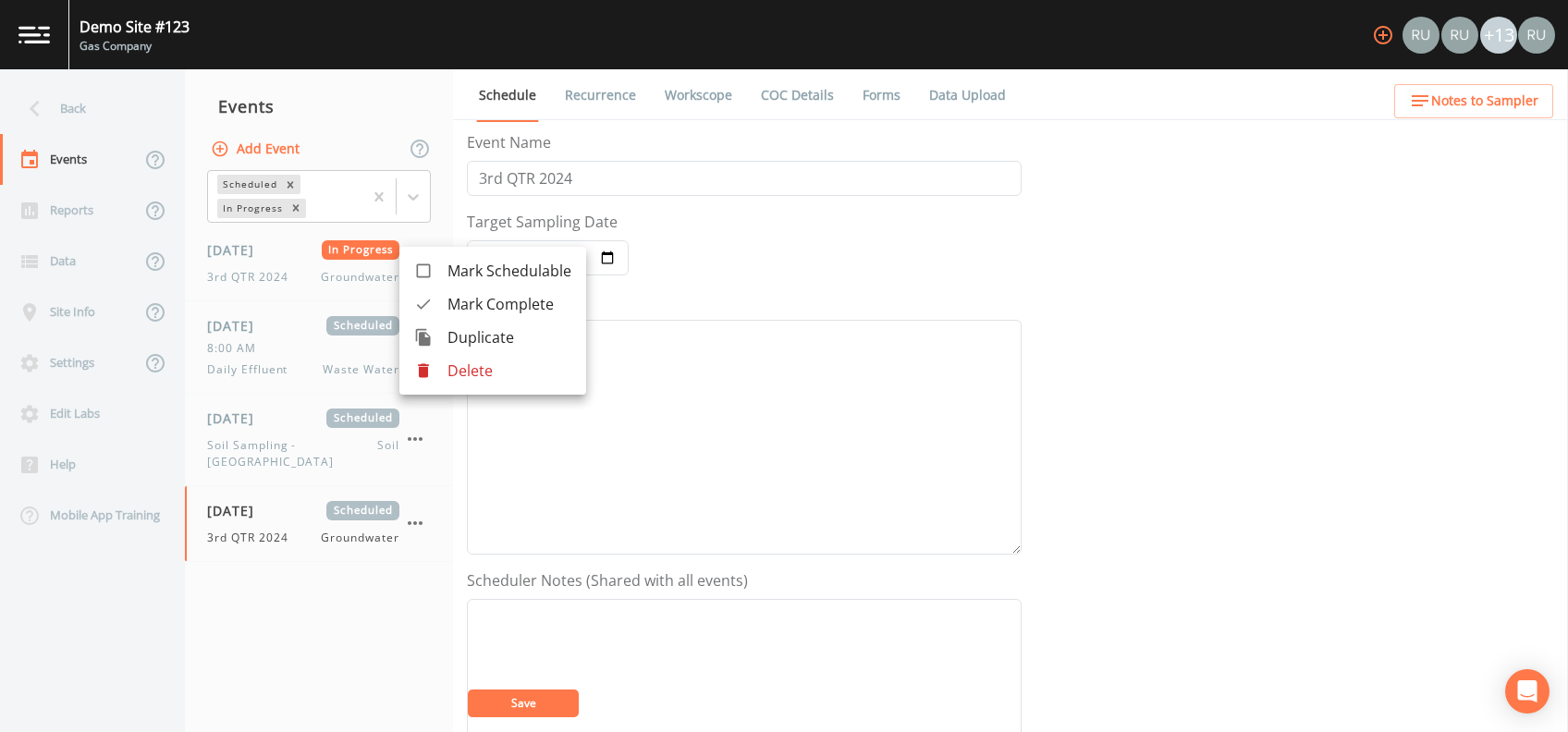 click on "Delete" at bounding box center (509, 371) 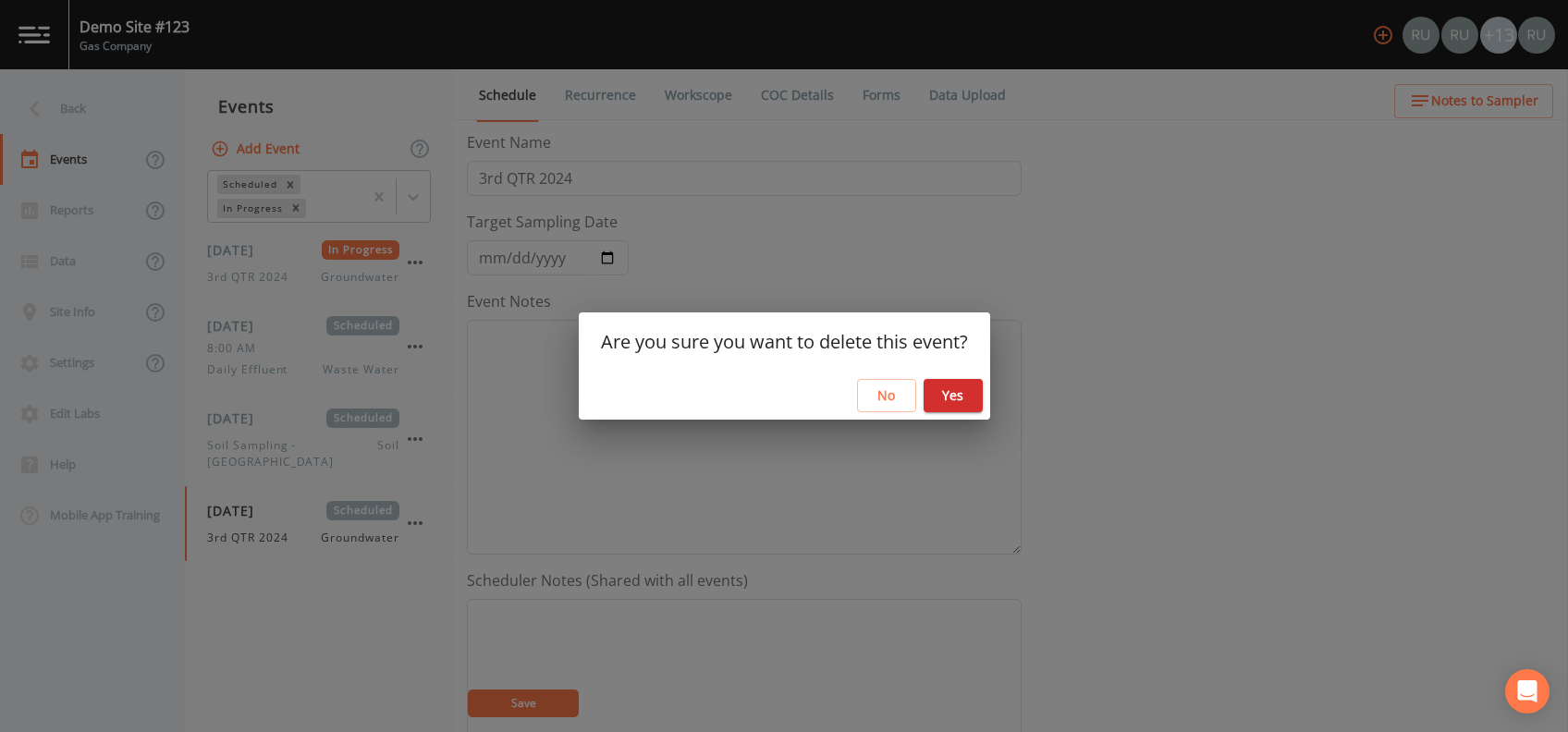 click on "Yes" at bounding box center [953, 396] 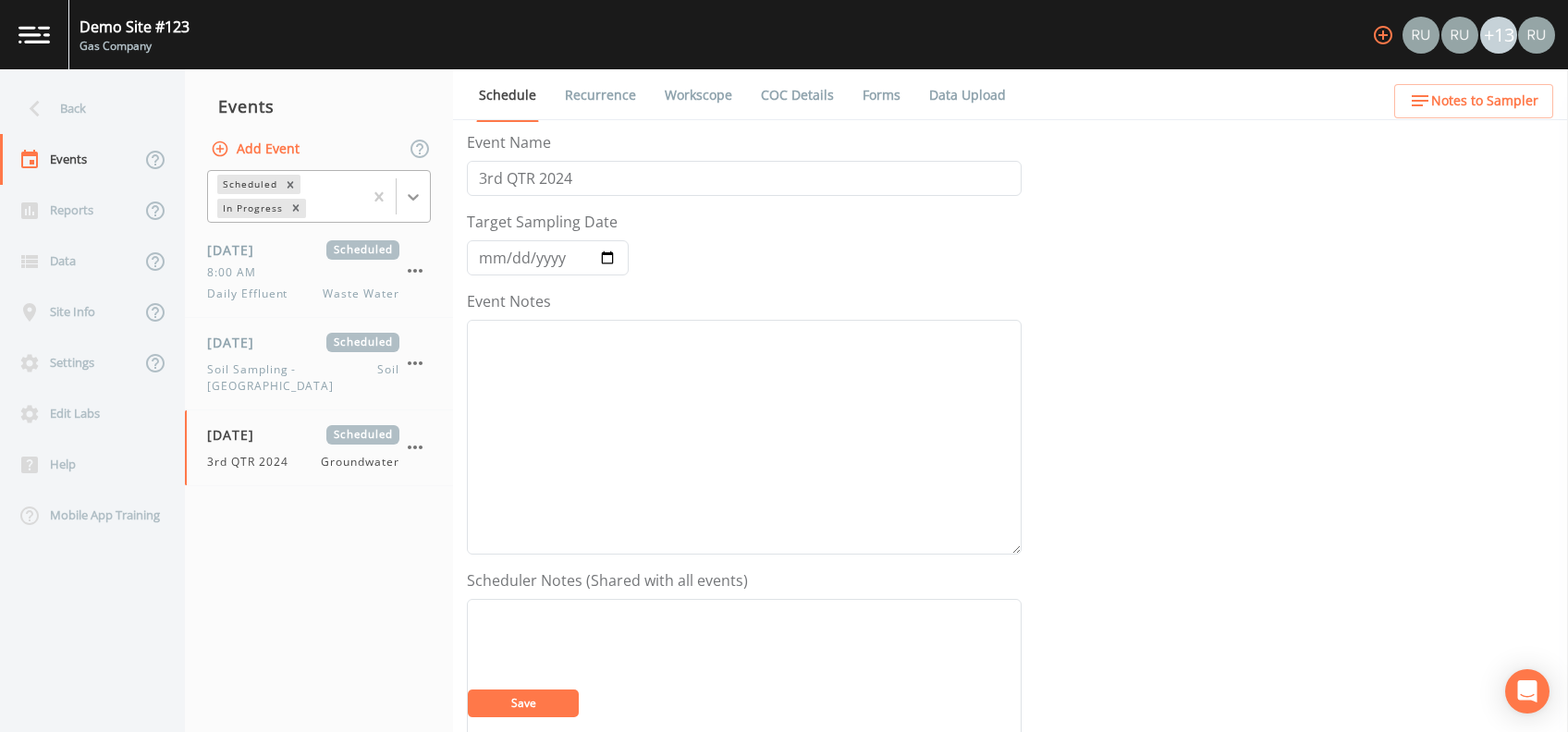 click 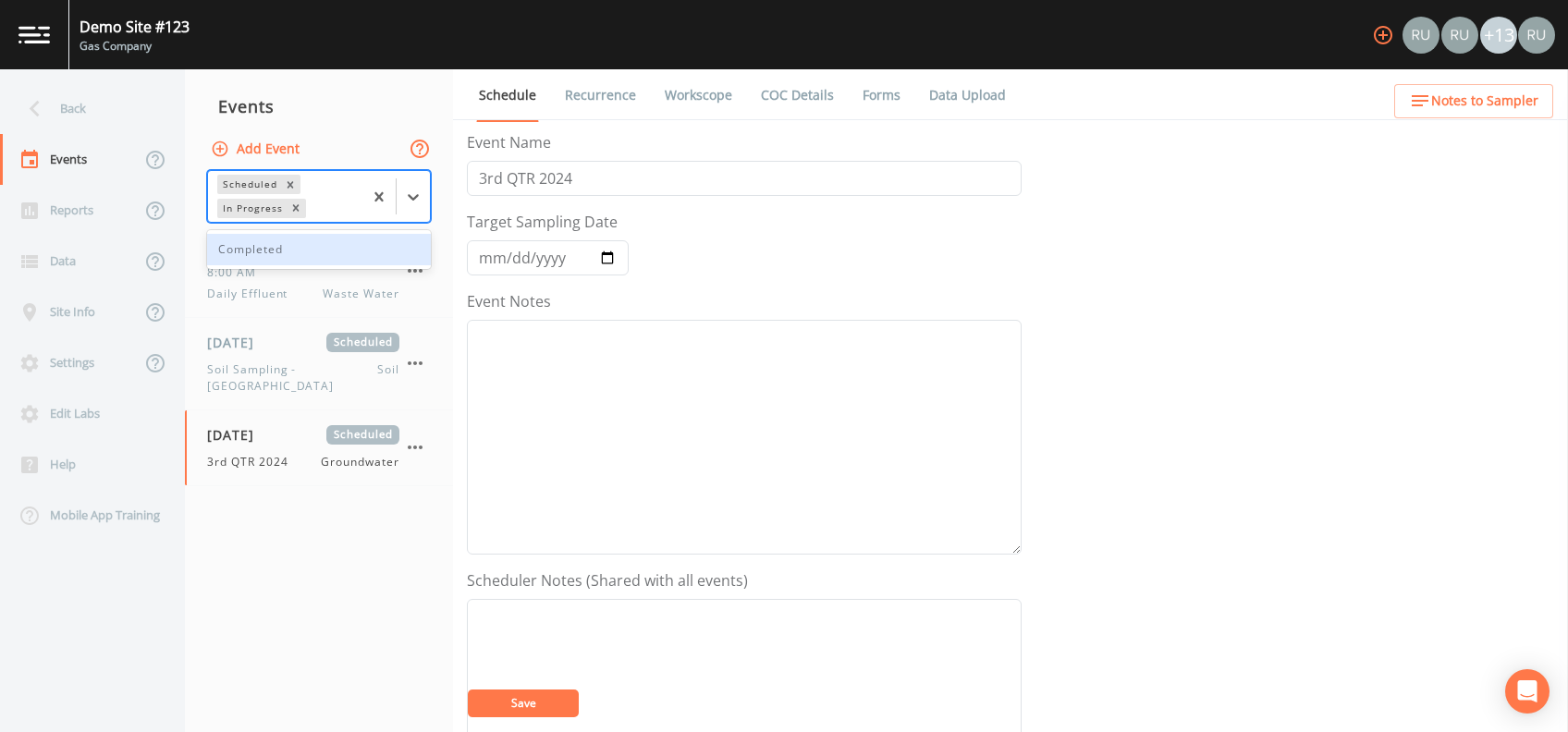 click 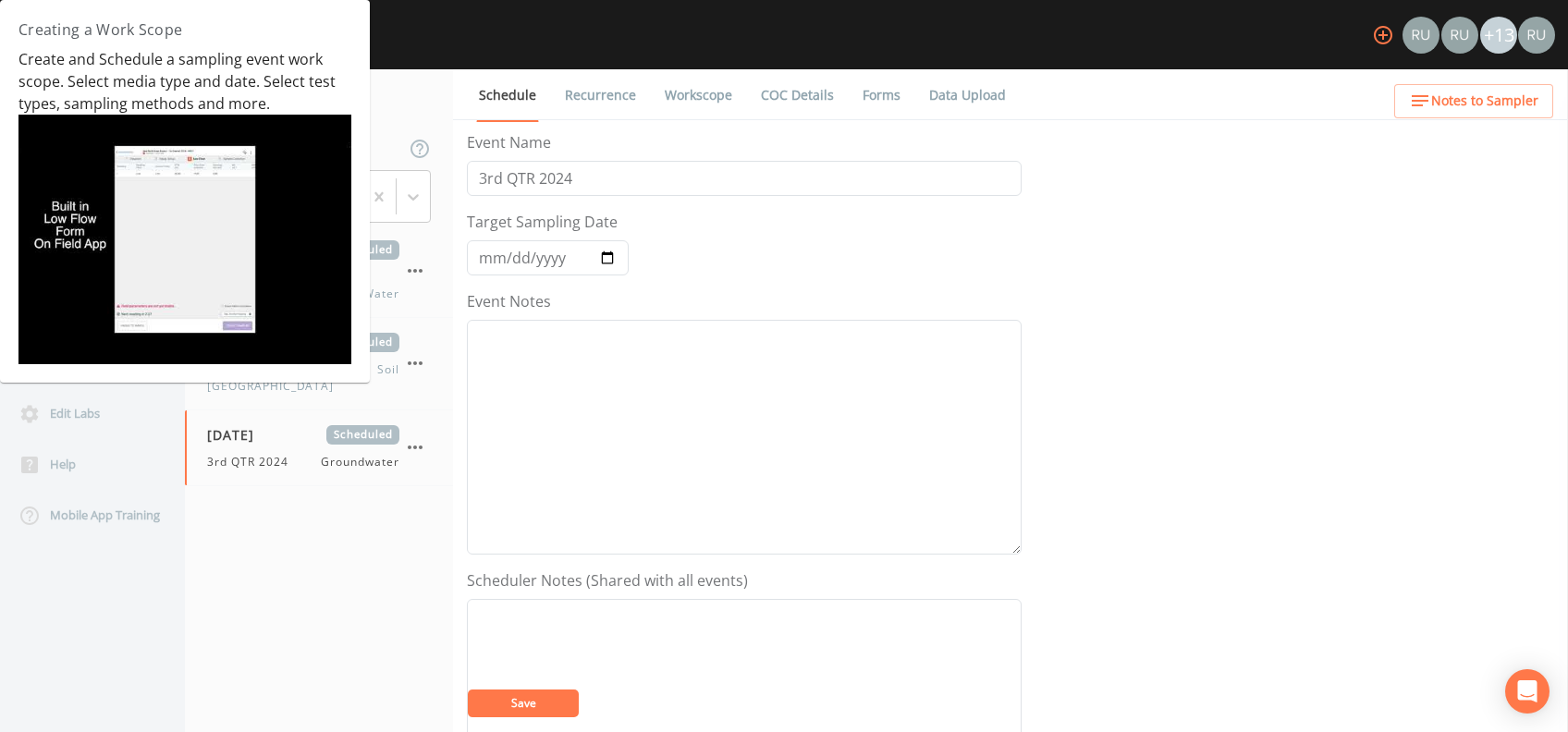 click at bounding box center [185, 239] 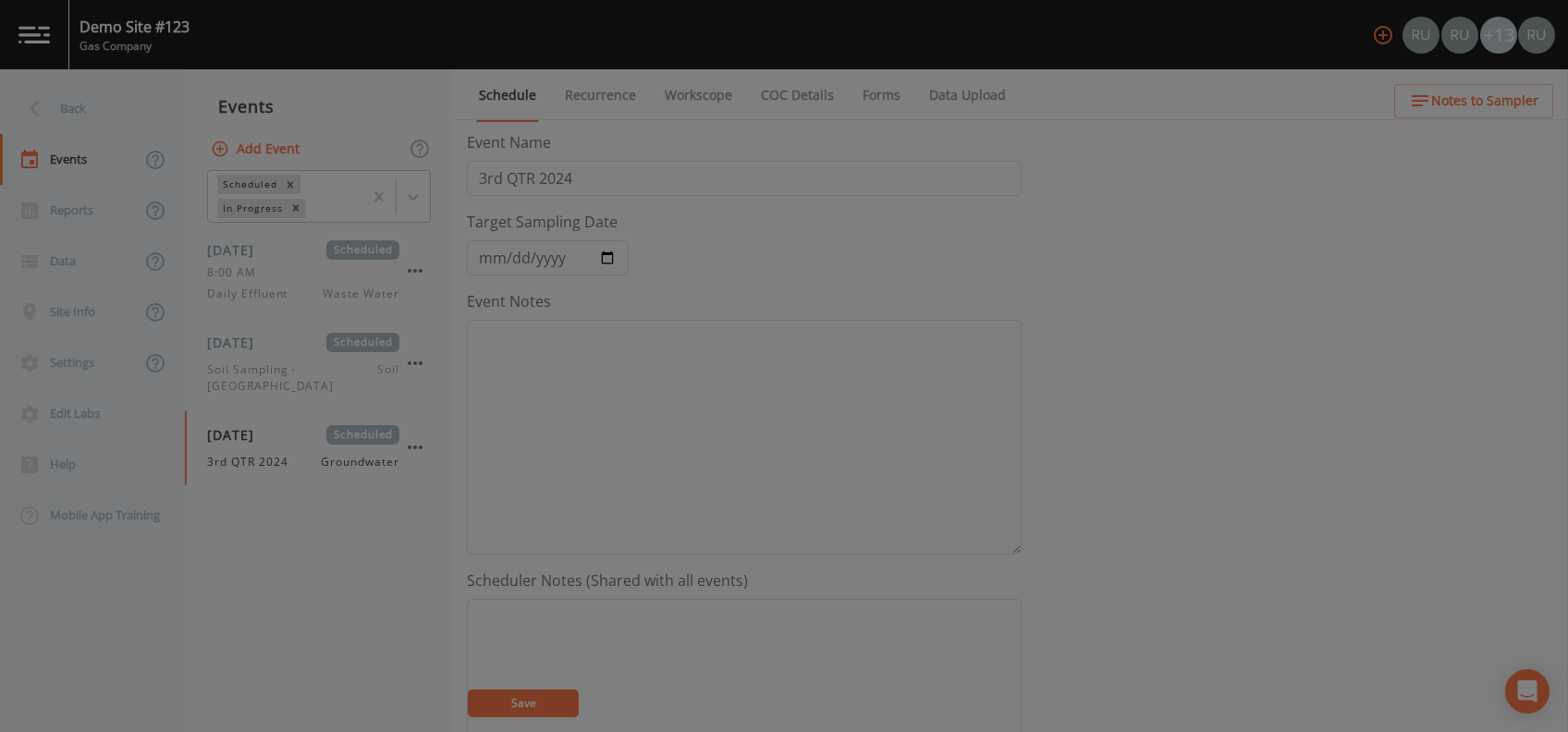 click at bounding box center (784, 366) 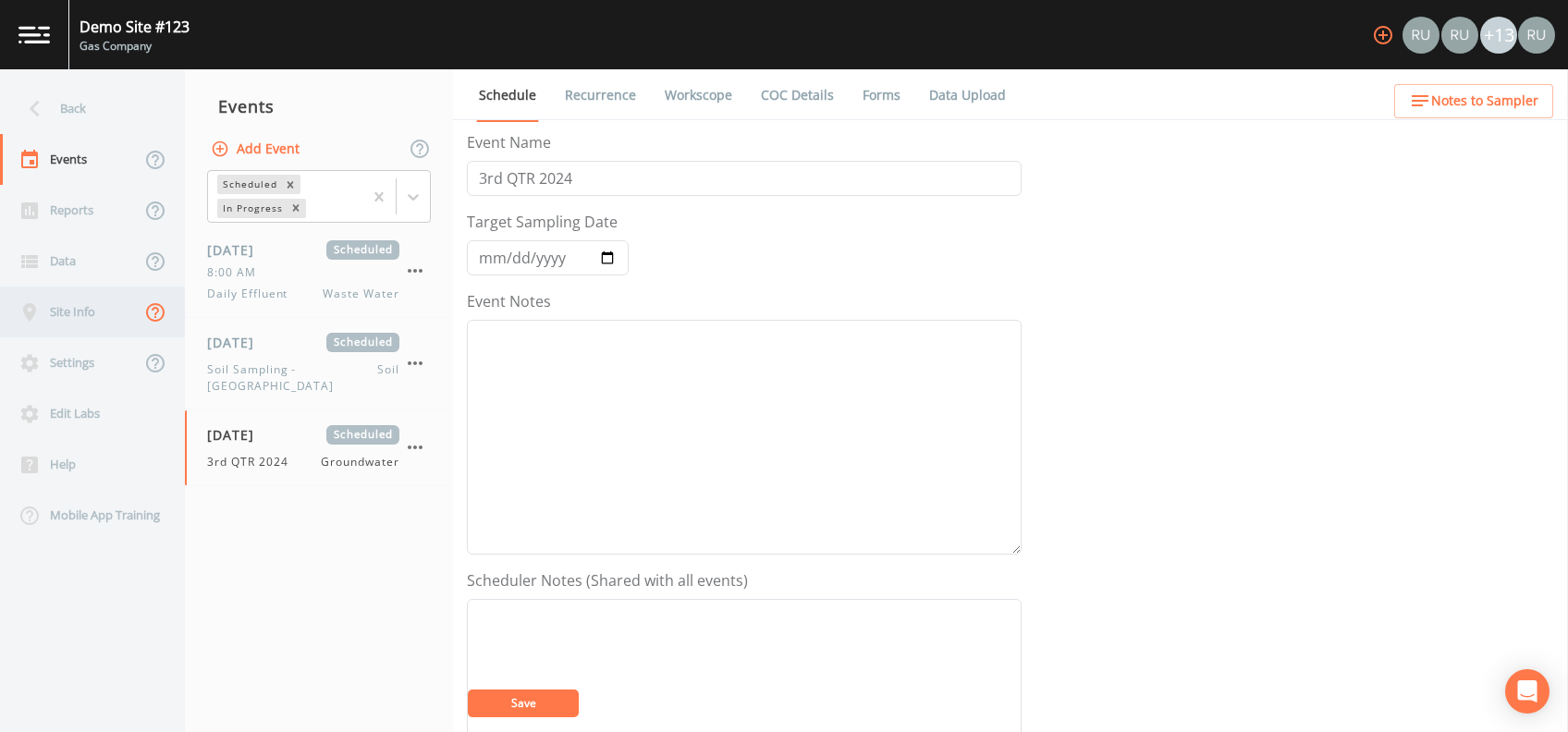 click 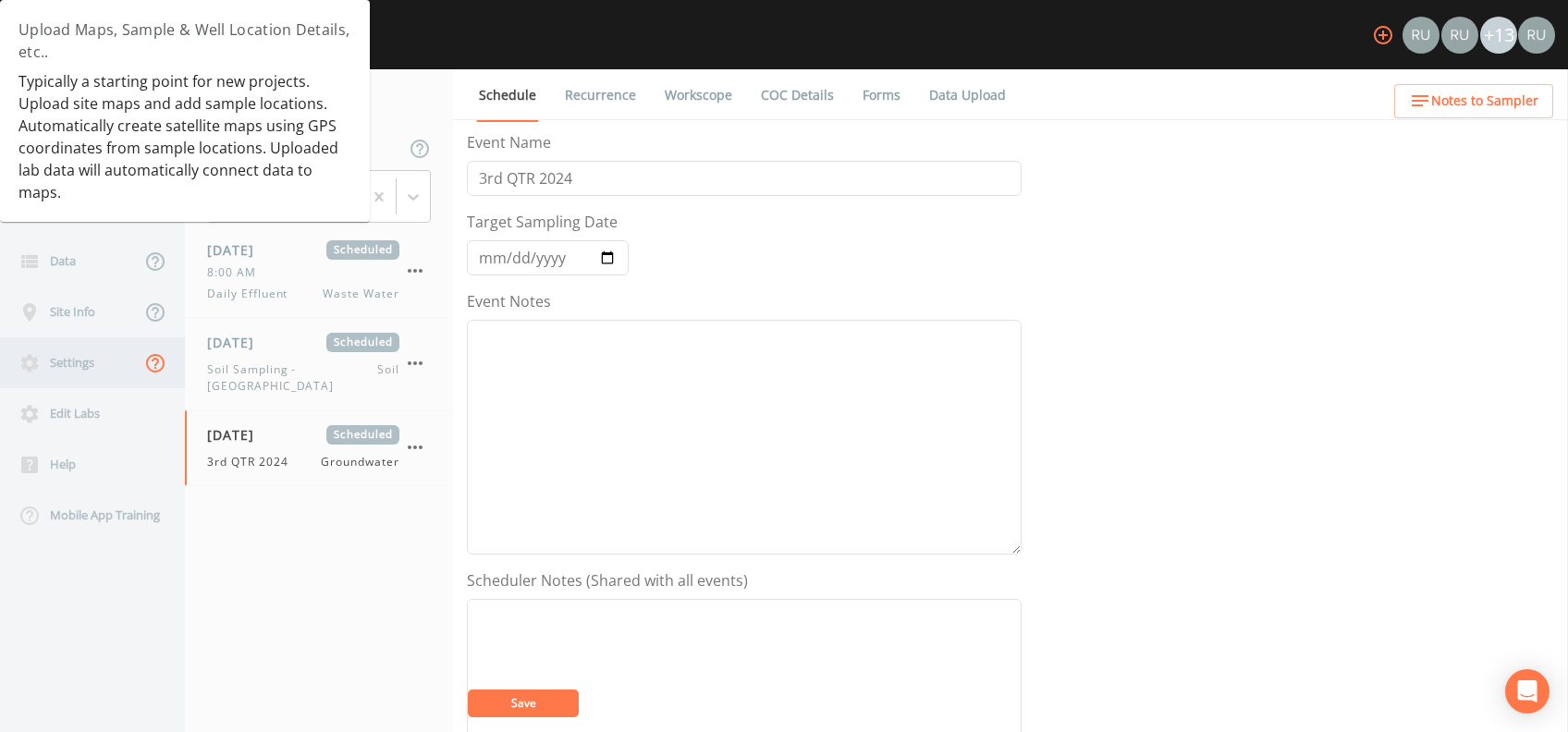 click 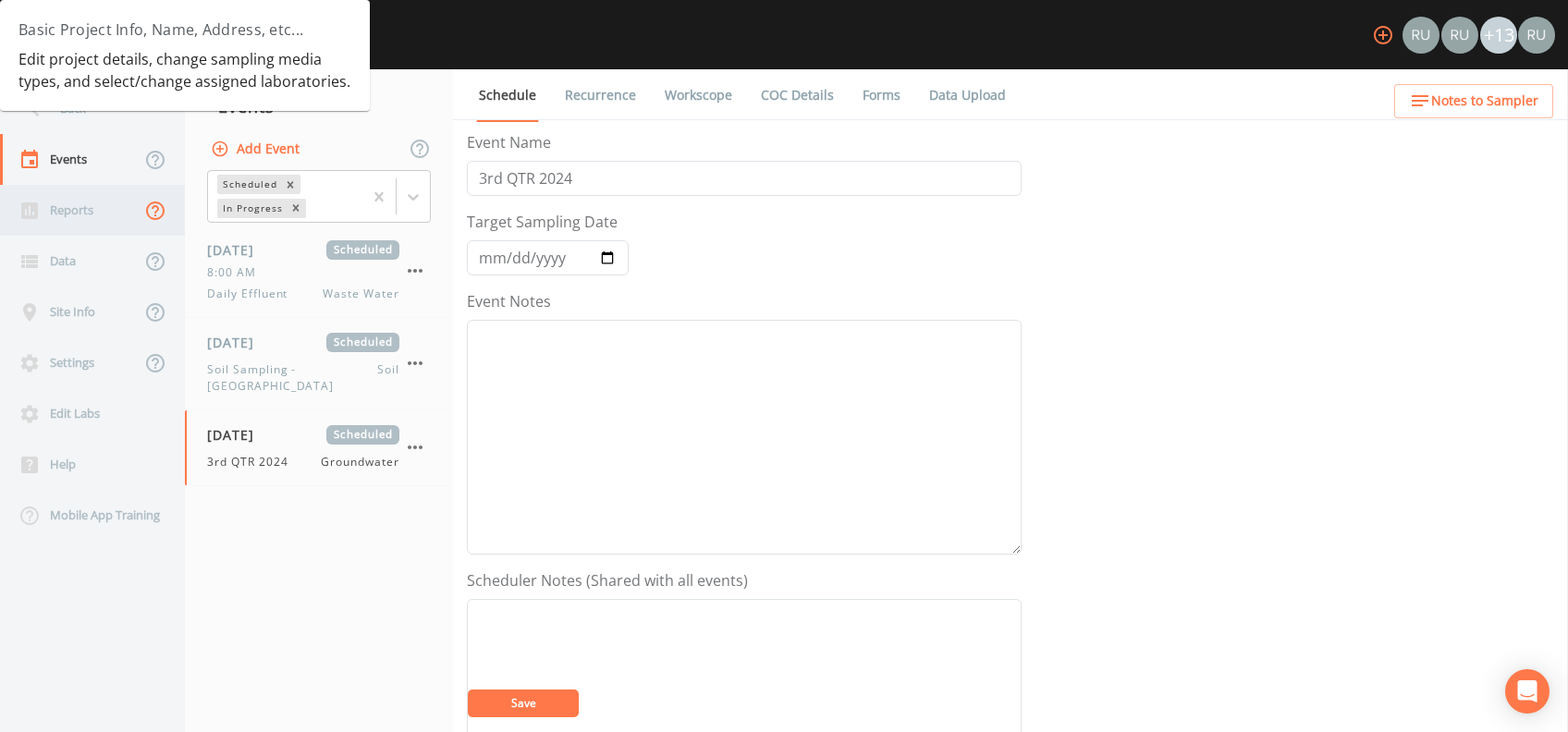 click 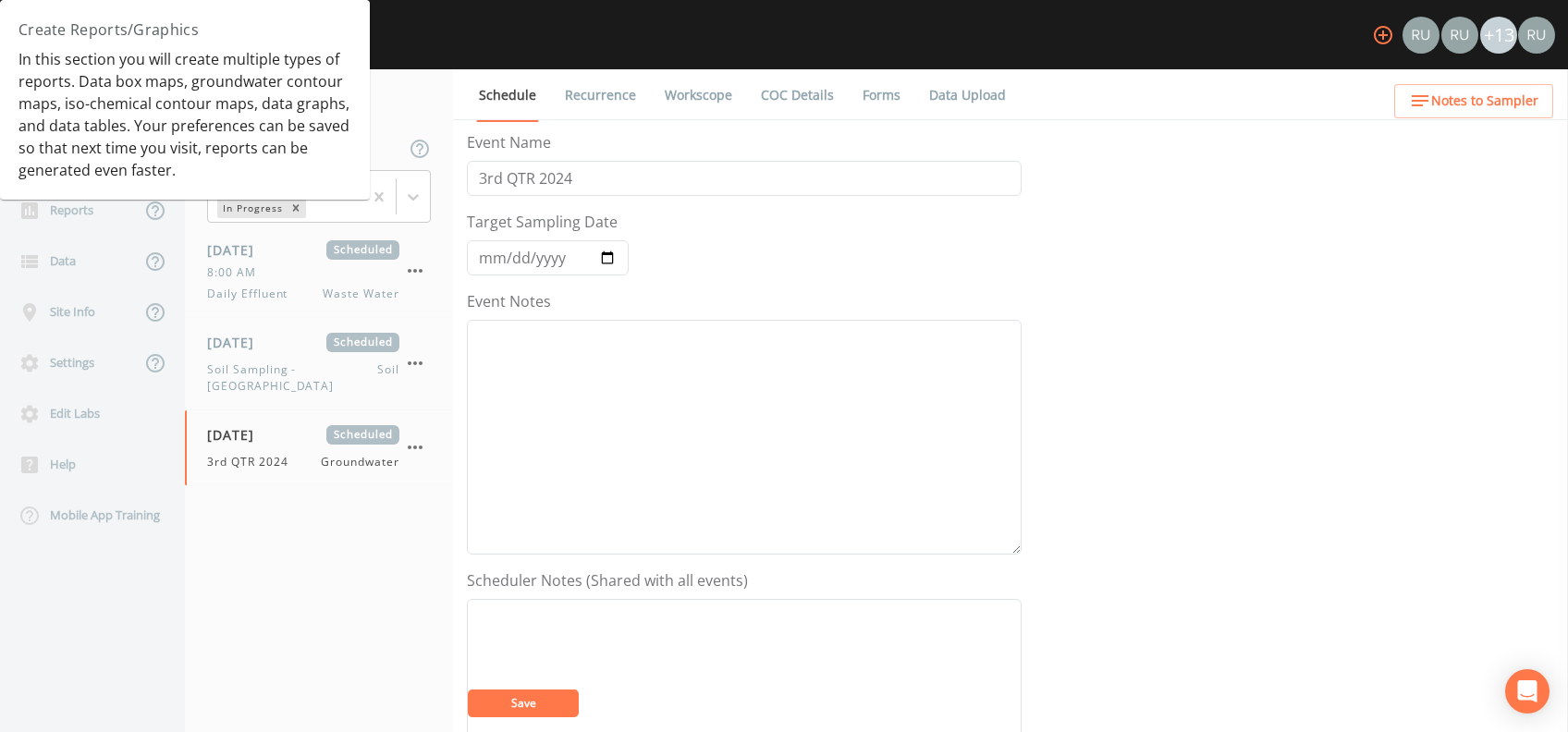 click on "Events Add Event Scheduled In Progress [DATE] Scheduled 8:00 AM Daily Effluent Waste Water [DATE] Scheduled Soil Sampling - UST Pit Soil [DATE] Scheduled 3rd QTR 2024 Groundwater" at bounding box center (319, 400) 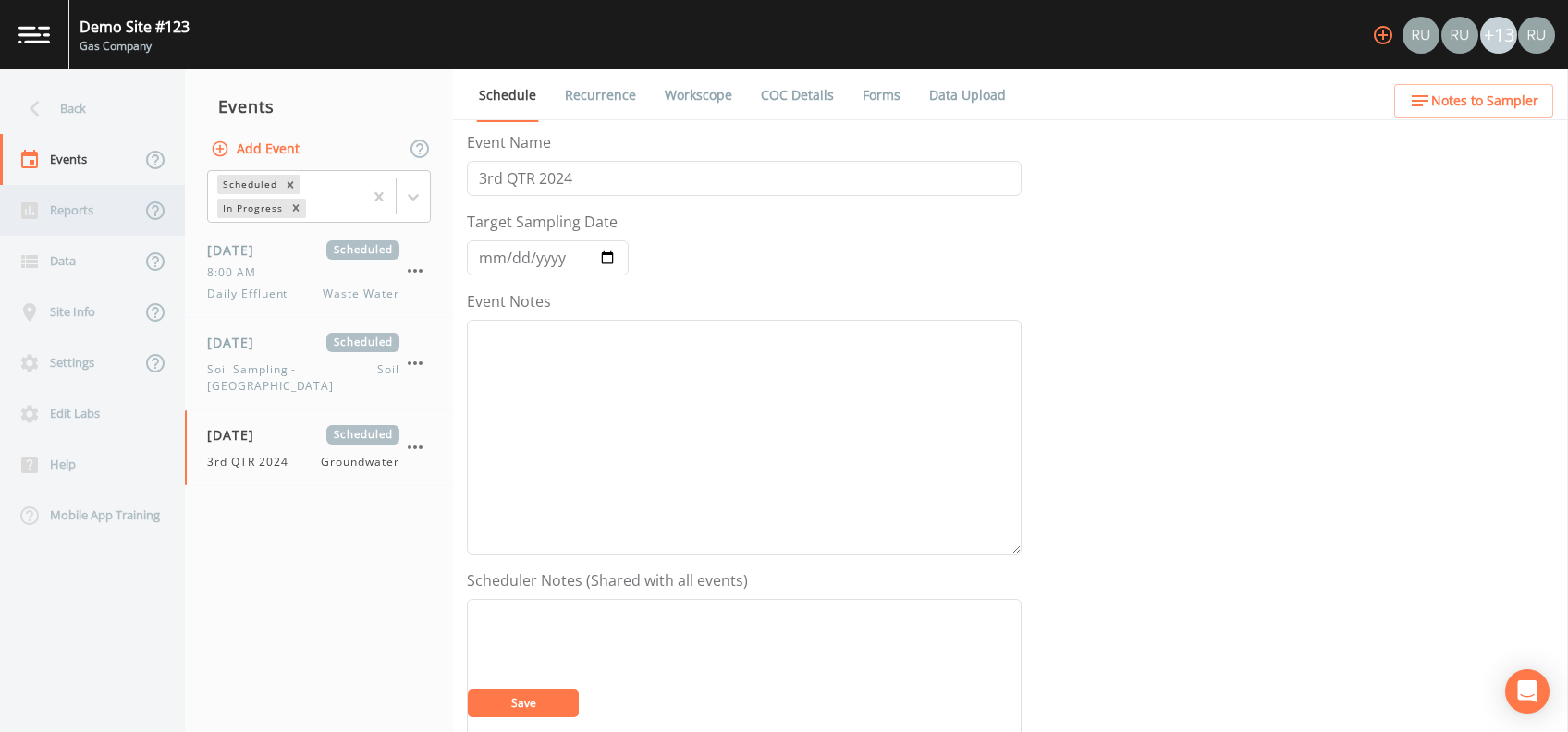 click on "Reports" at bounding box center [70, 210] 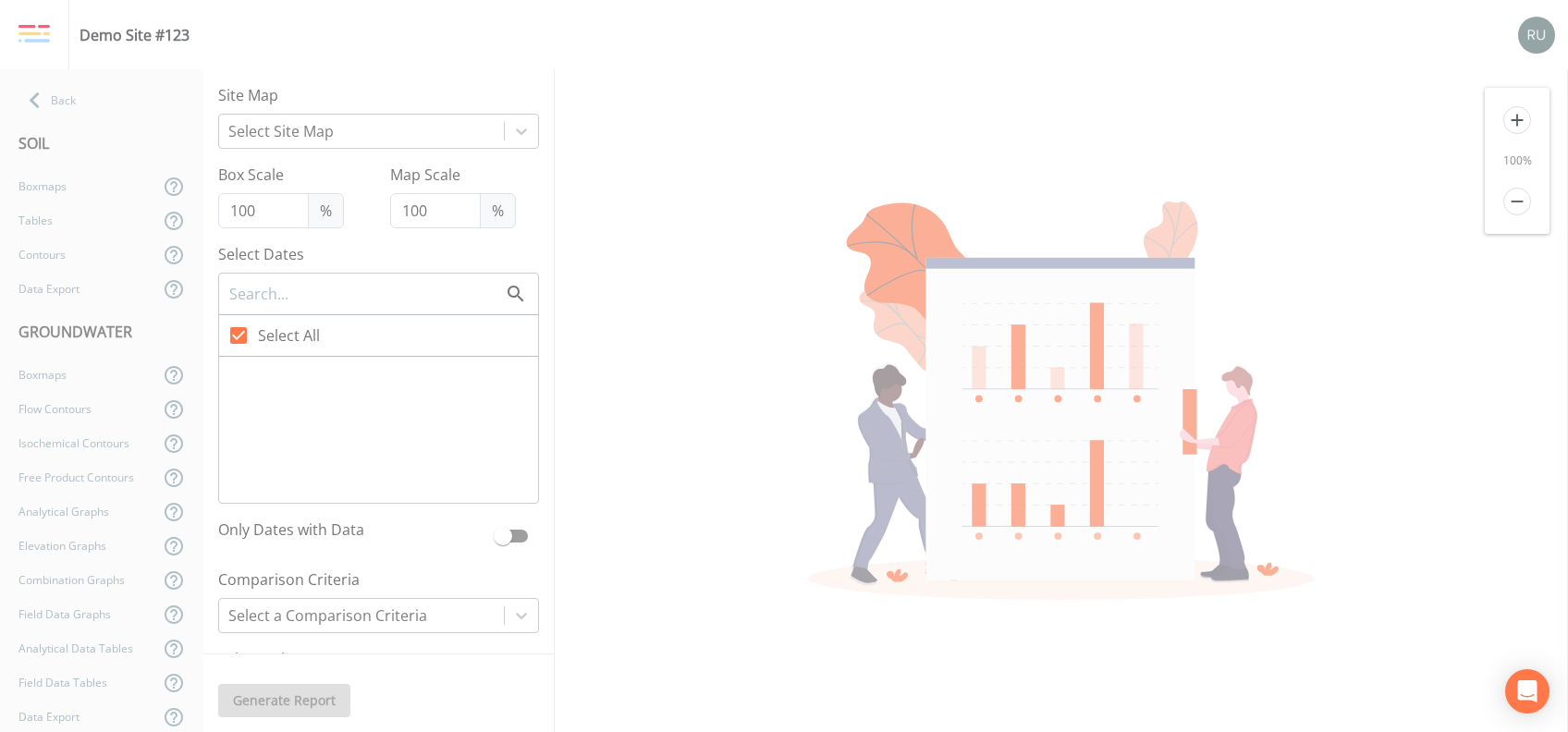 type on "77" 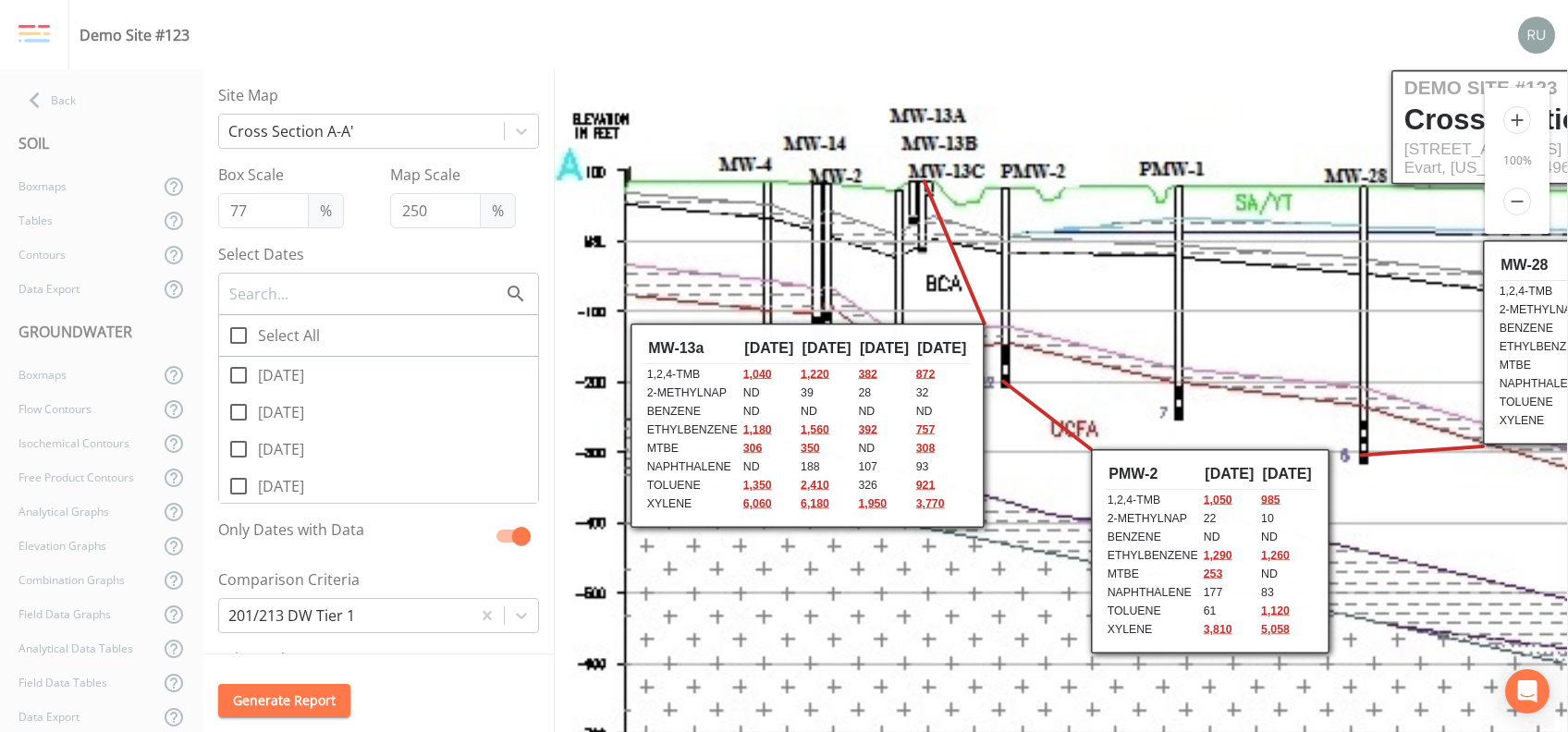 scroll, scrollTop: 0, scrollLeft: 0, axis: both 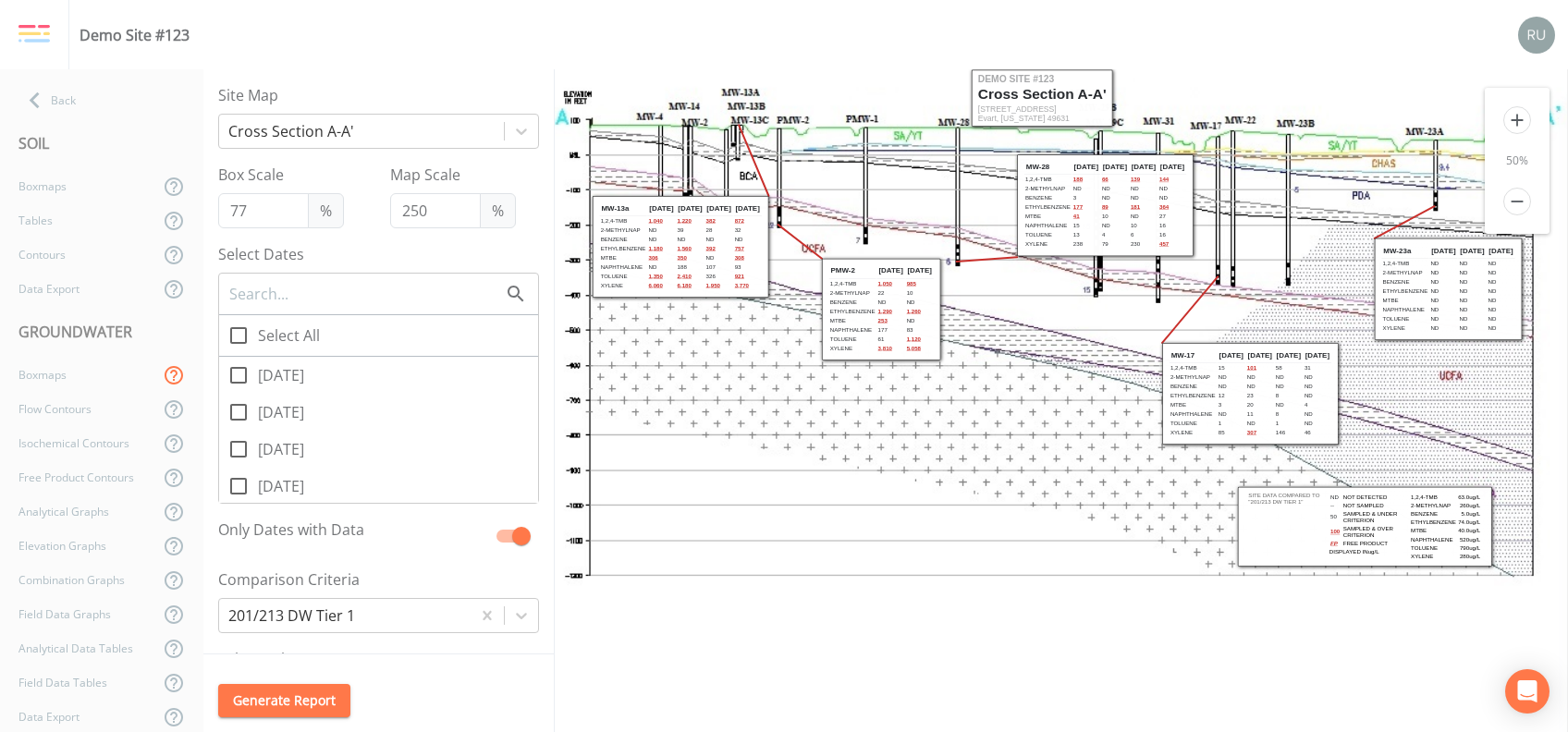 click 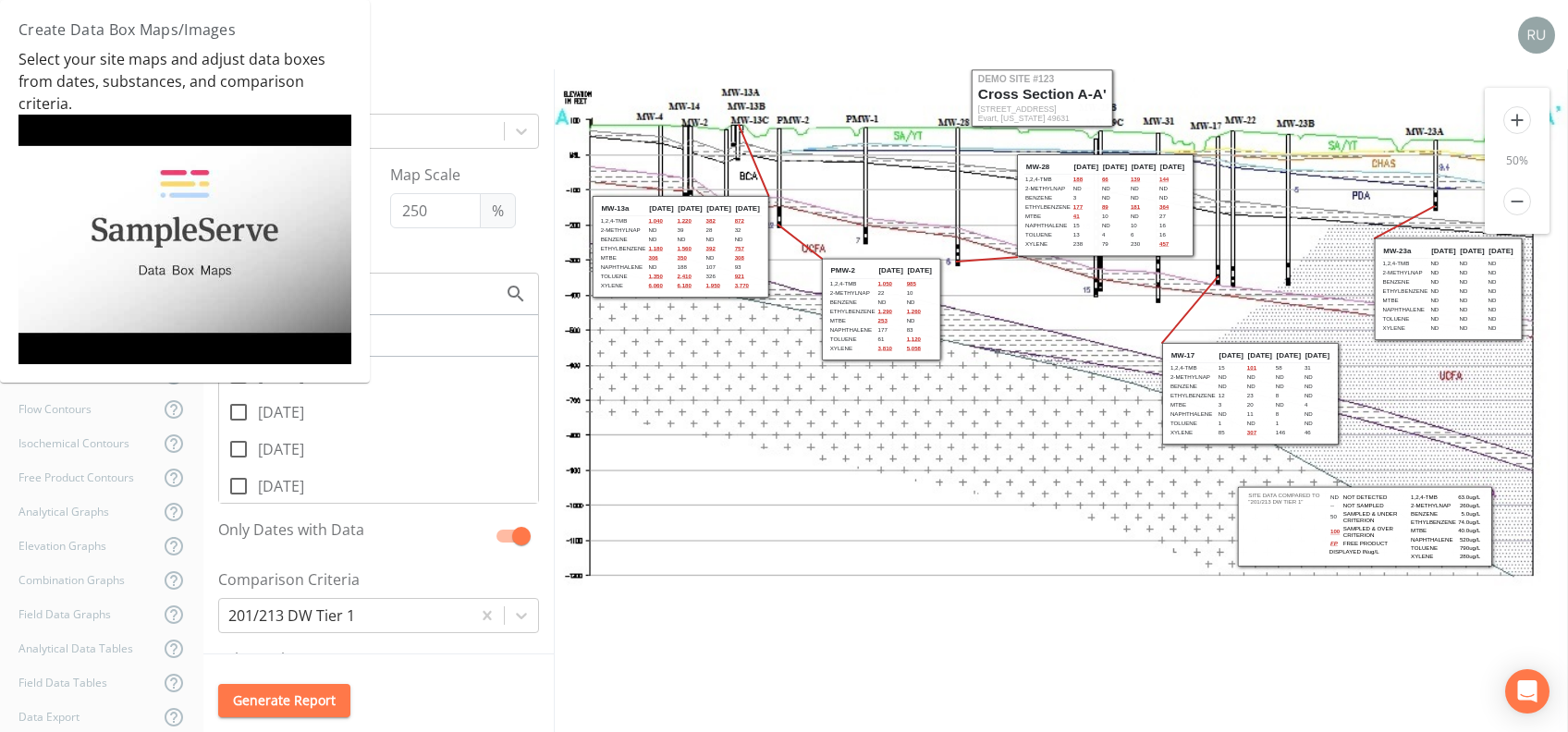 click at bounding box center [185, 239] 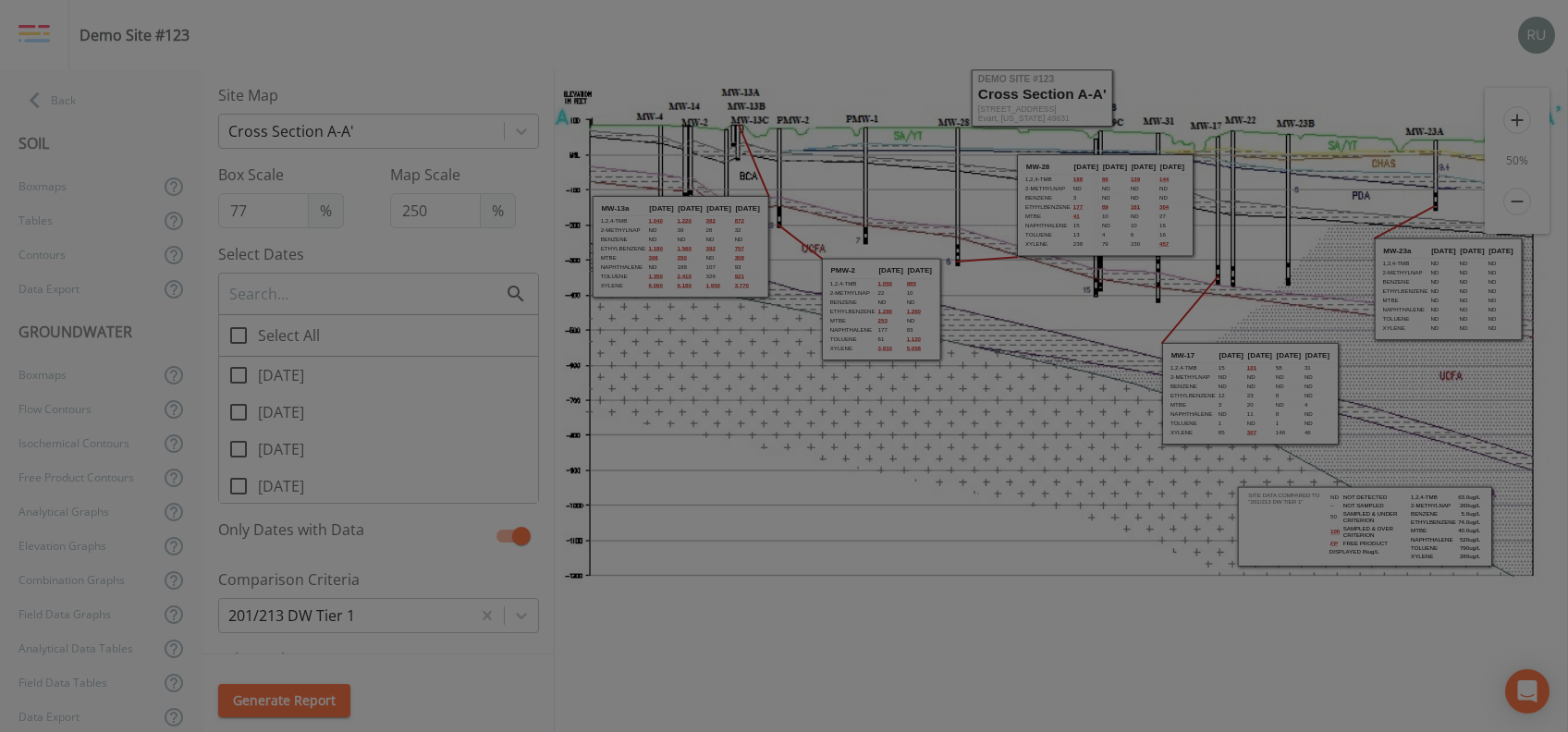 click at bounding box center [784, 366] 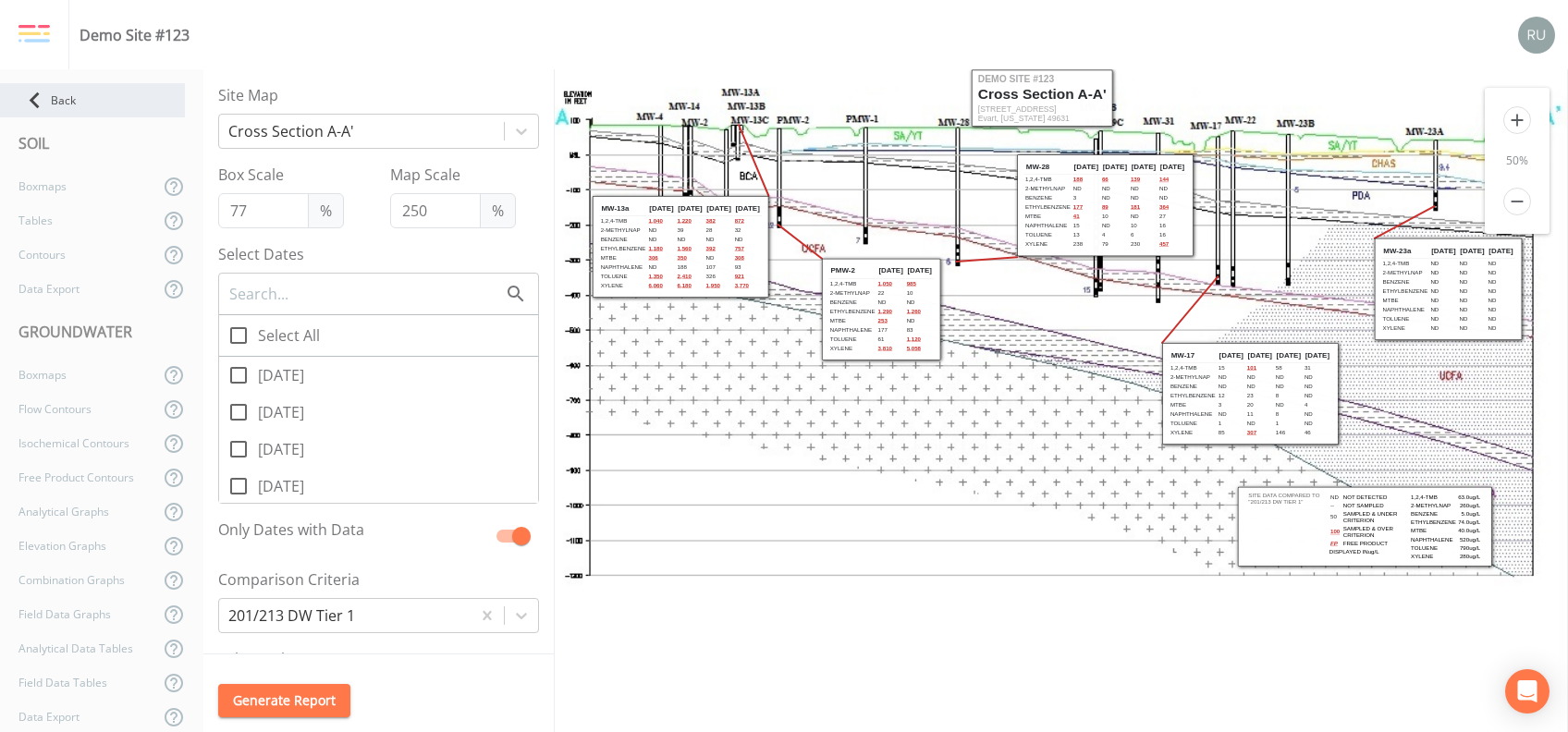 click 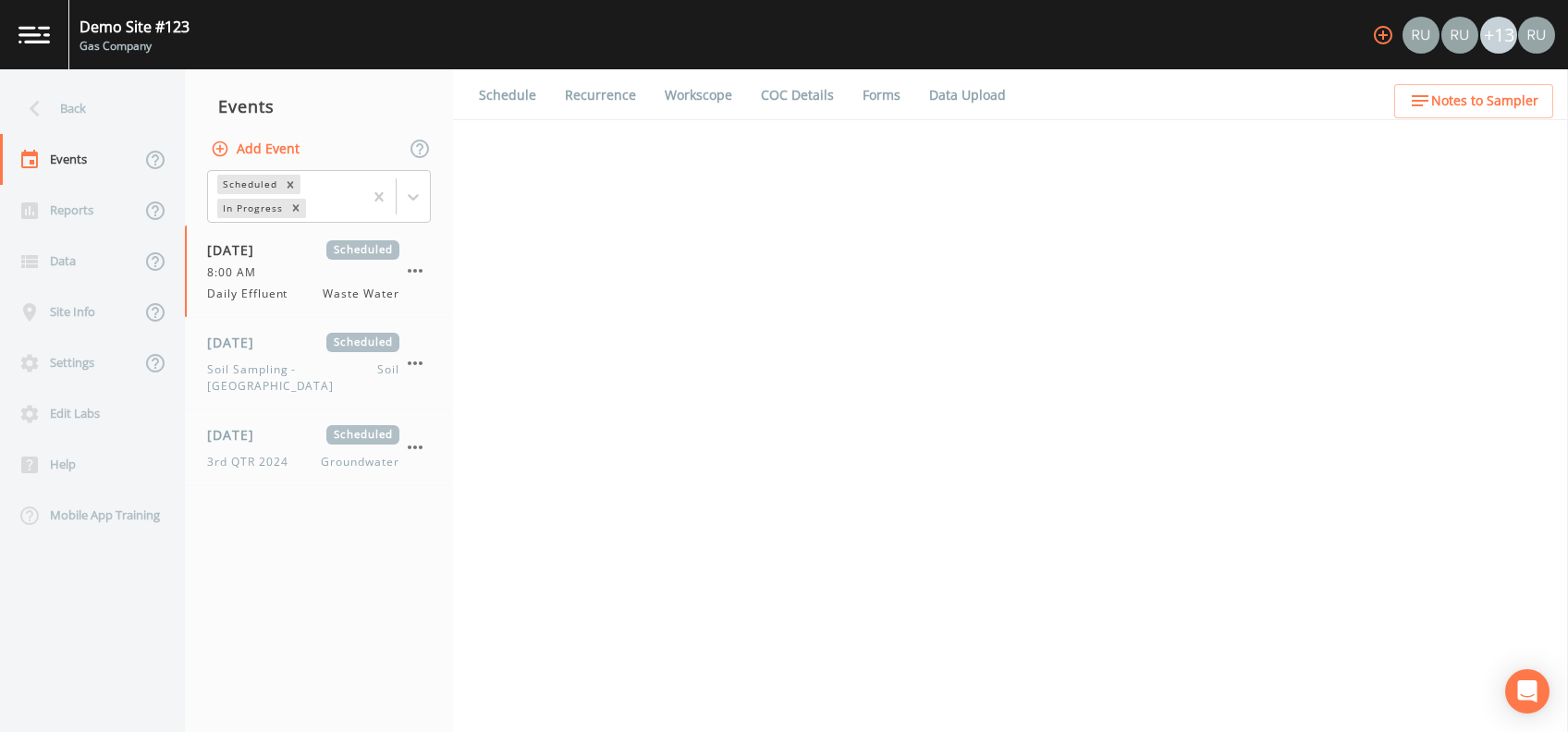 select on "092b3f94-5697-4c94-9891-da161916fdbb" 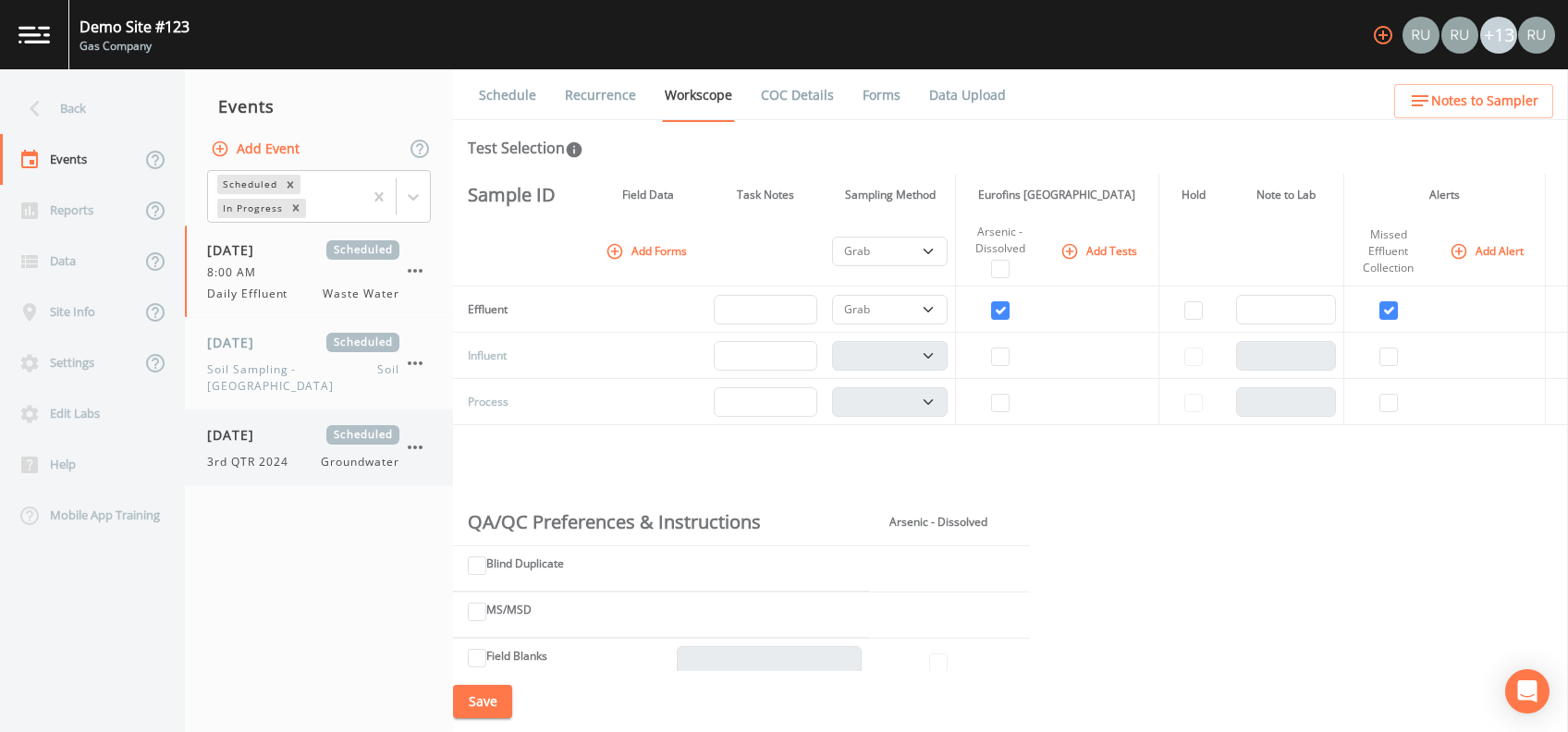 click on "3rd QTR 2024" at bounding box center (253, 462) 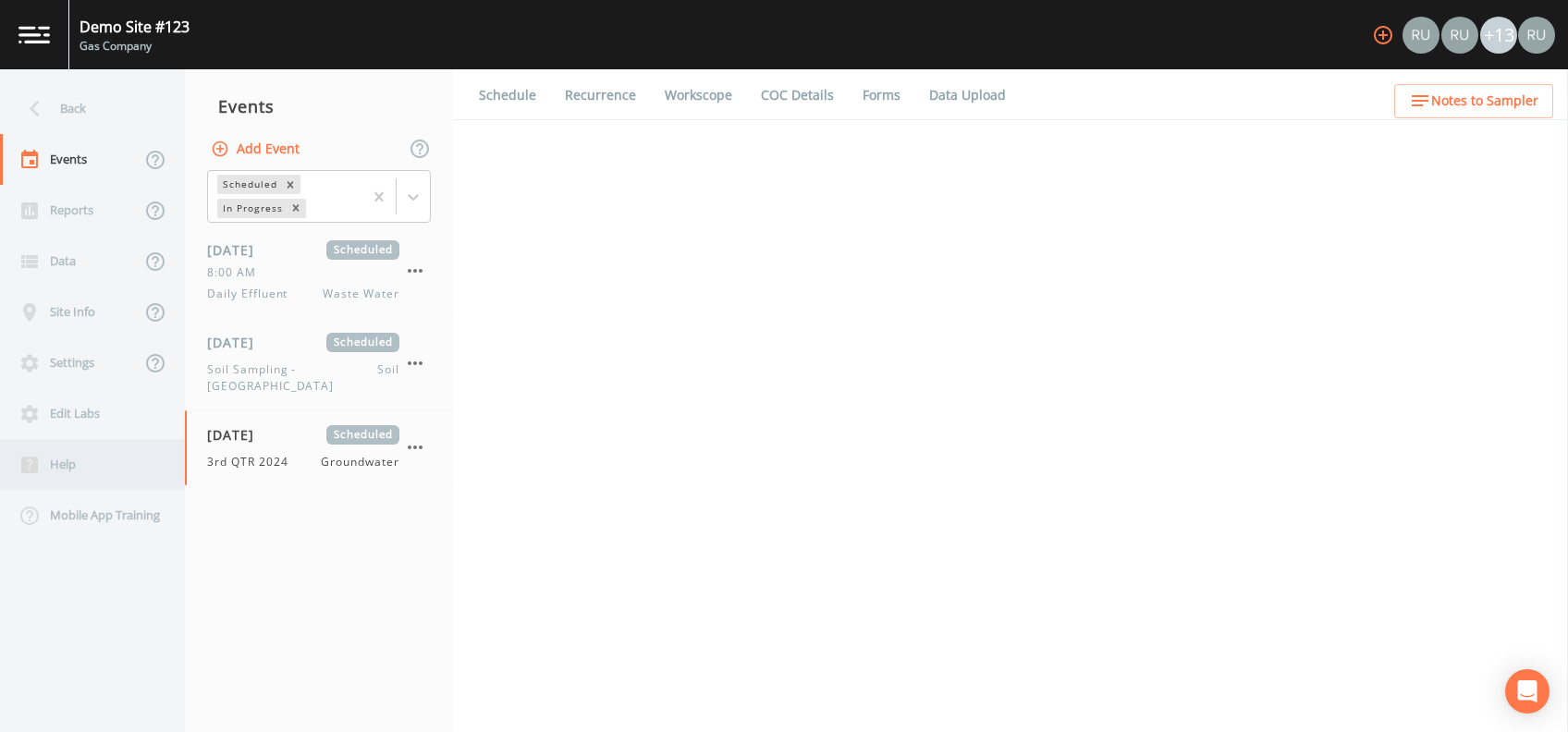 select on "4f082be6-97a7-4f70-a81f-c26a4e896ad7" 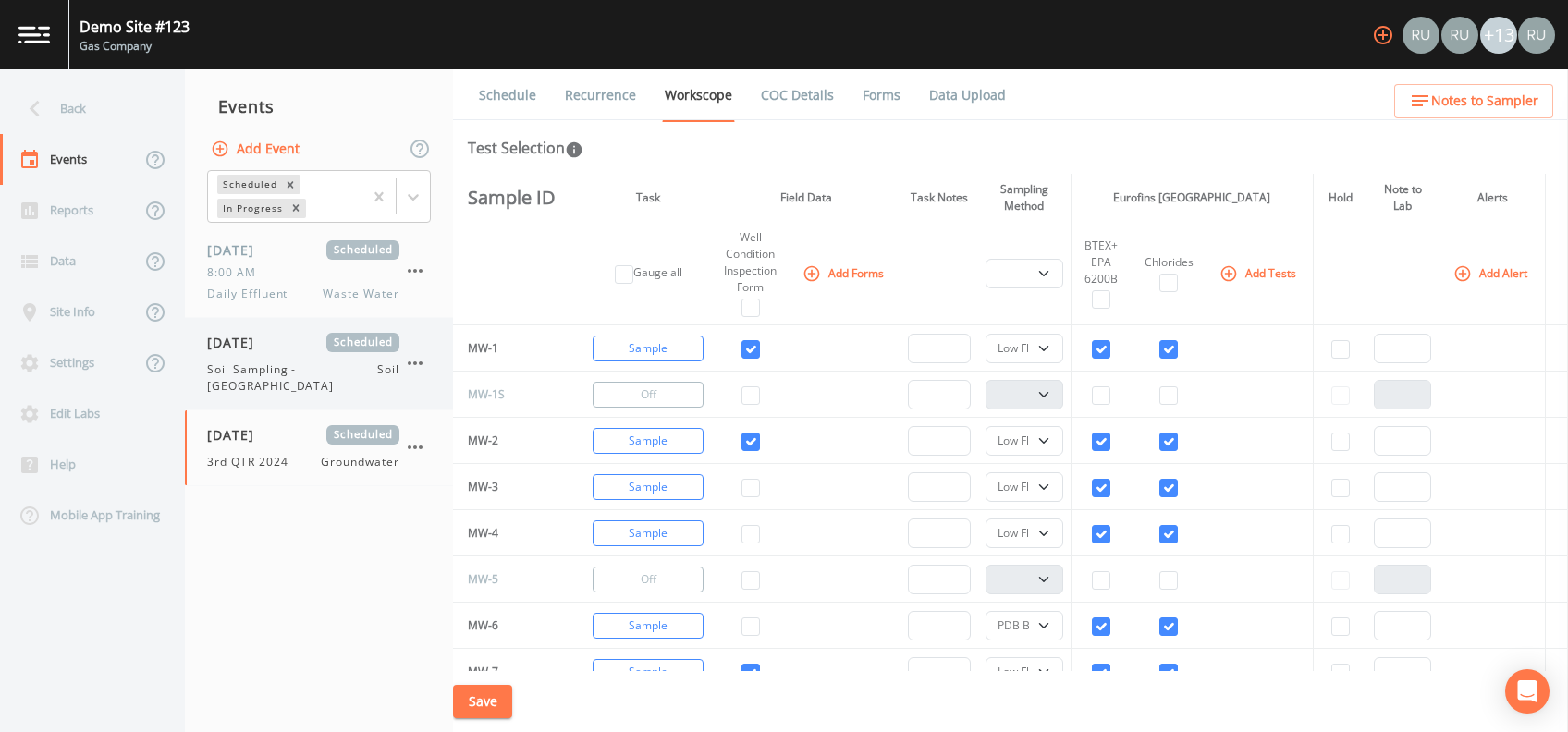 click on "[DATE]" at bounding box center (237, 342) 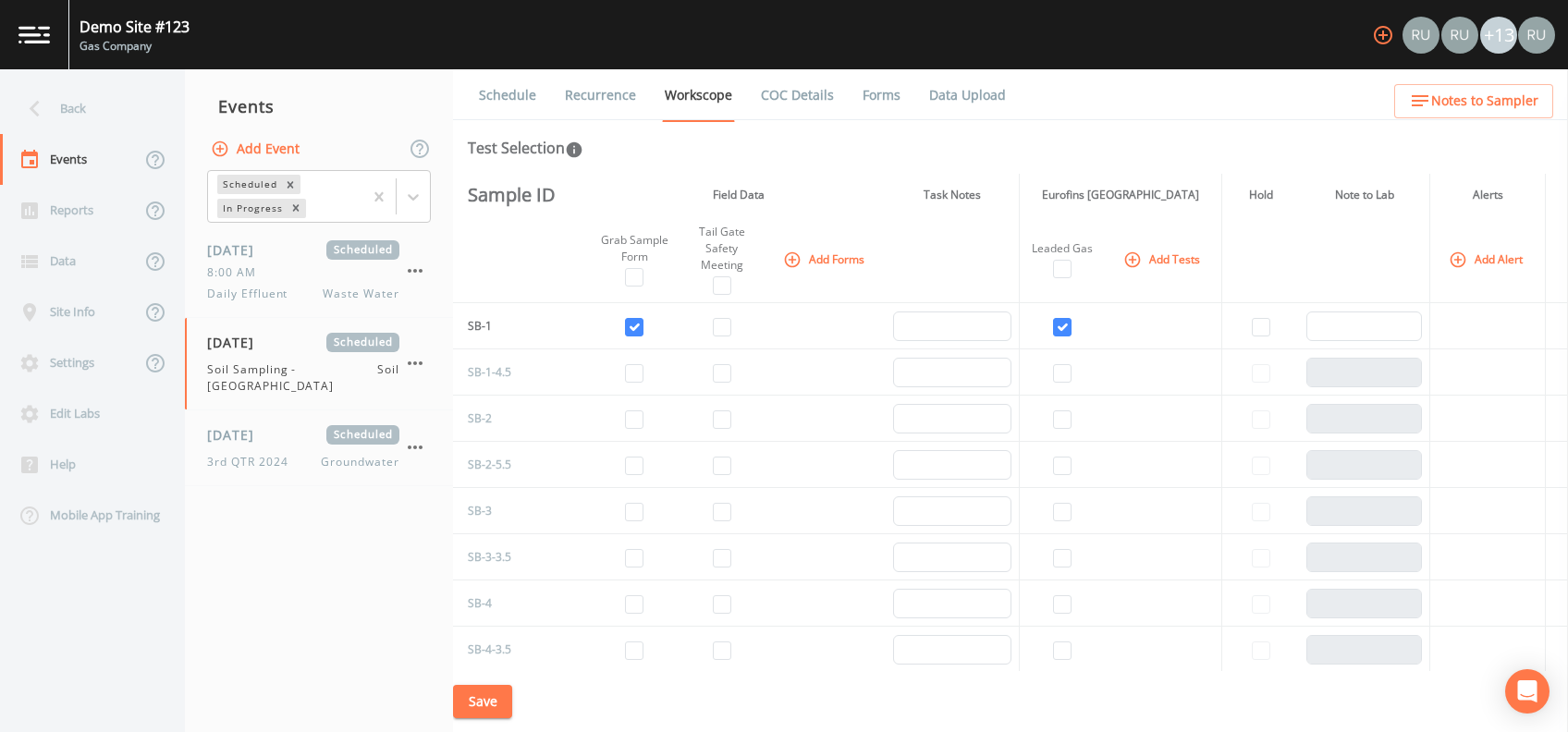 click on "Add Forms" at bounding box center [826, 259] 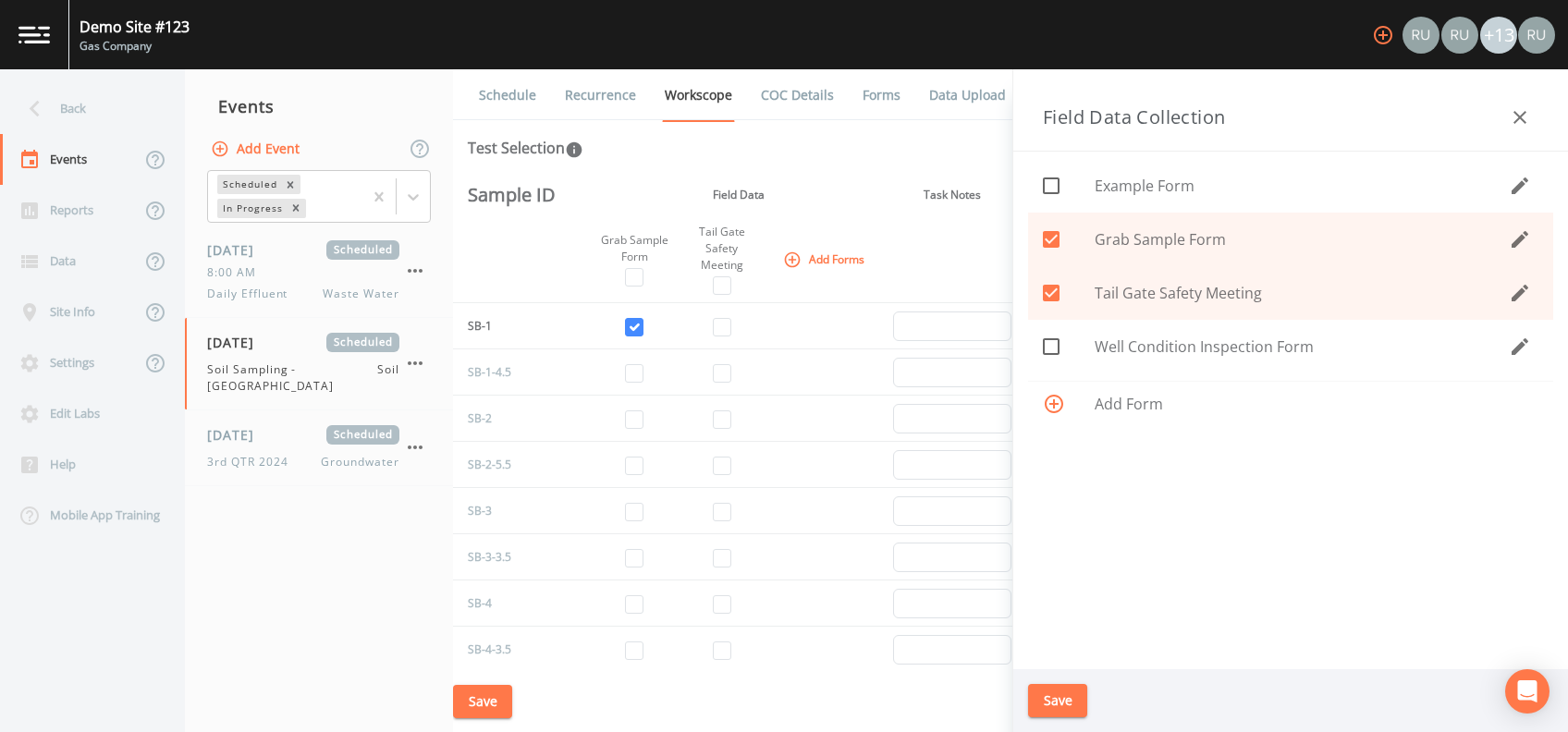 click 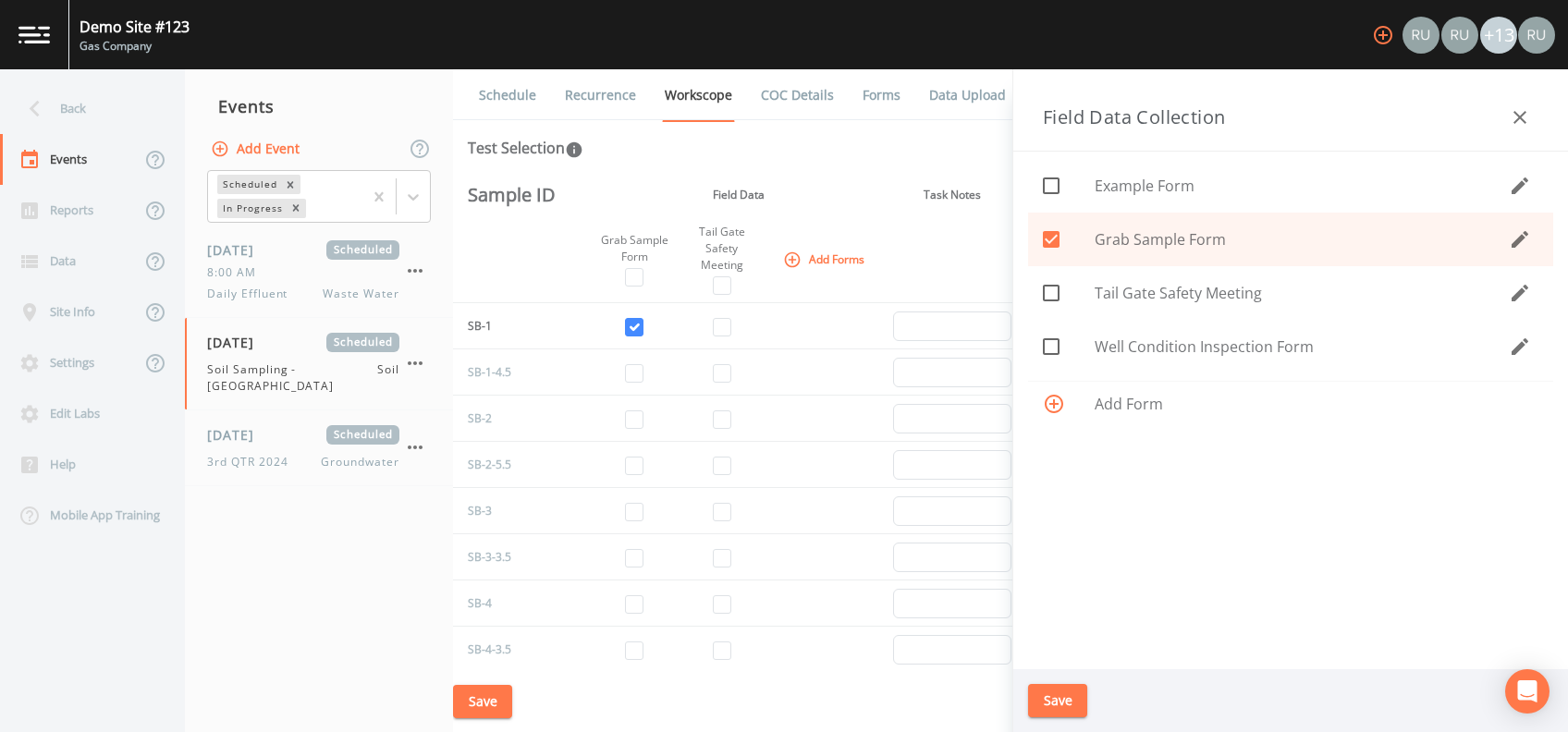 click on "Save" at bounding box center (1058, 701) 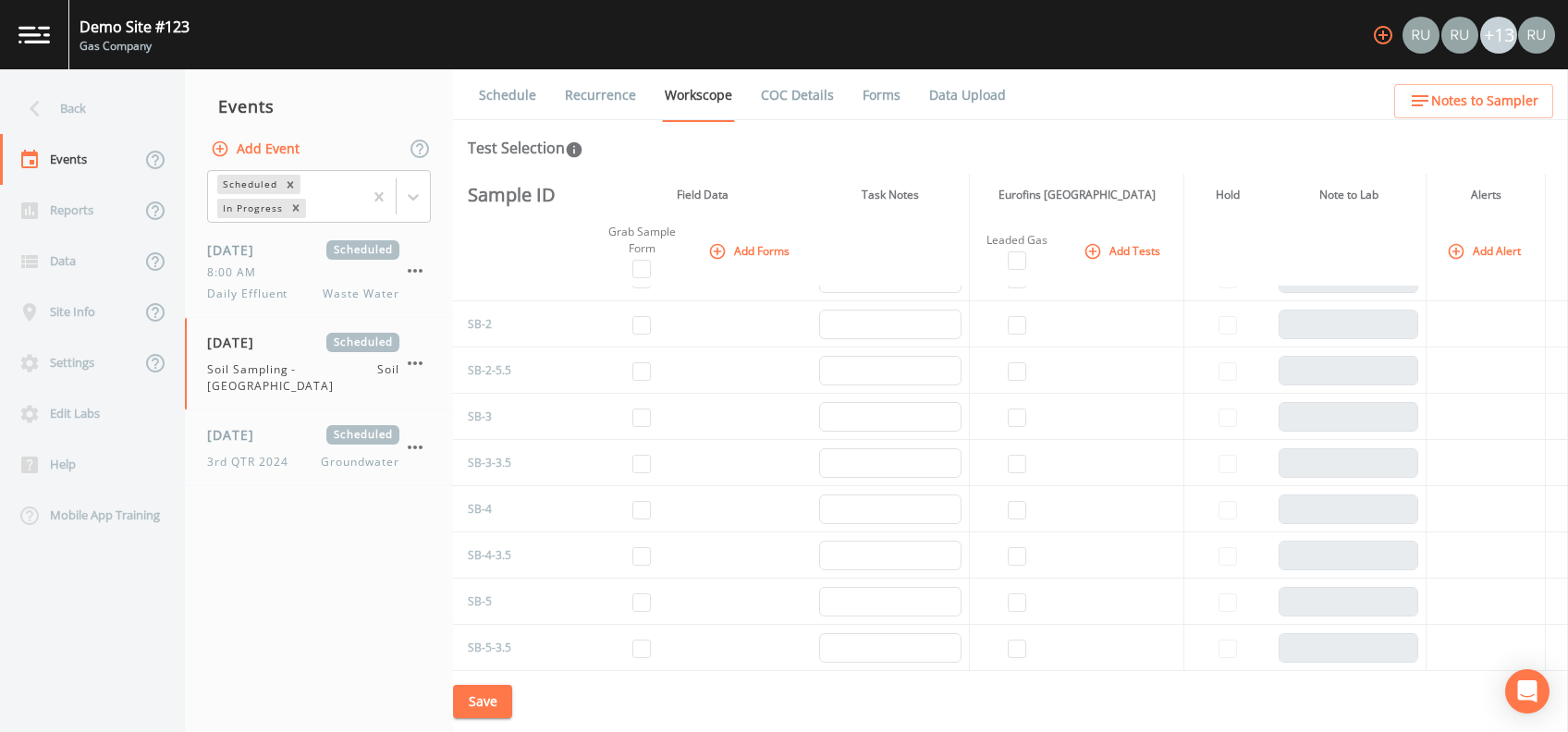 scroll, scrollTop: 0, scrollLeft: 0, axis: both 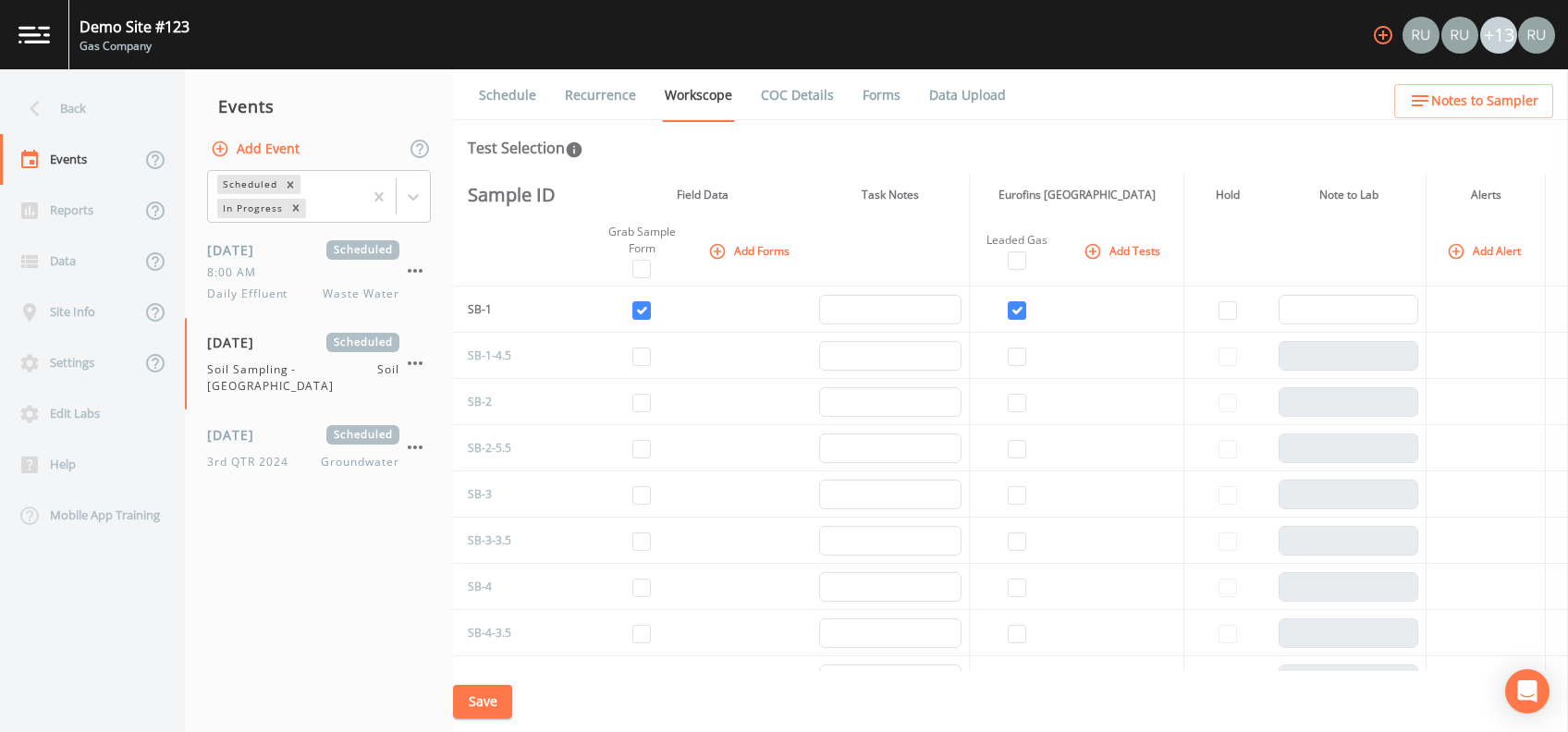 click on "Test Selection" at bounding box center (1011, 148) 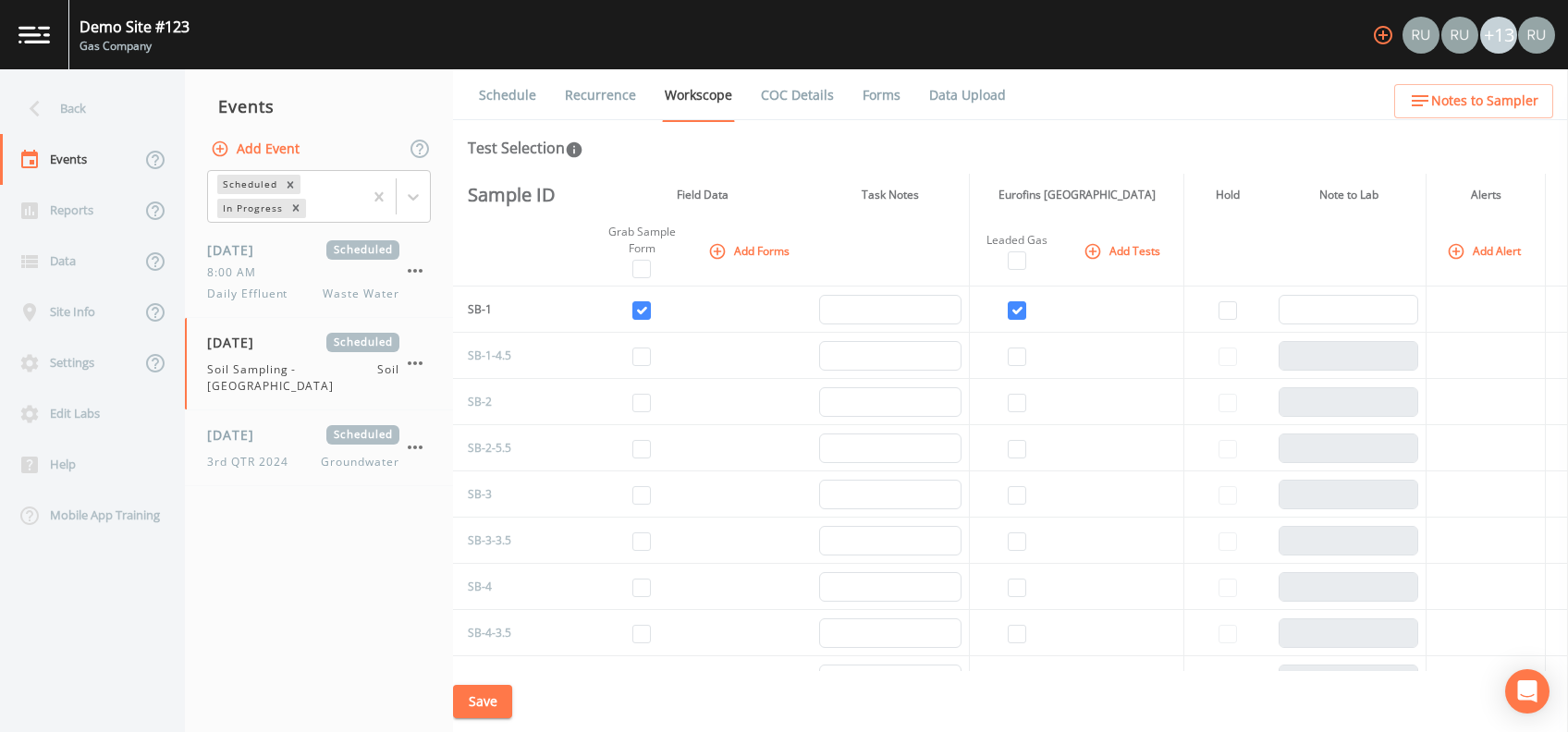 click on "Events Add Event Scheduled In Progress [DATE] Scheduled 8:00 AM Daily Effluent Waste Water [DATE] Scheduled Soil Sampling - UST Pit Soil [DATE] Scheduled 3rd QTR 2024 Groundwater" at bounding box center [319, 400] 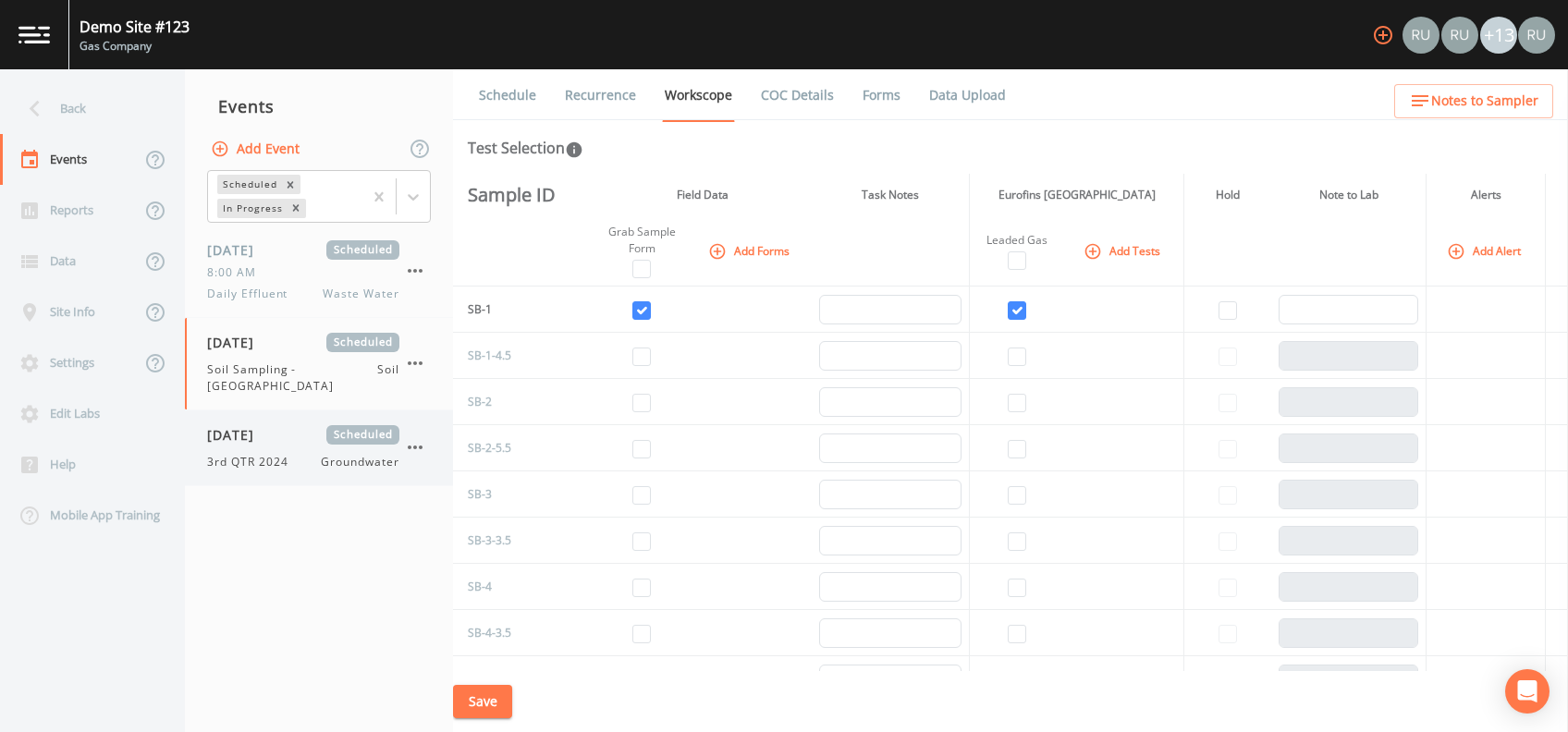 click on "[DATE] Scheduled 3rd QTR 2024 Groundwater" at bounding box center (303, 447) 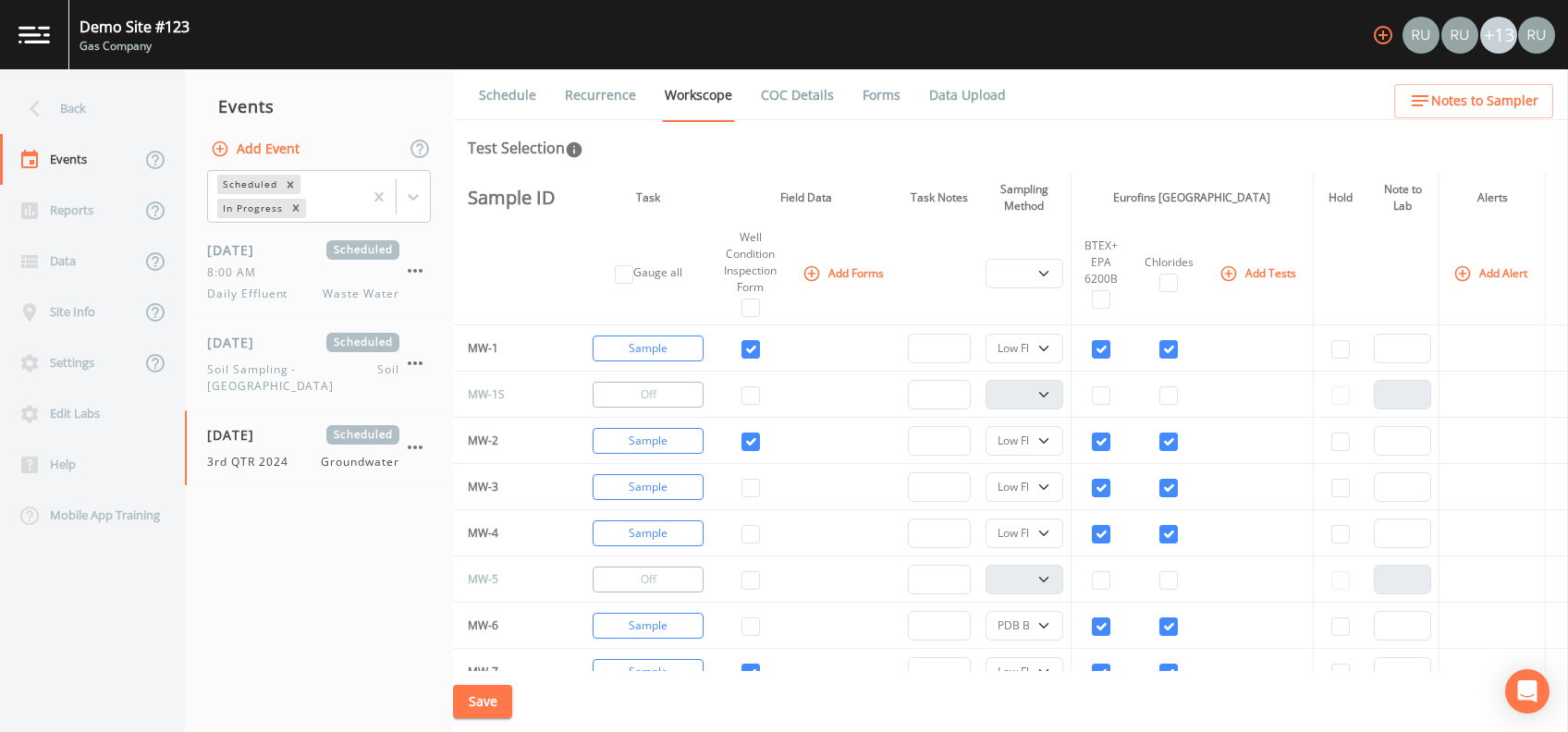 drag, startPoint x: 51, startPoint y: 576, endPoint x: 52, endPoint y: 566, distance: 10.049876 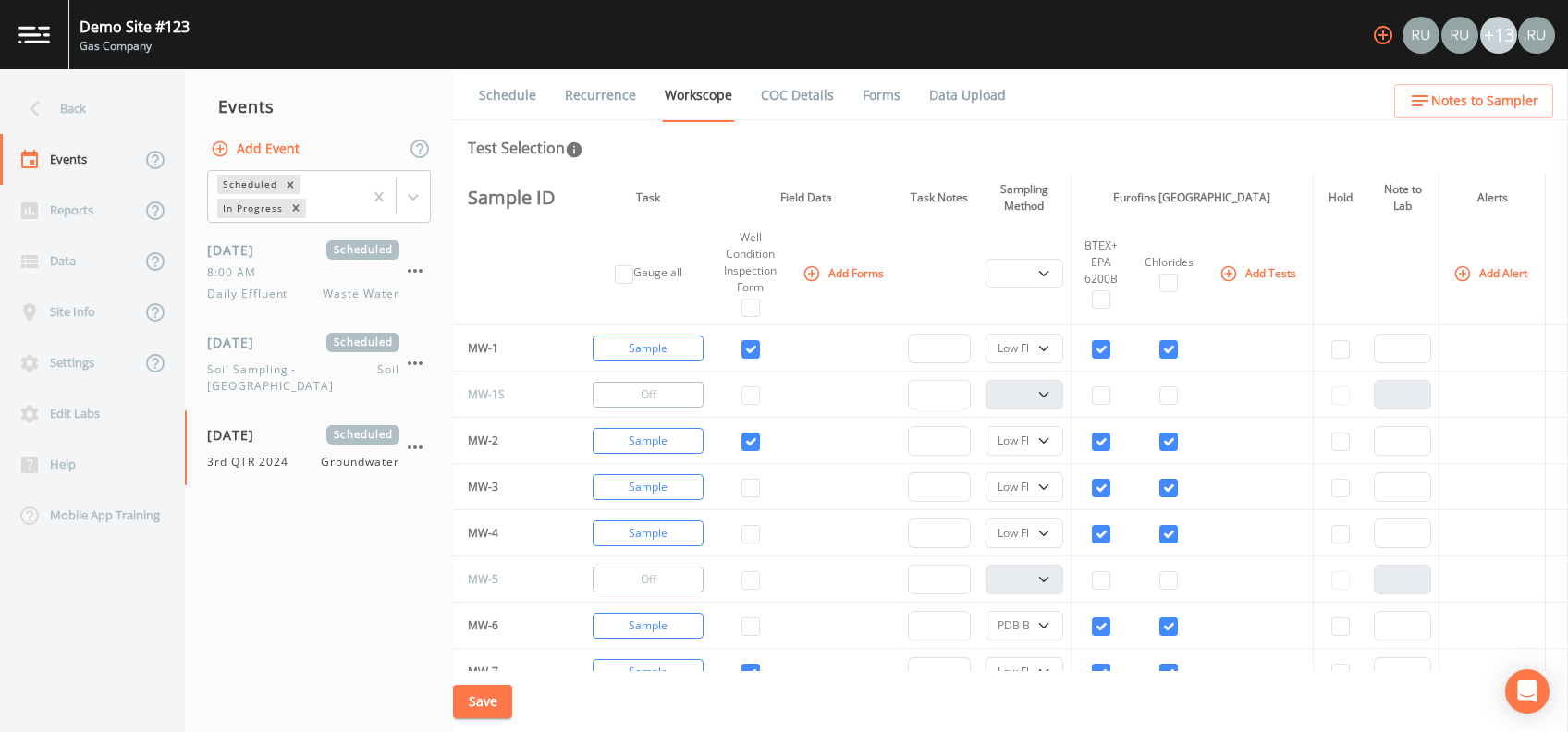 click on "Back Events Reports Data Site Info Settings Edit Labs Help Mobile App Training" at bounding box center (92, 400) 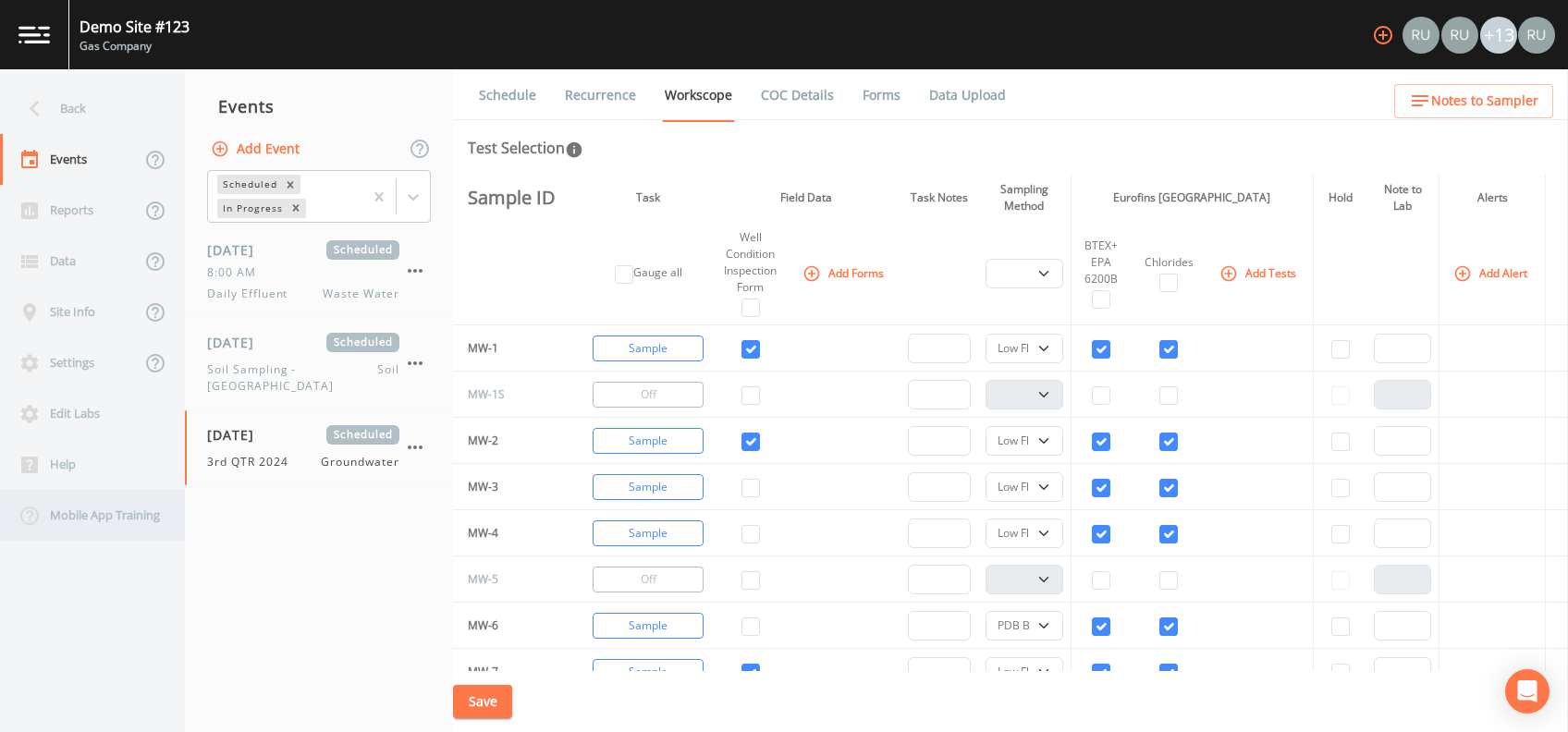 click on "Mobile App Training" at bounding box center (83, 515) 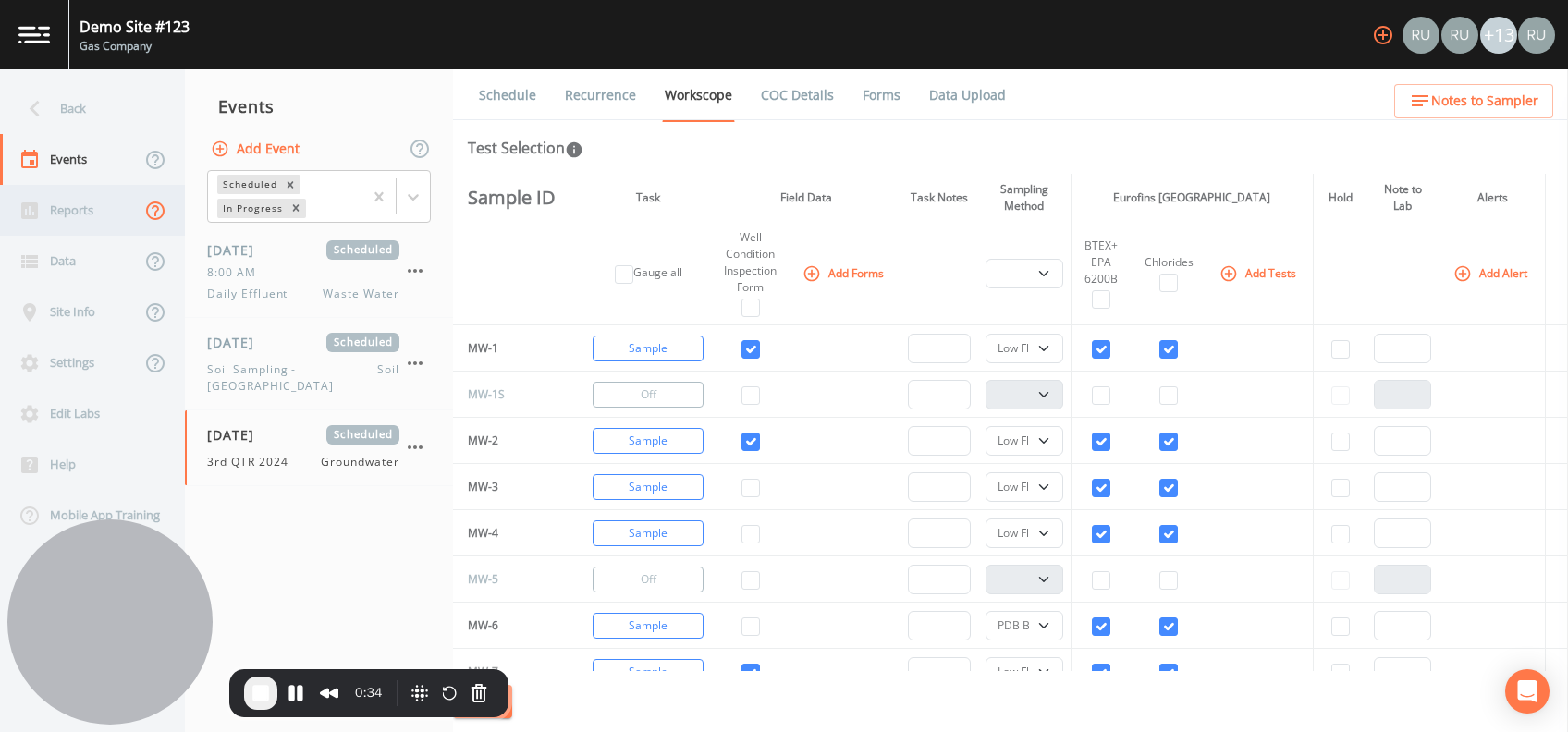click 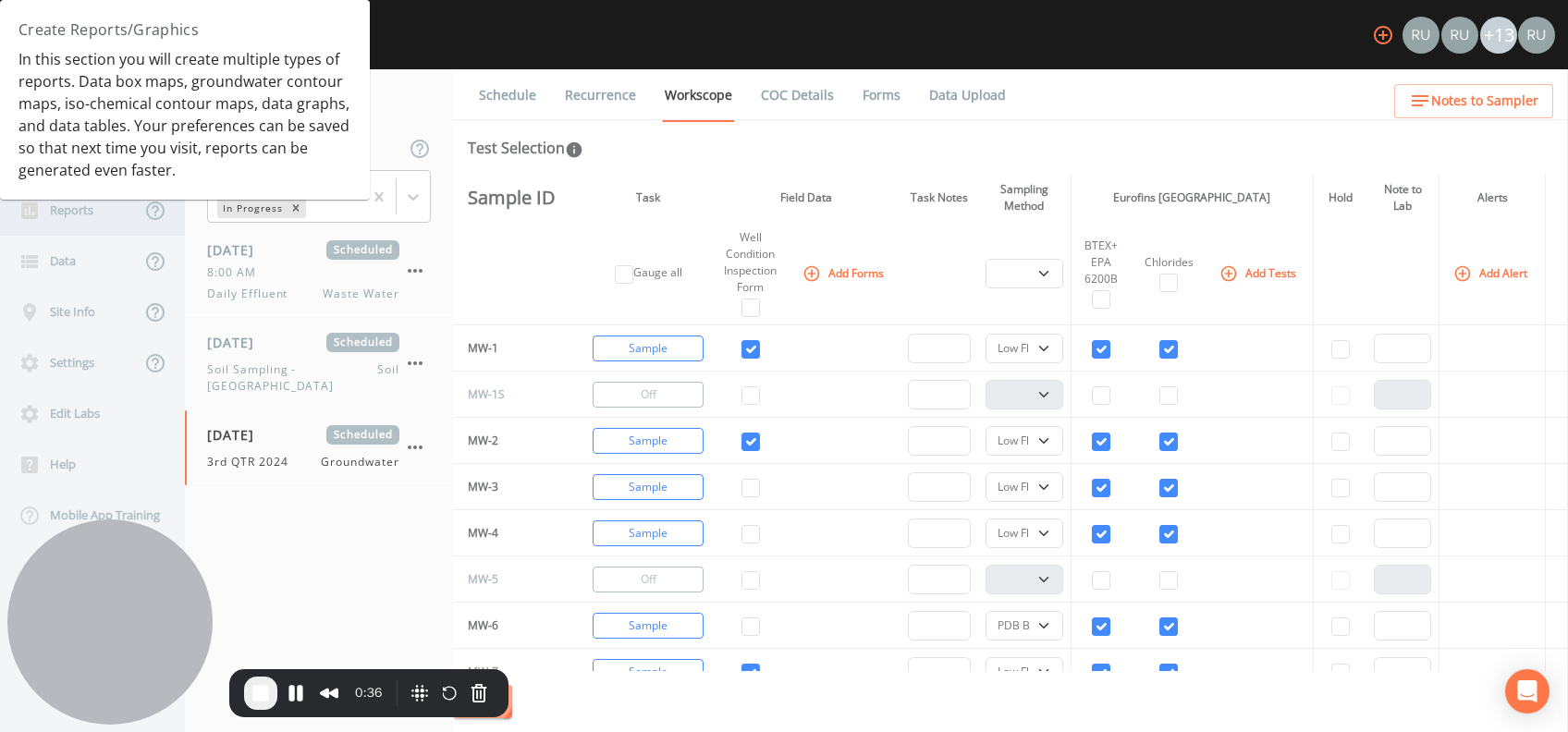 click on "Reports" at bounding box center (70, 210) 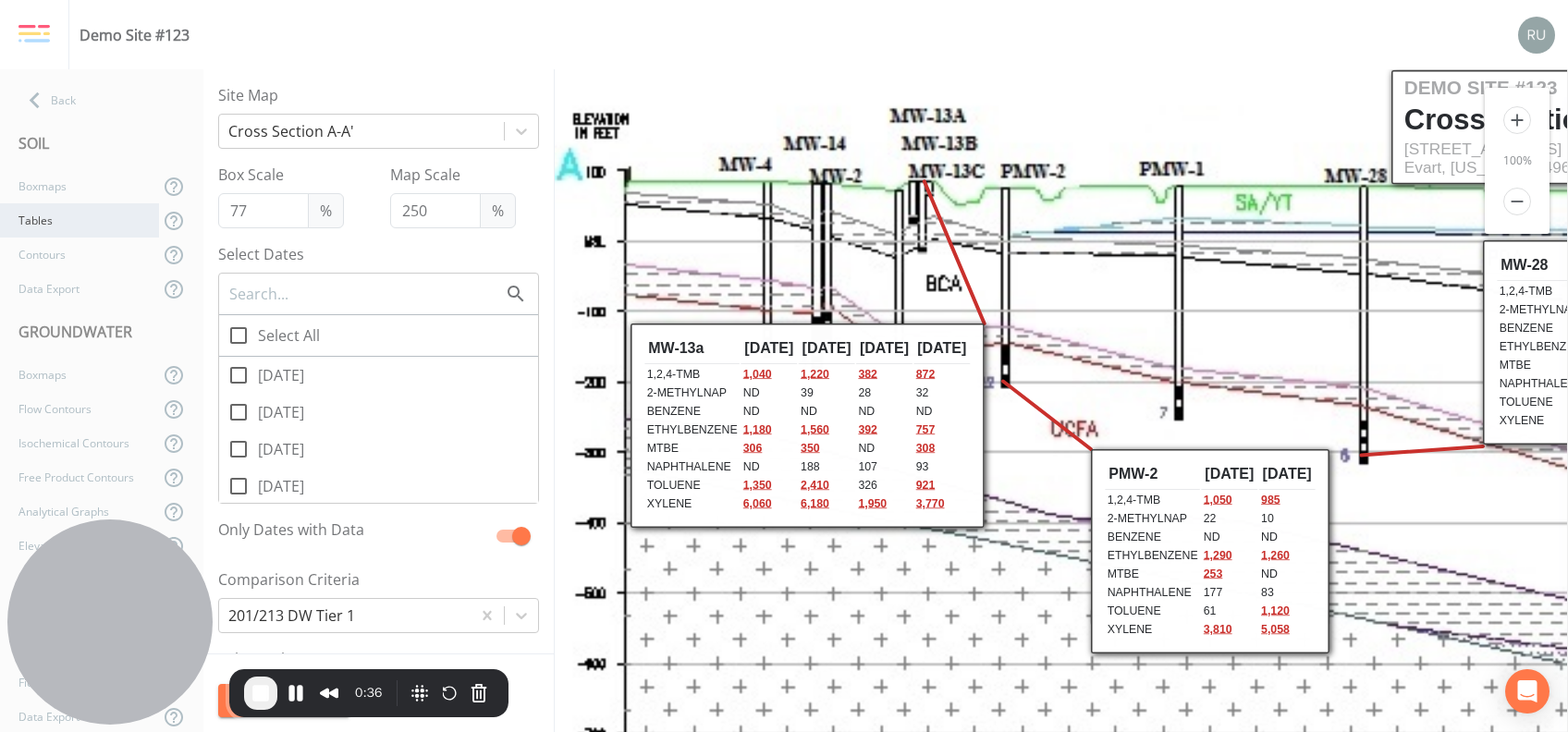scroll, scrollTop: 0, scrollLeft: 0, axis: both 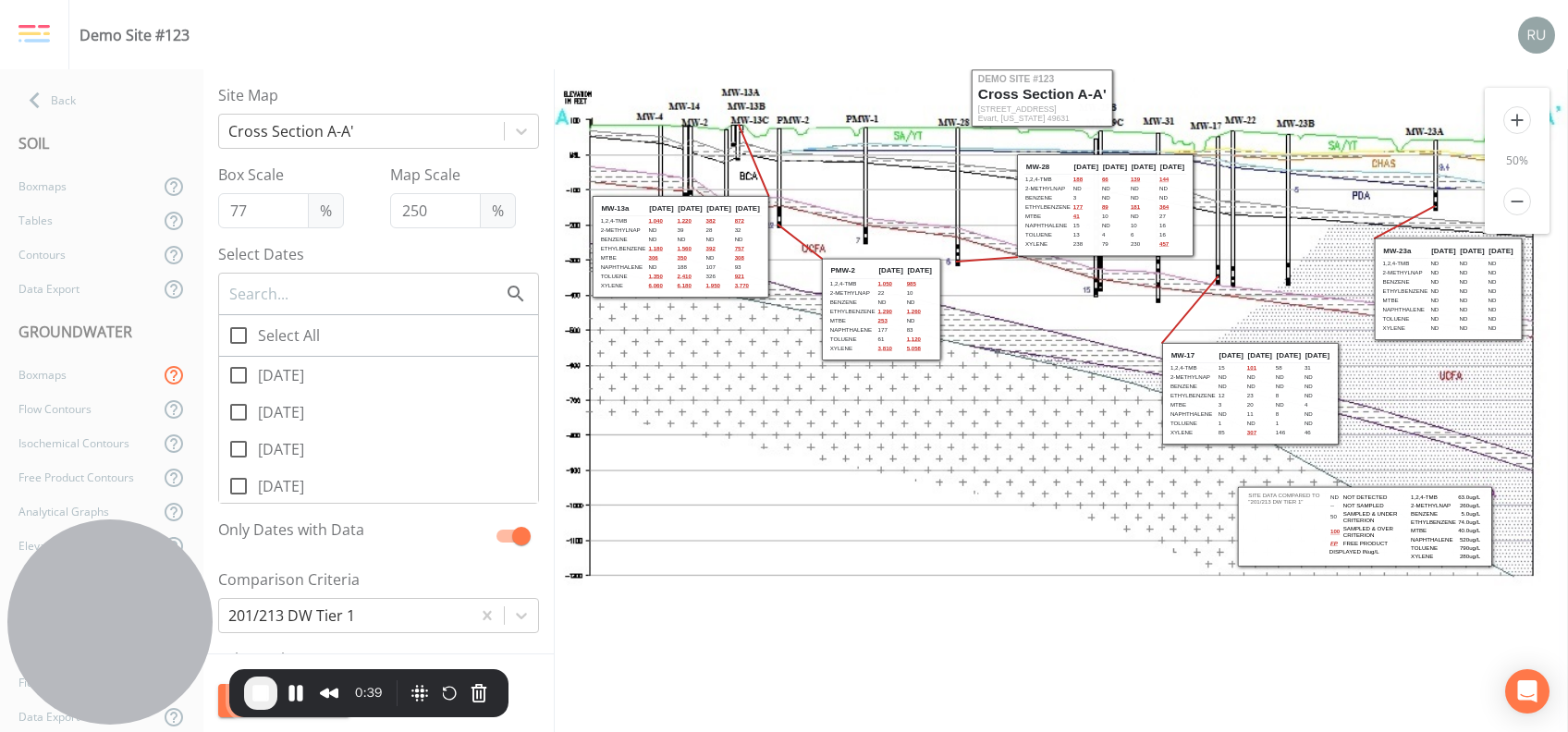 click 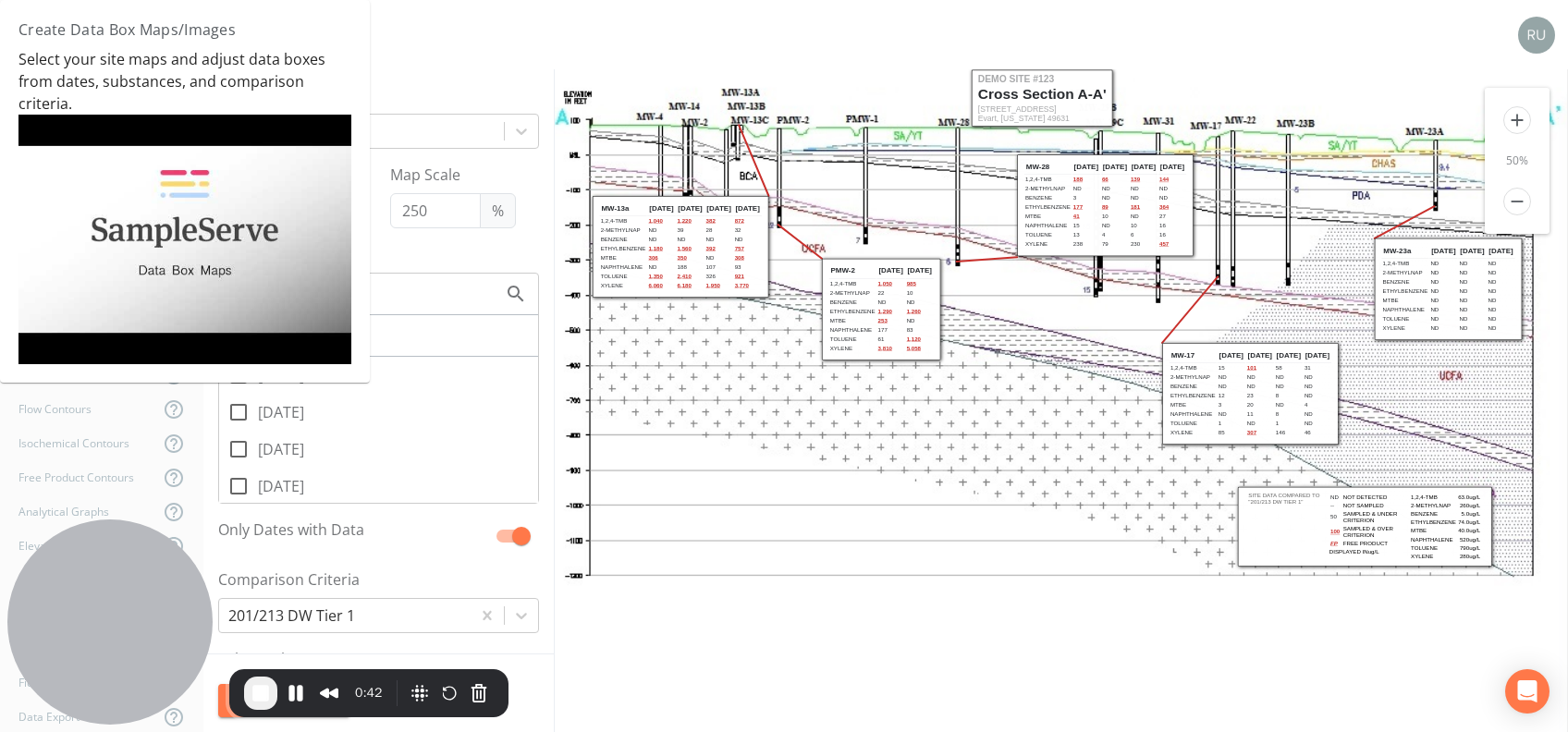 click at bounding box center [185, 239] 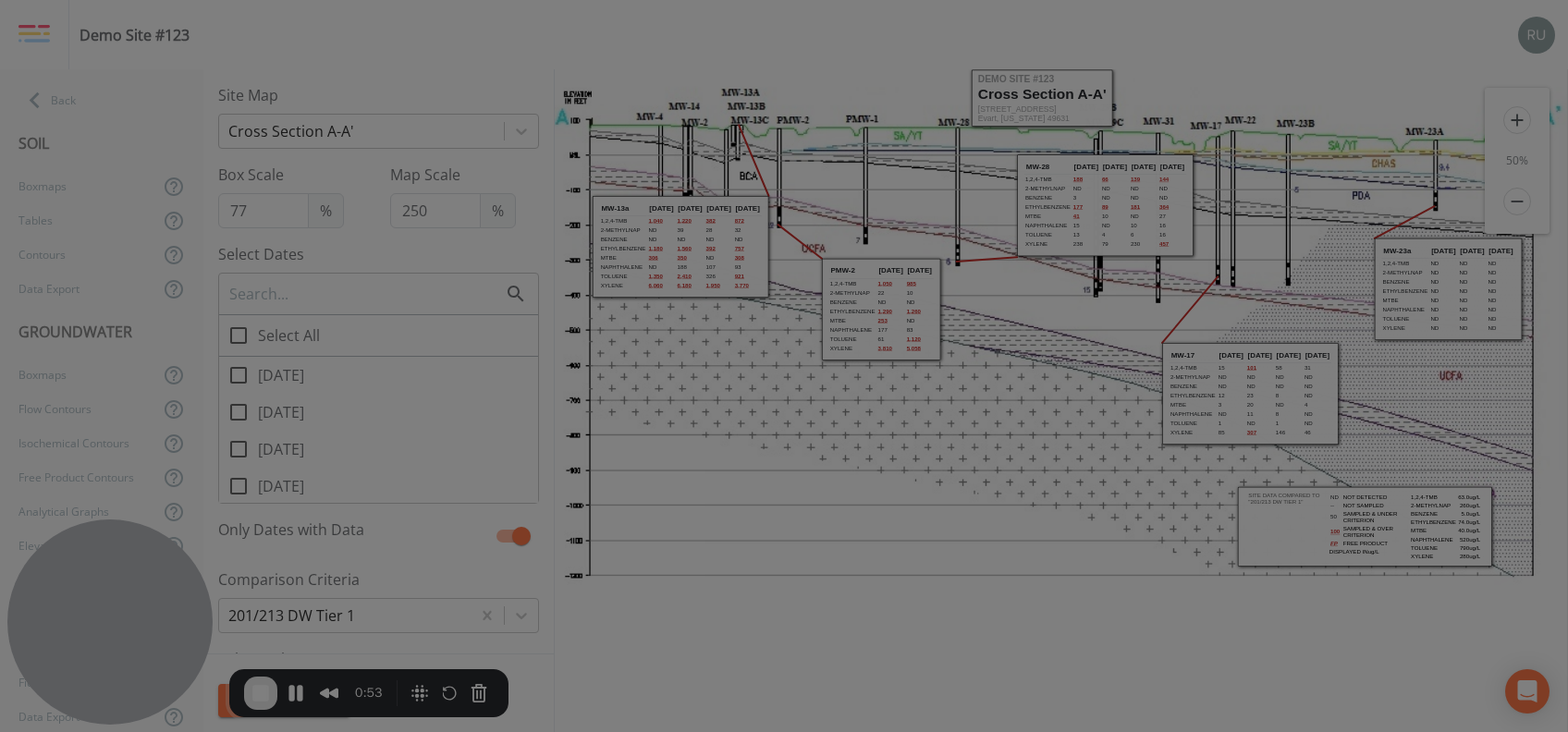 click at bounding box center [784, 366] 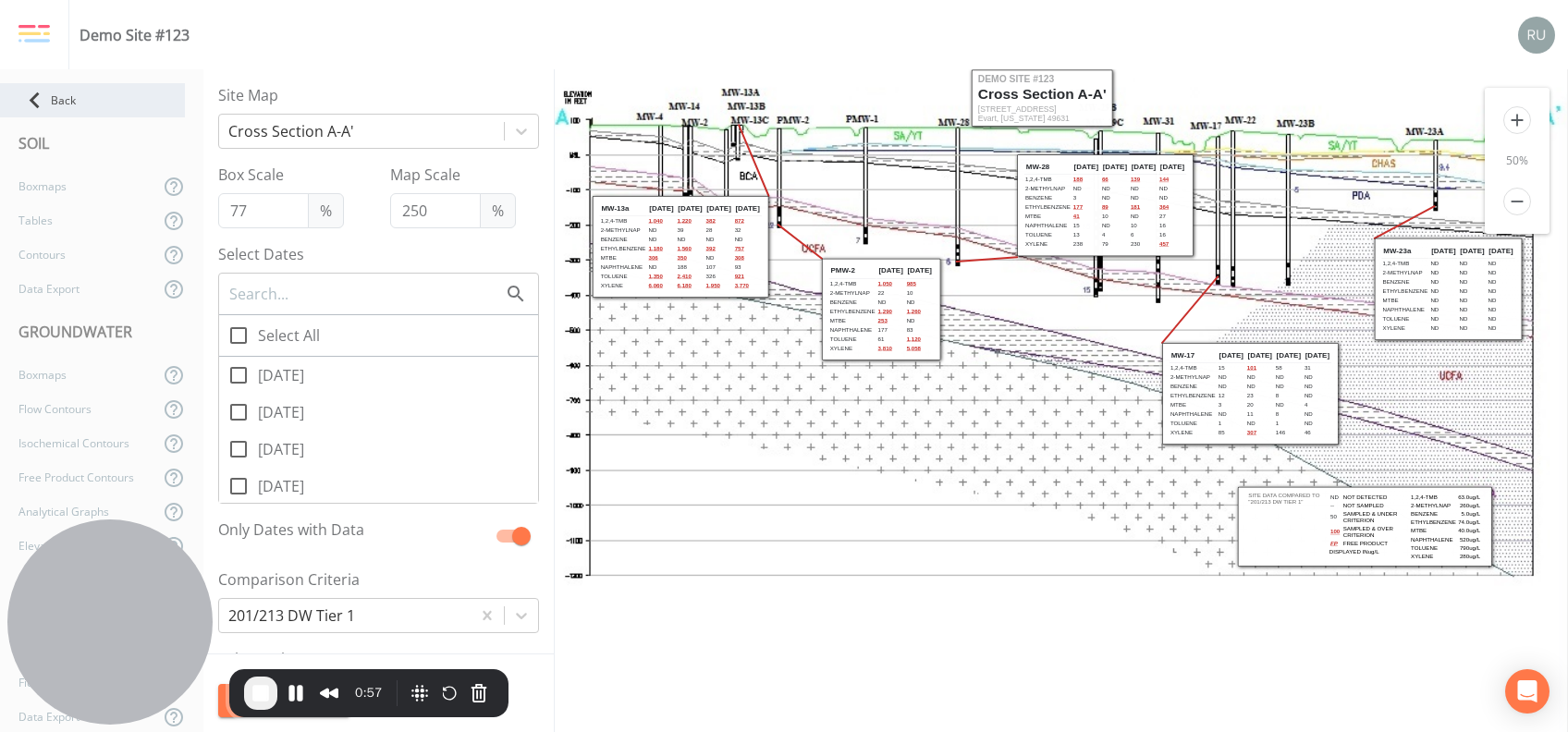 click on "Back" at bounding box center (92, 100) 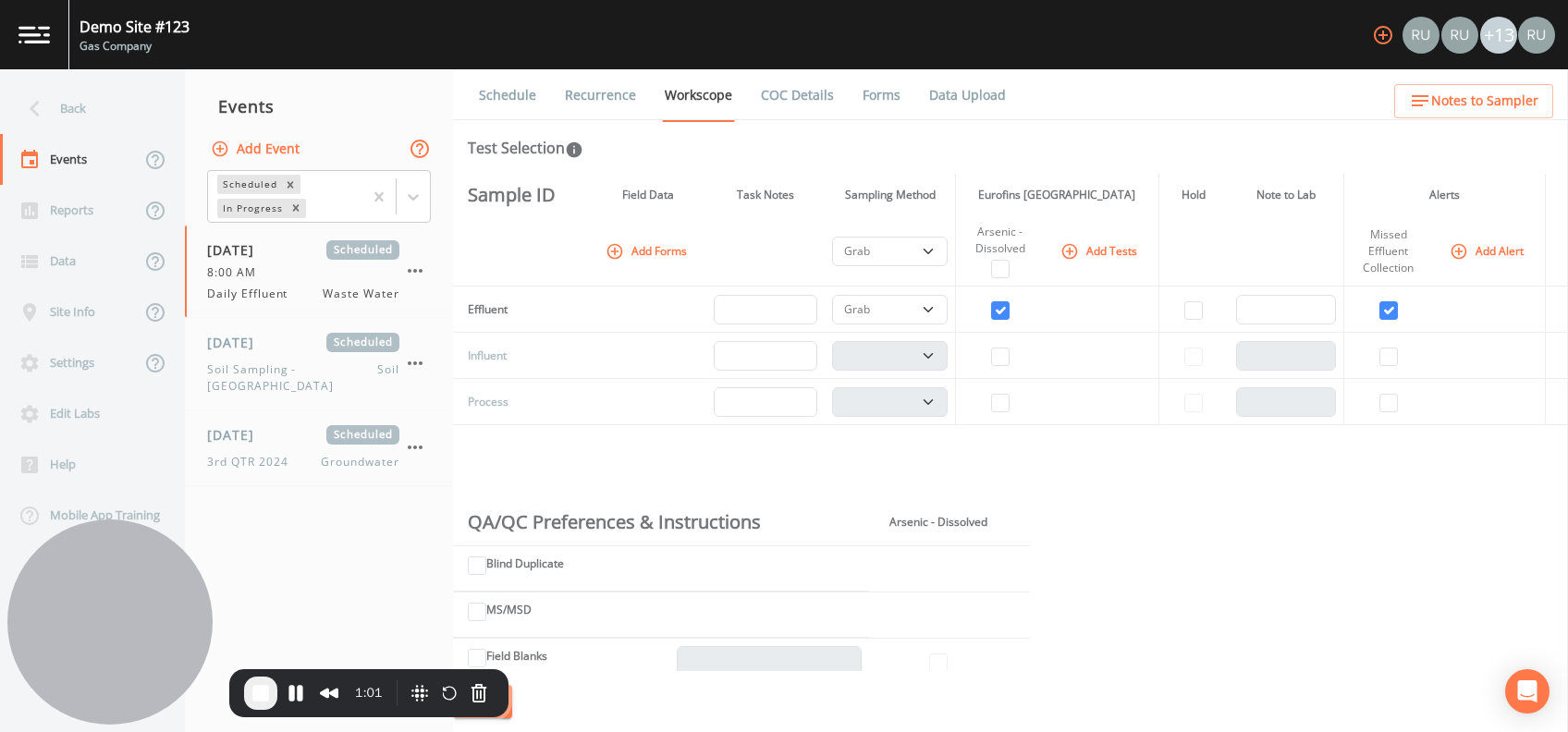 click 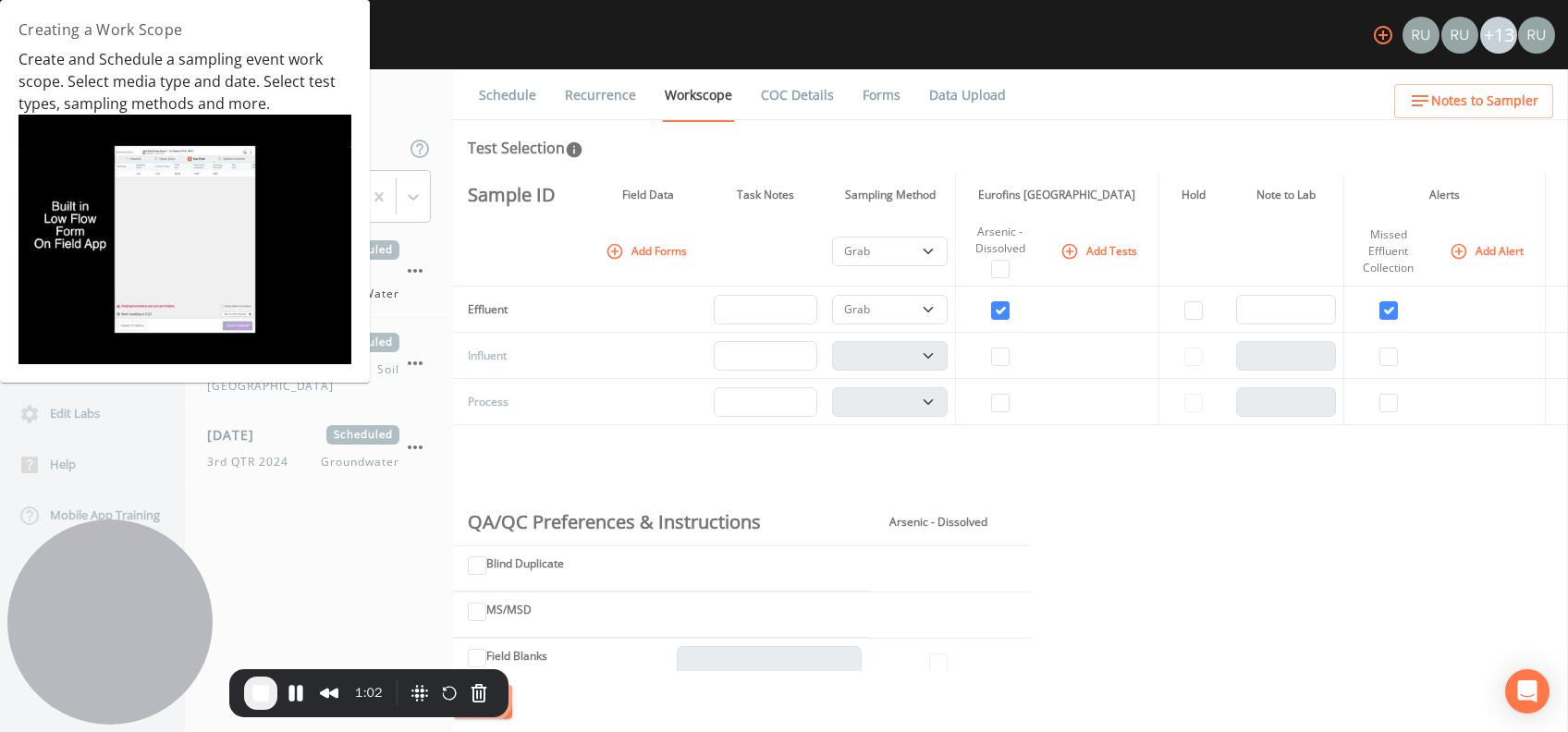 click at bounding box center (185, 239) 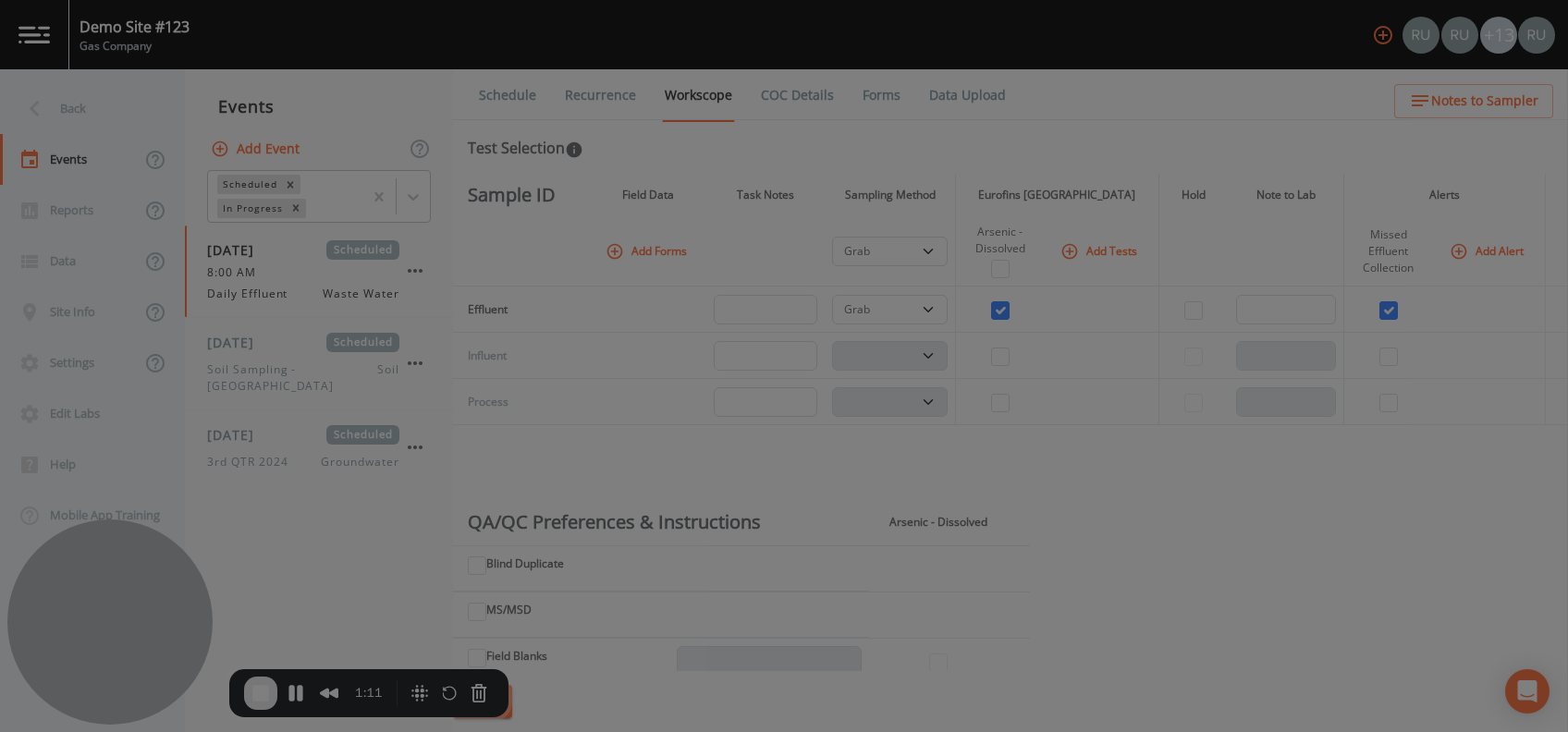 click at bounding box center (784, 366) 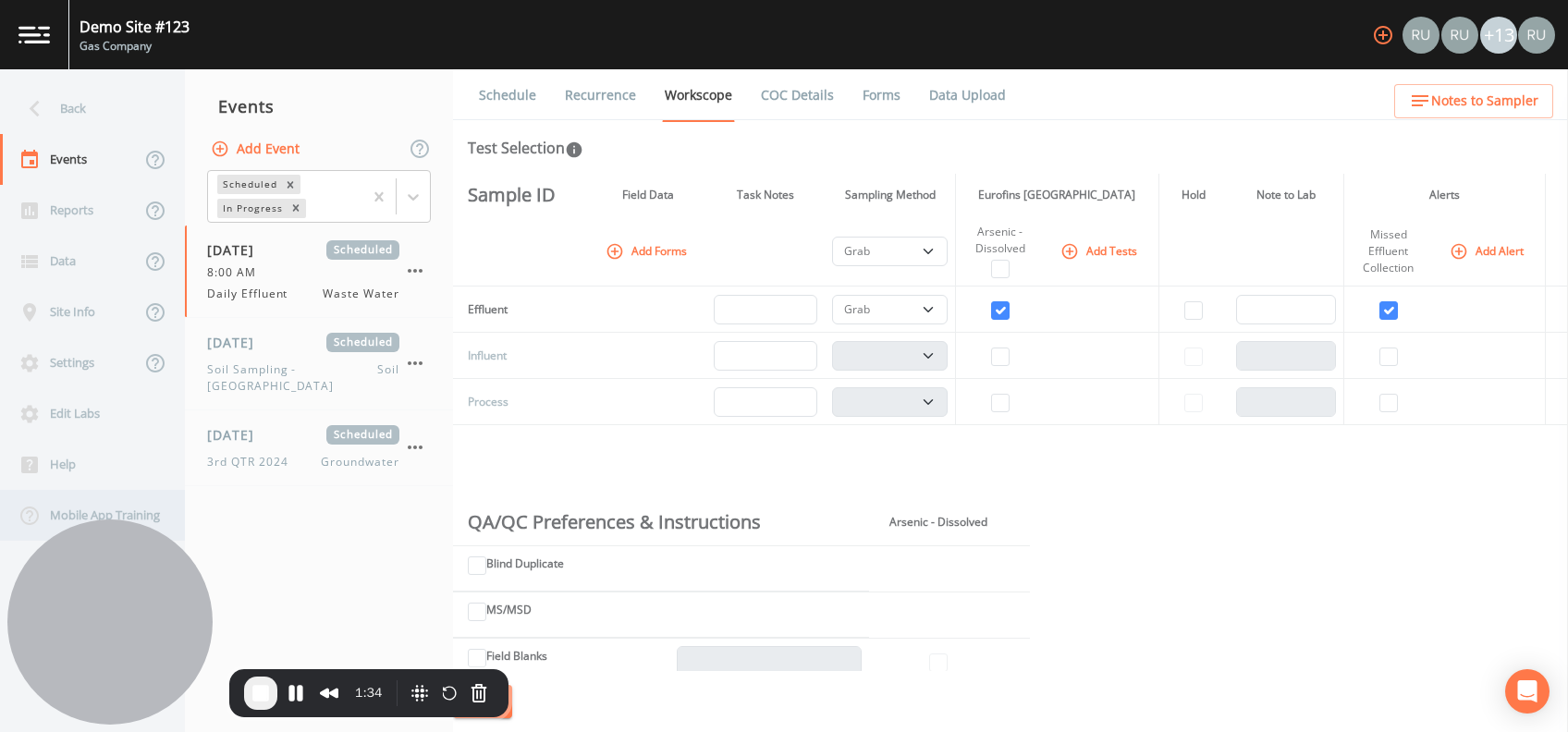click on "Mobile App Training" at bounding box center [83, 515] 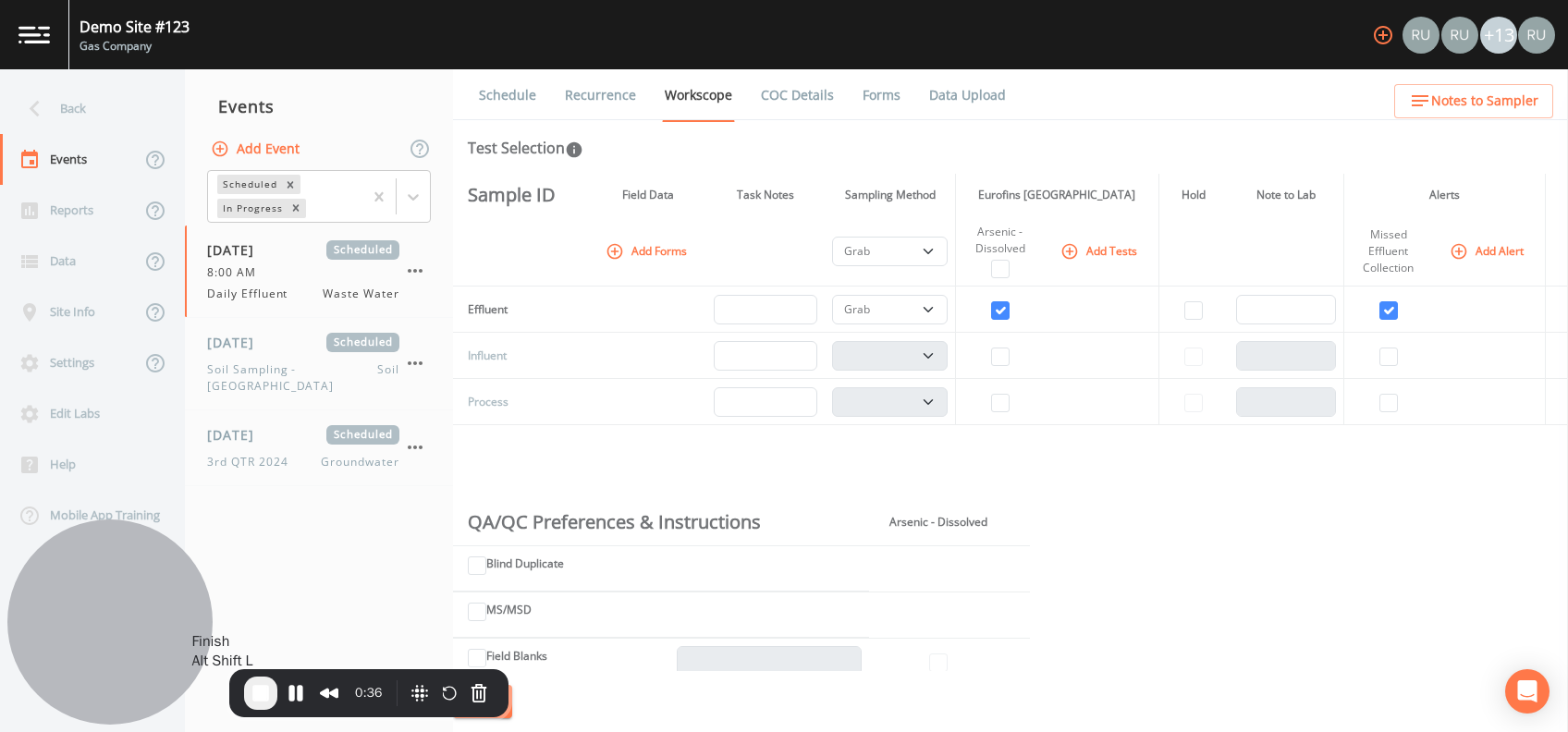click at bounding box center (261, 693) 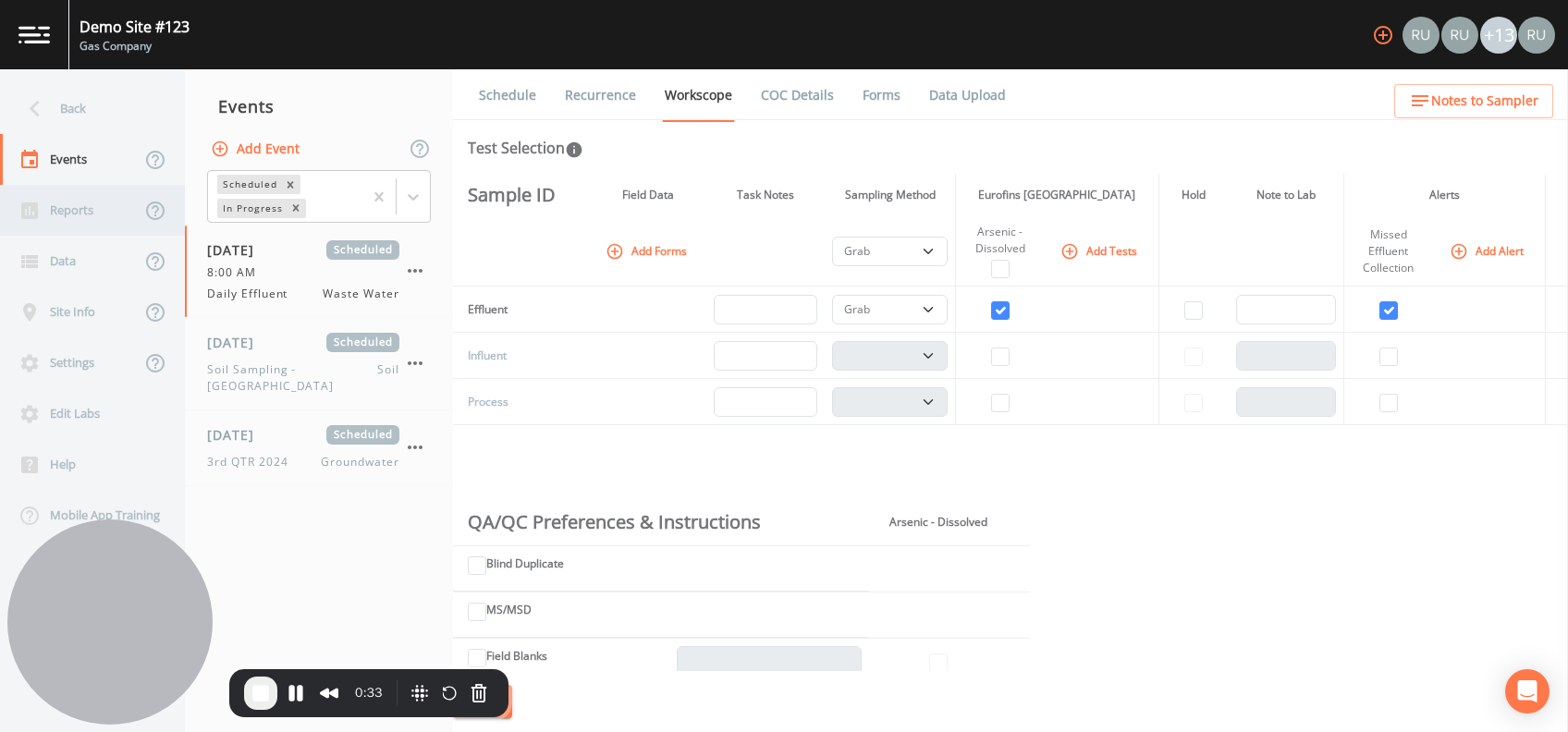 click on "Reports" at bounding box center (70, 210) 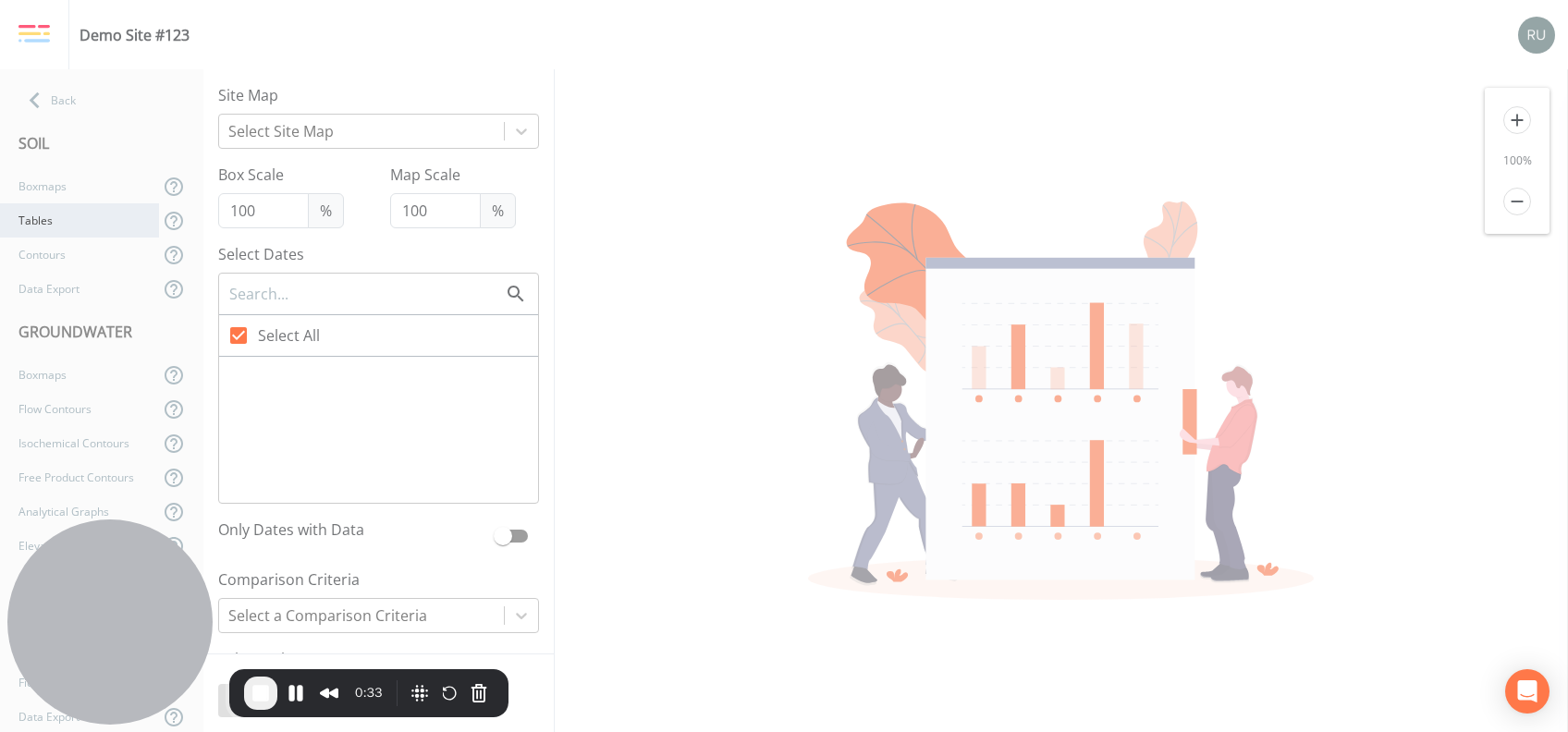 type on "77" 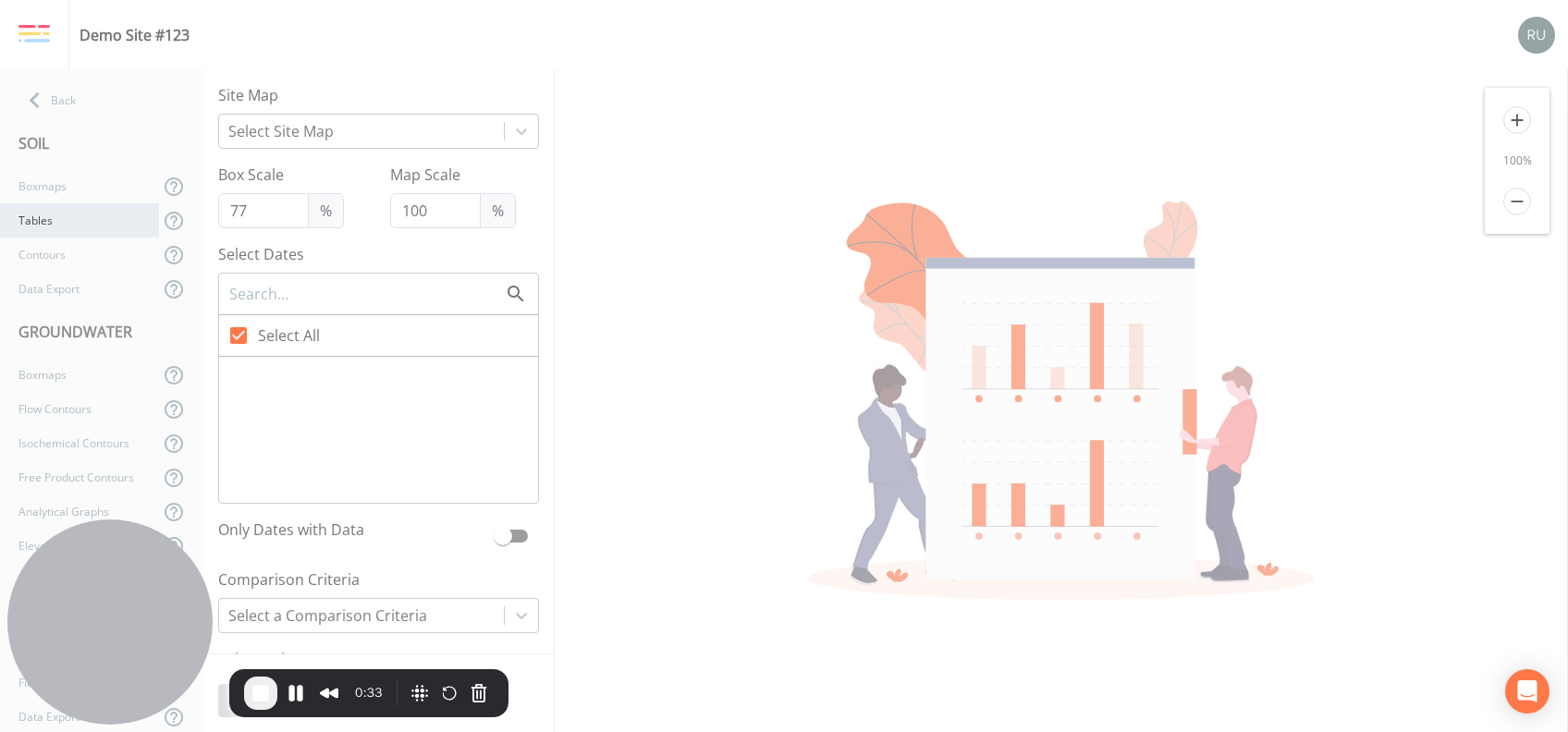 type on "250" 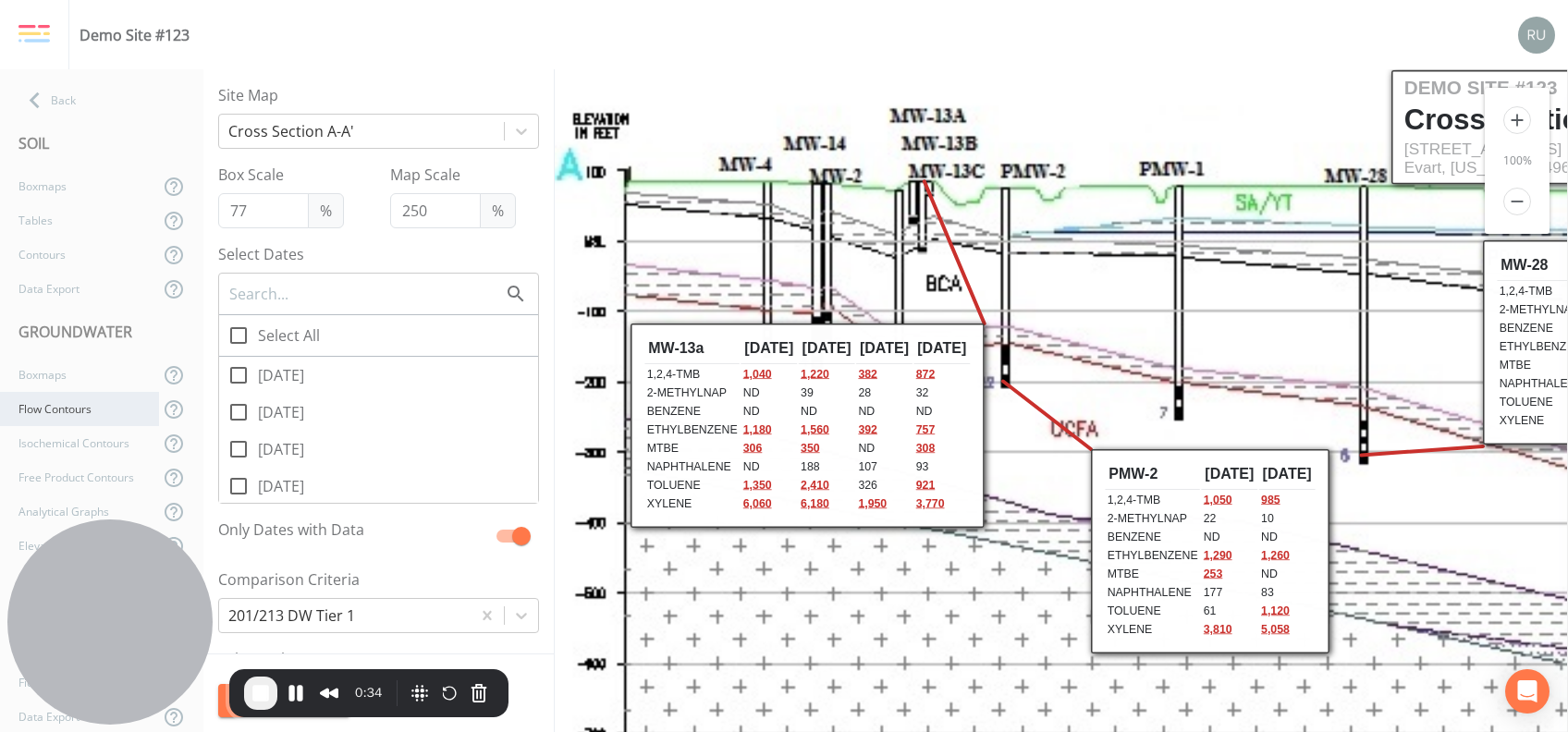 scroll, scrollTop: 0, scrollLeft: 0, axis: both 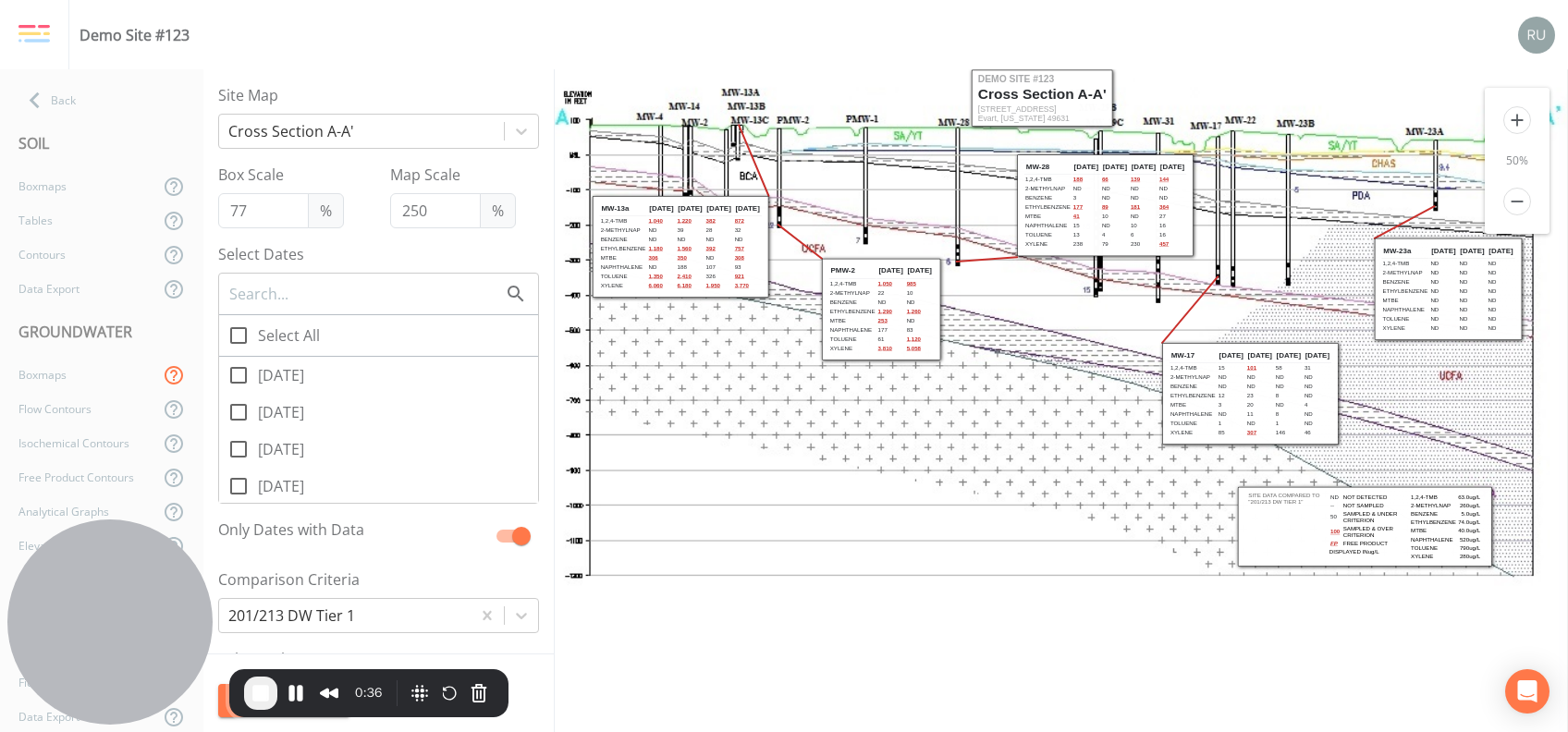 click 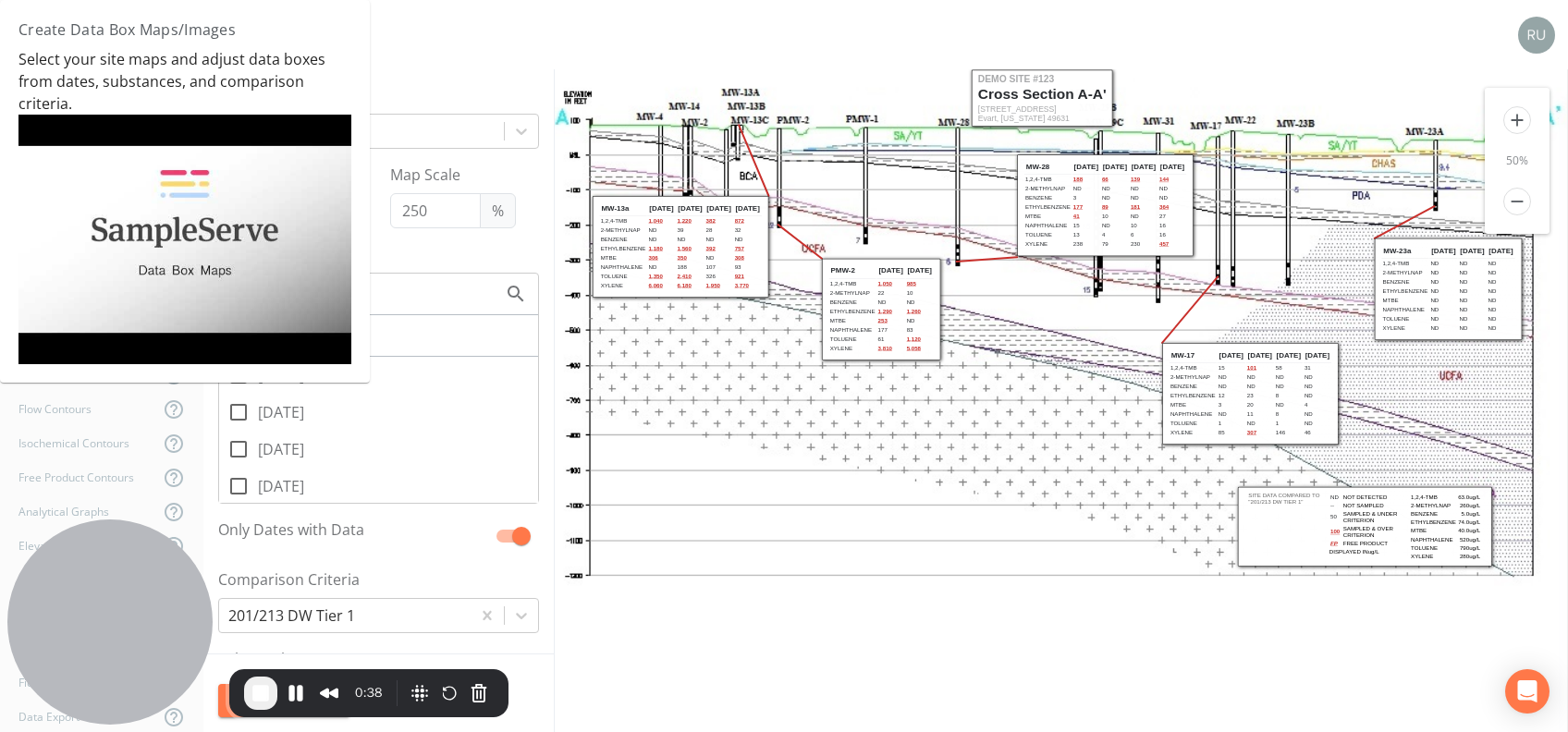 click at bounding box center [185, 239] 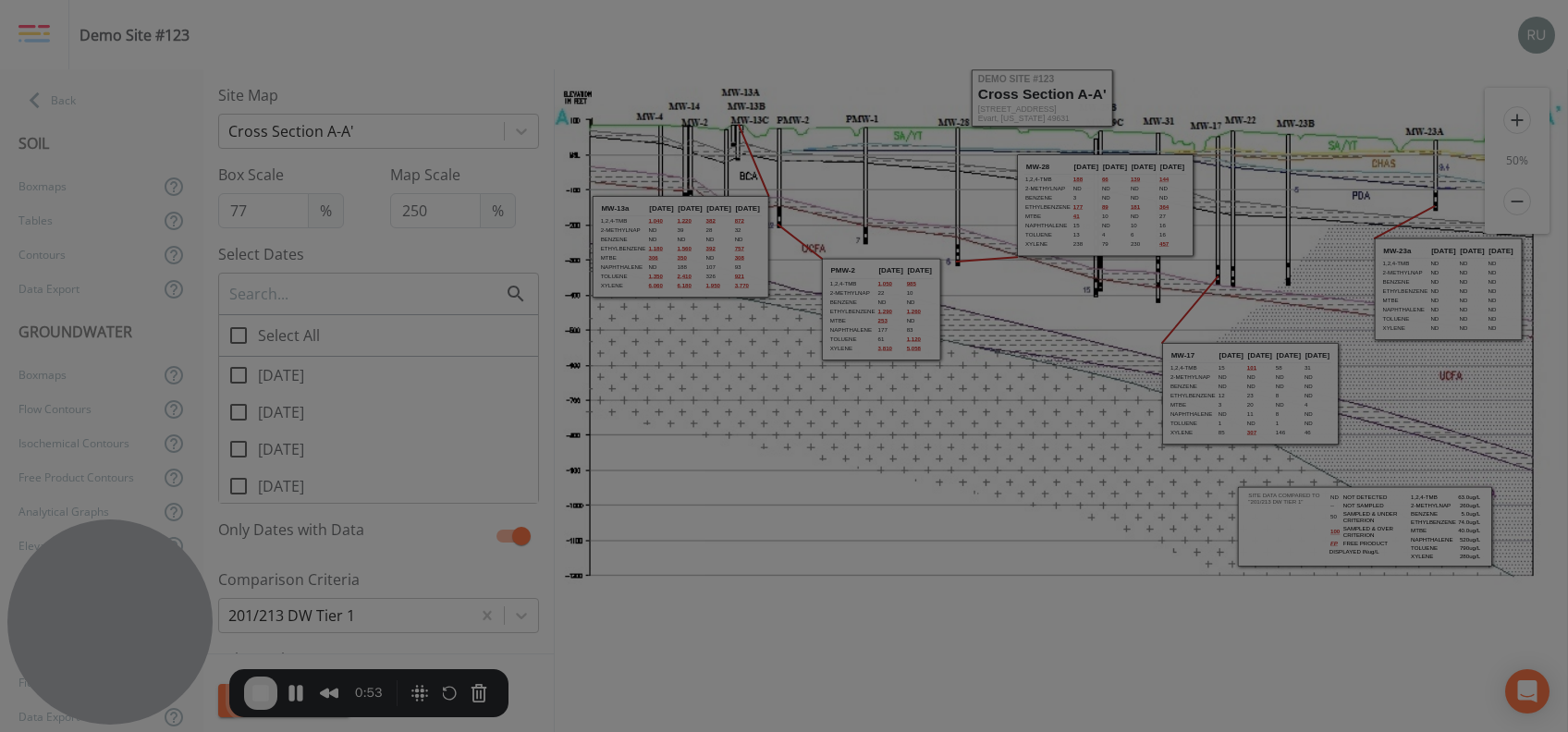 click at bounding box center [784, 366] 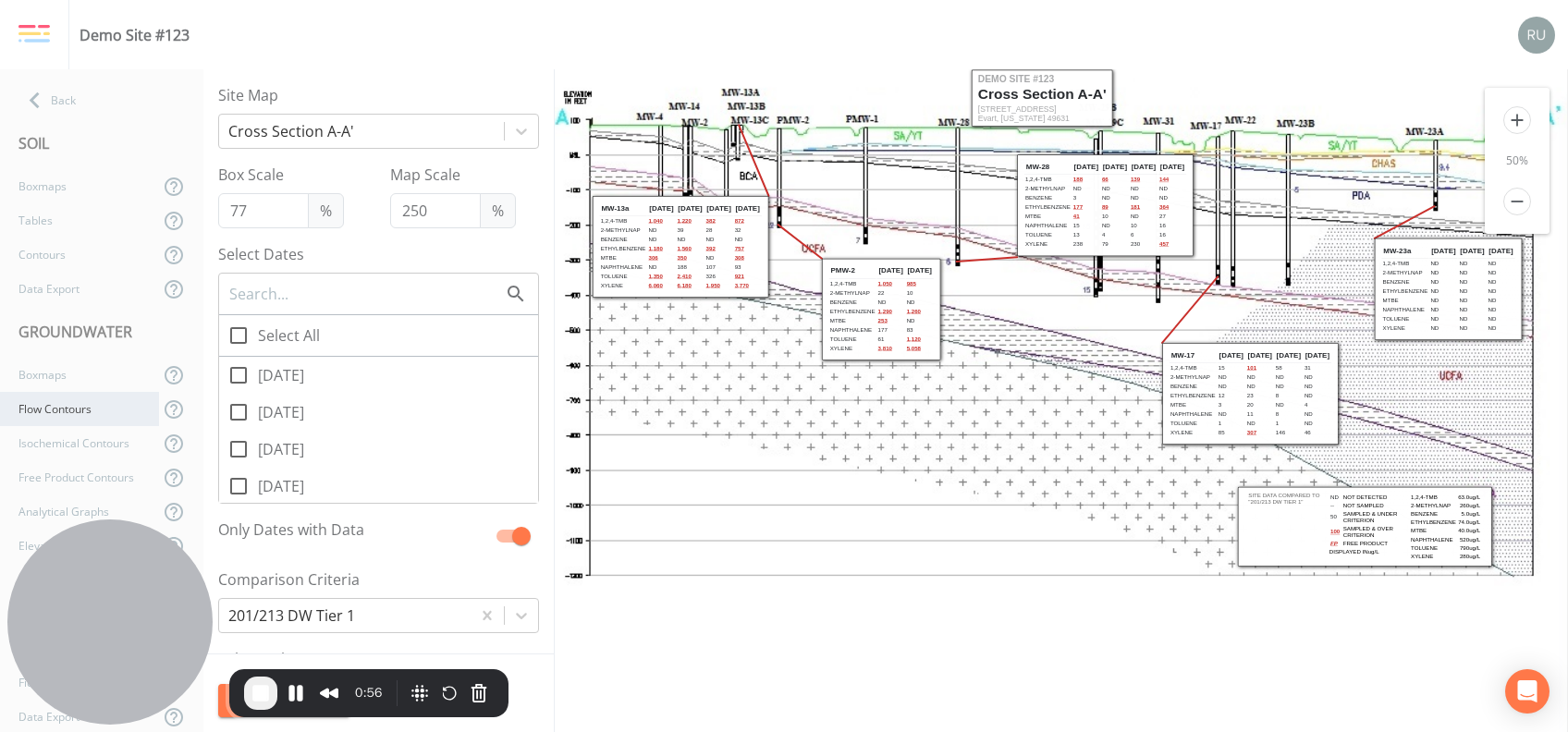 click on "Flow Contours" at bounding box center (80, 409) 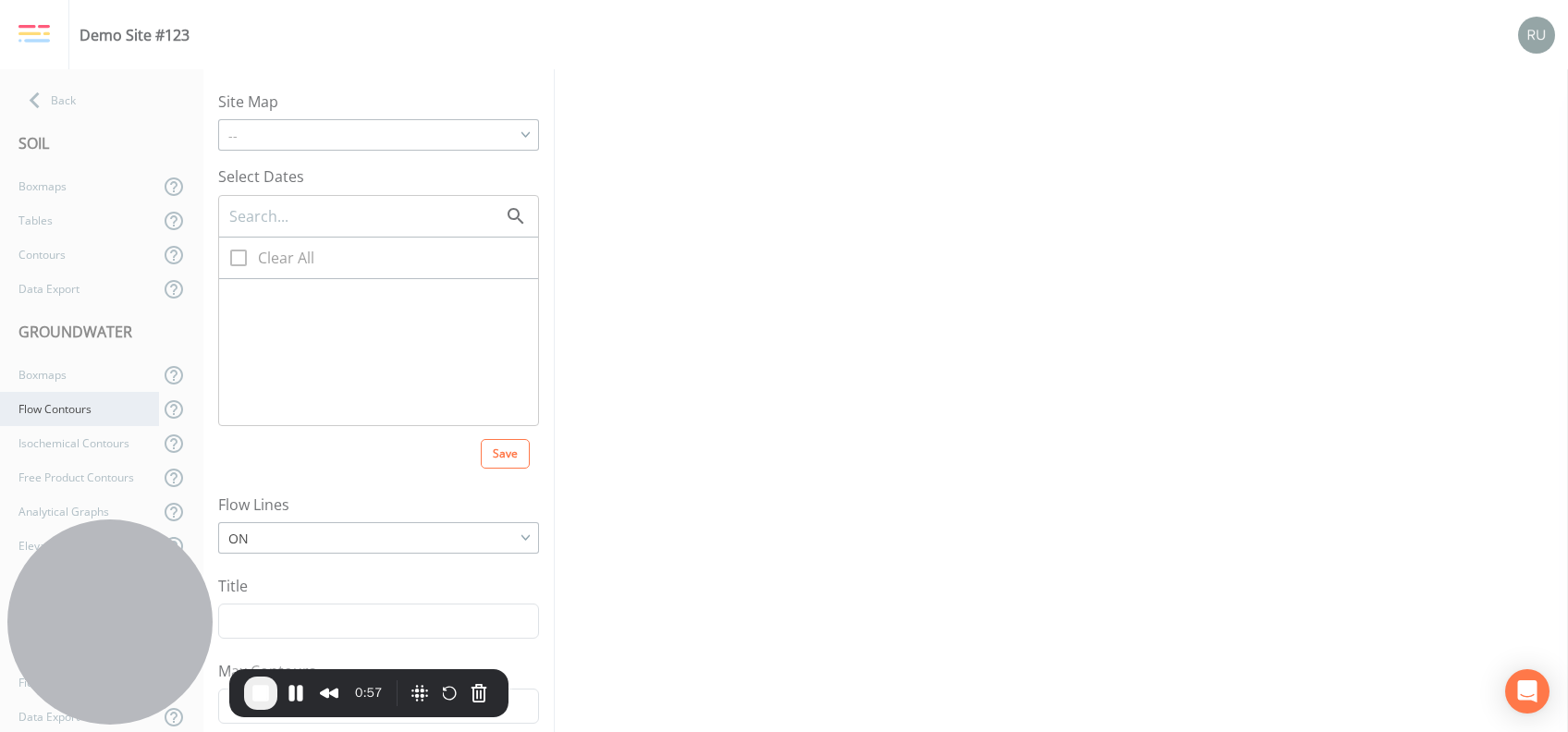 checkbox on "true" 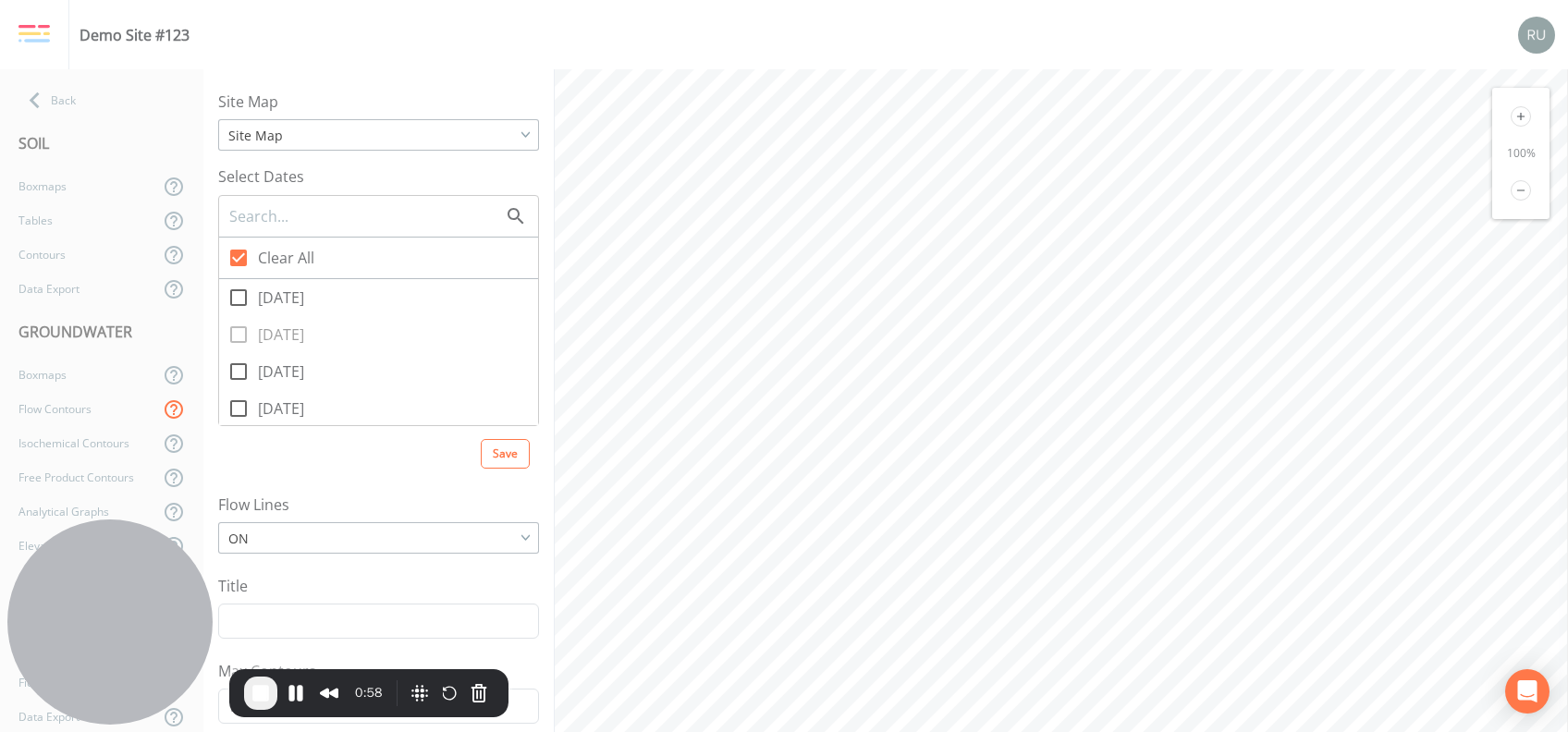 click 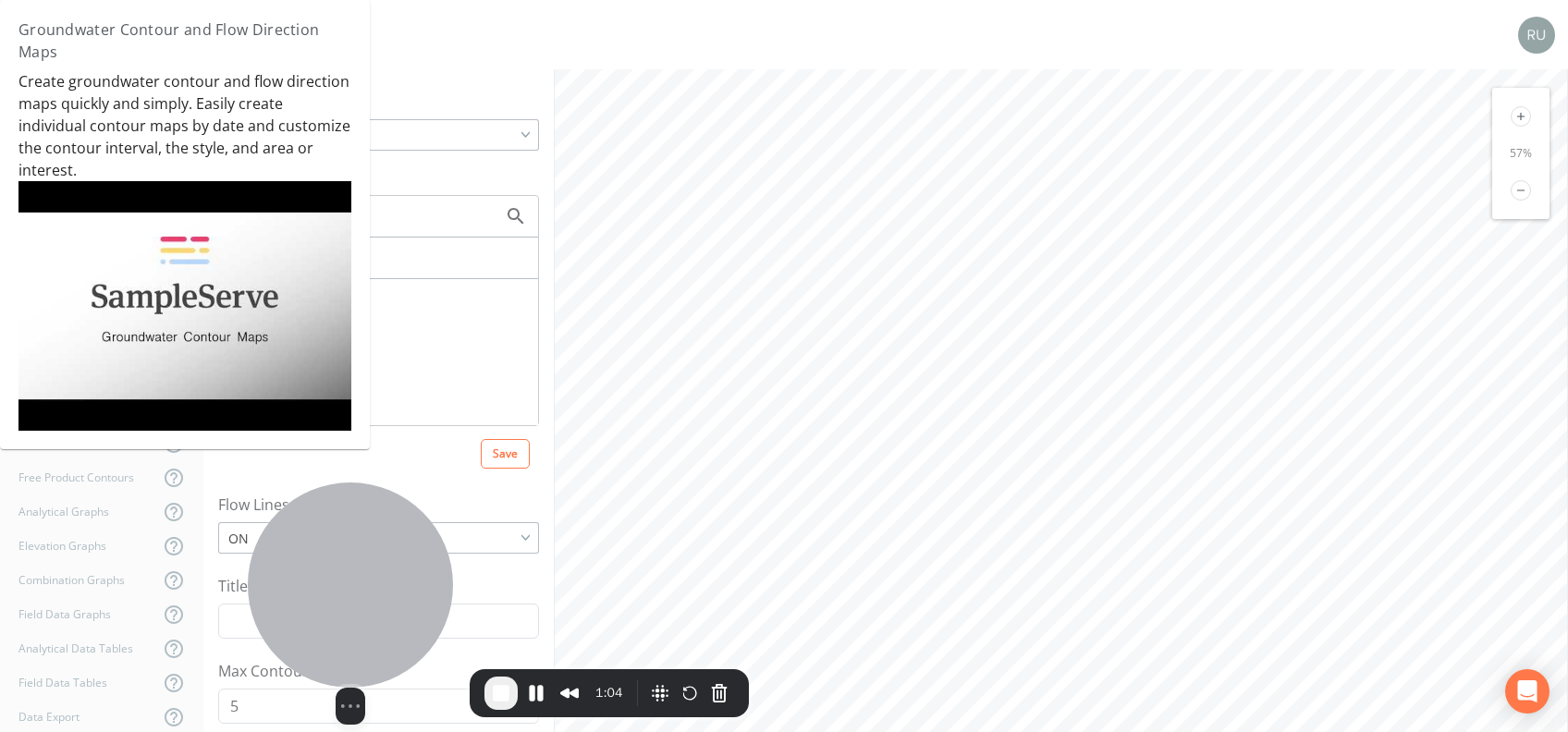drag, startPoint x: 97, startPoint y: 544, endPoint x: 337, endPoint y: 569, distance: 241.29857 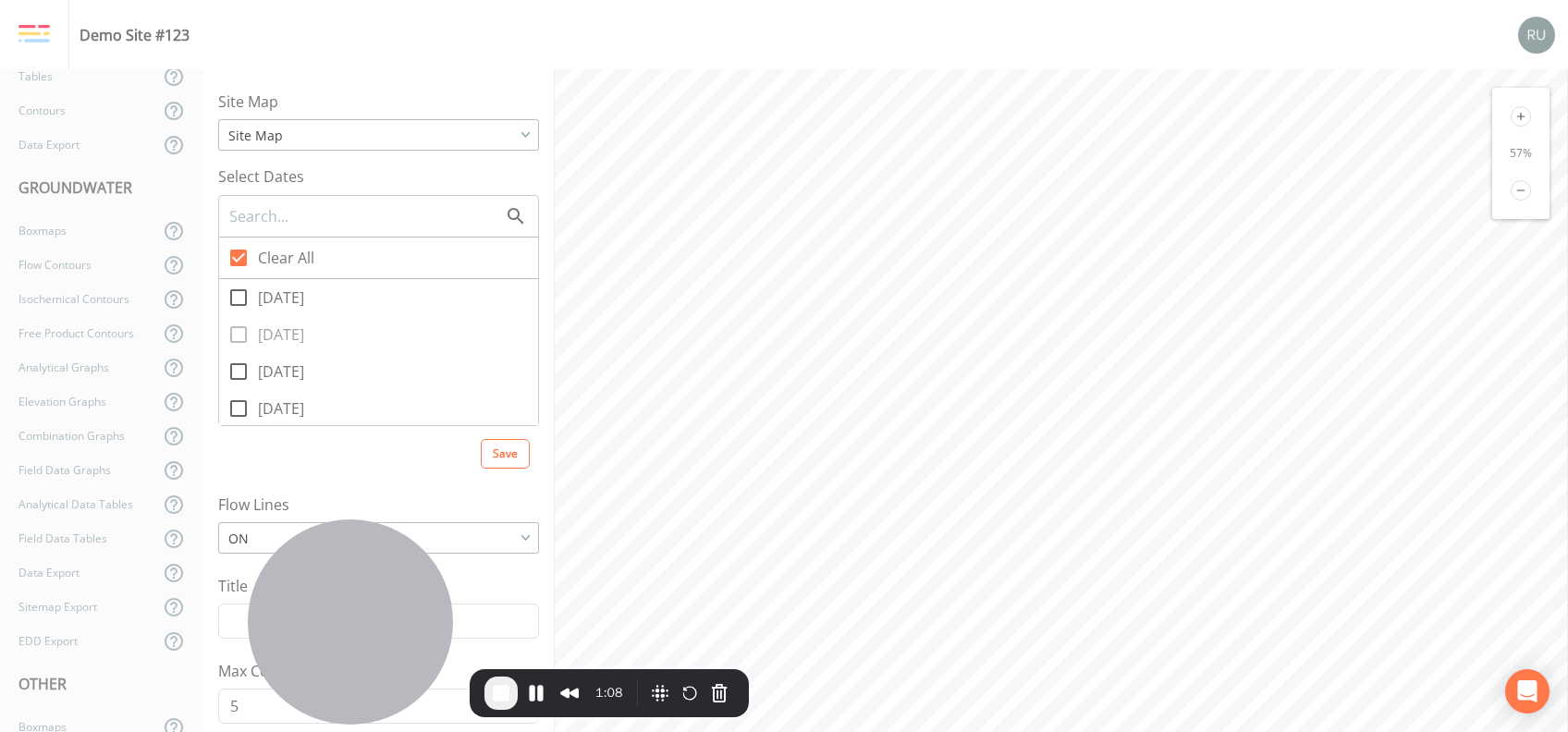scroll, scrollTop: 0, scrollLeft: 0, axis: both 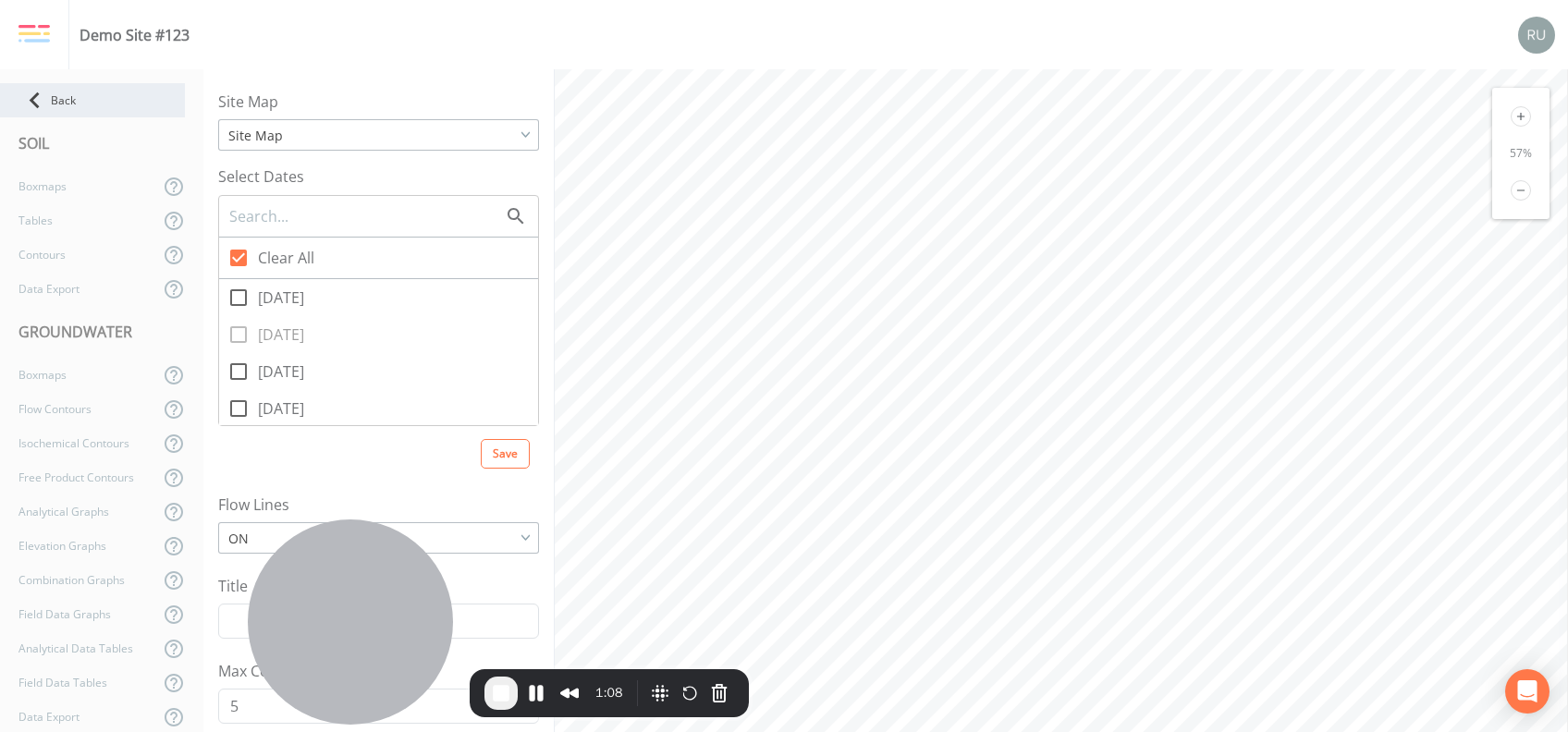 click 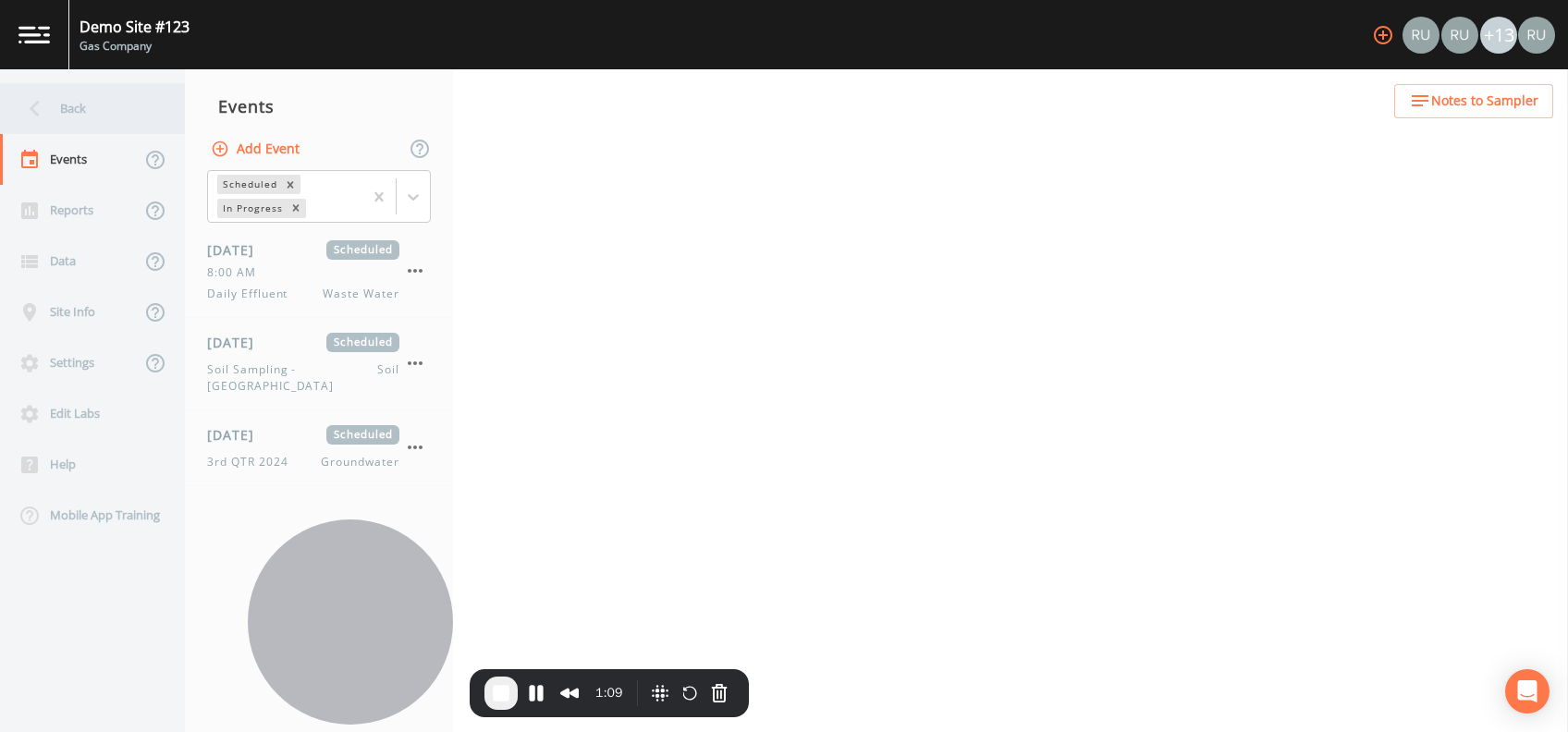 select on "092b3f94-5697-4c94-9891-da161916fdbb" 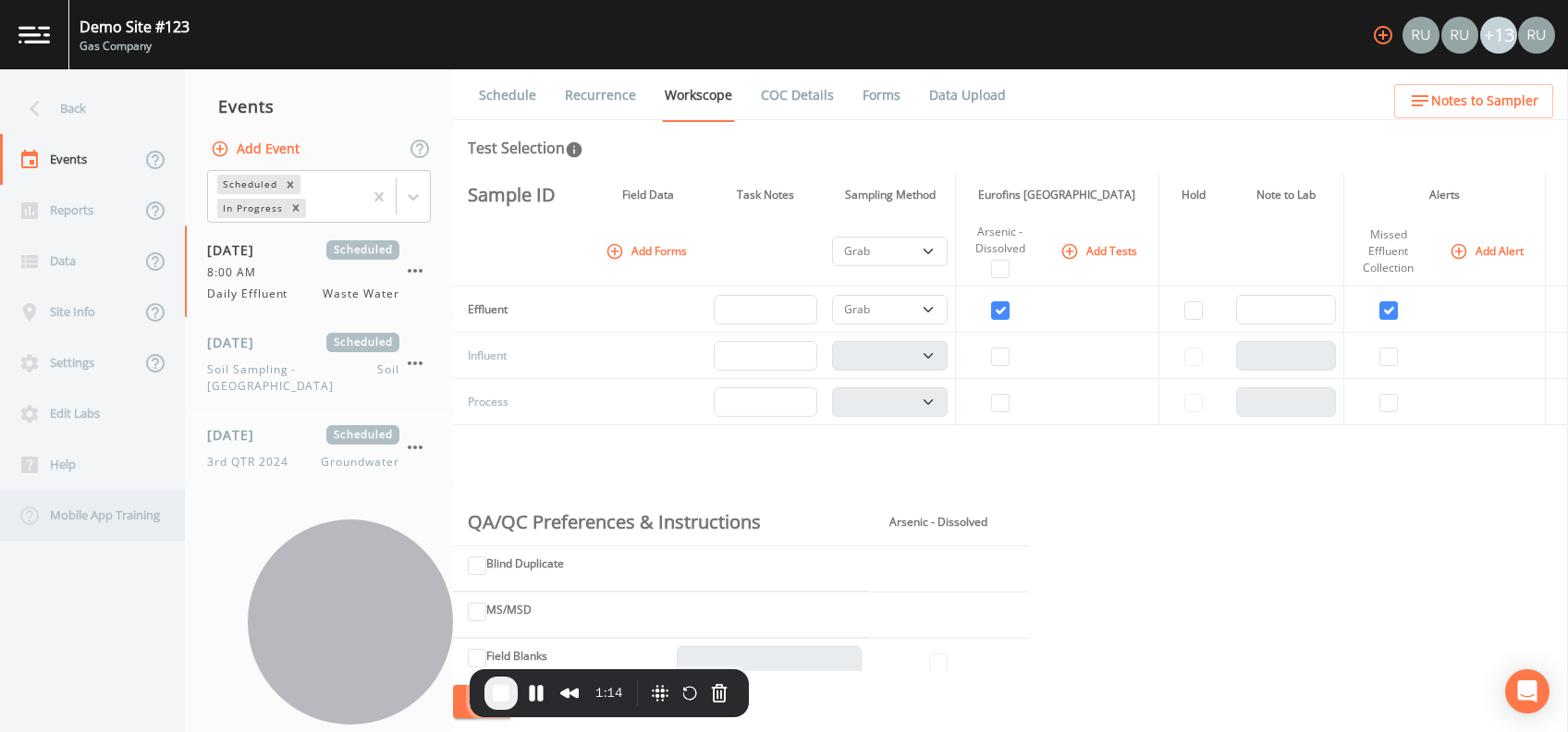 click on "Mobile App Training" at bounding box center [83, 515] 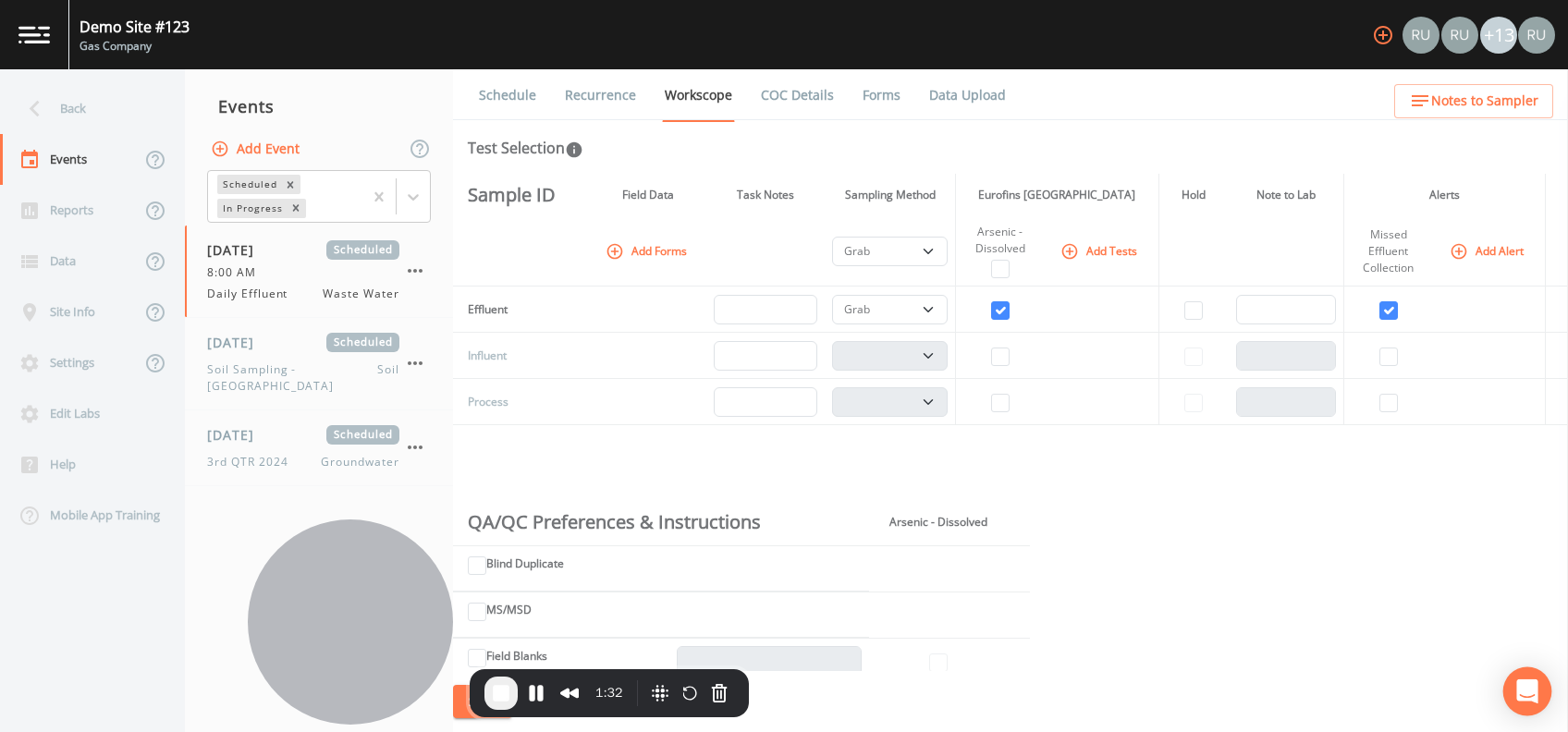 click 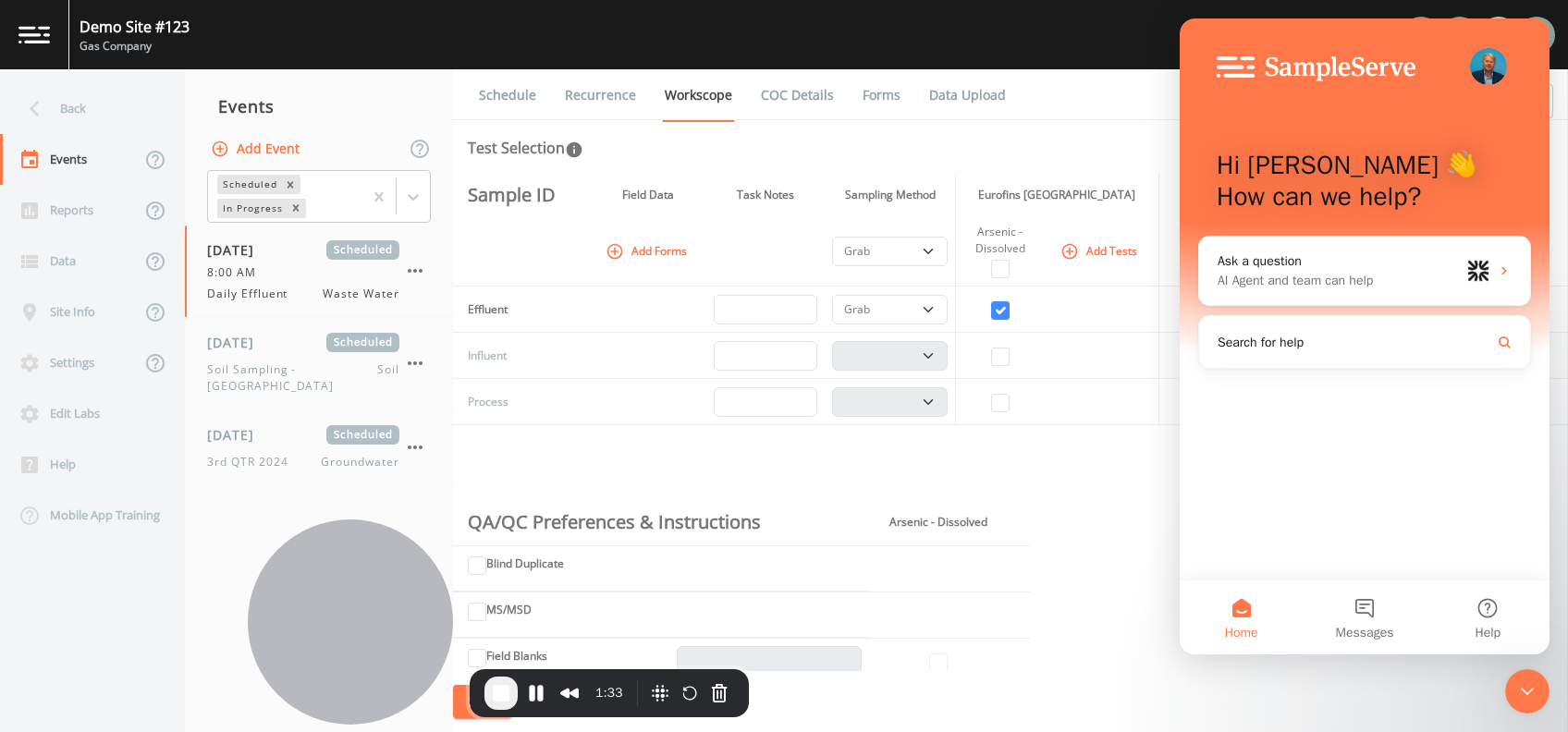 scroll, scrollTop: 0, scrollLeft: 0, axis: both 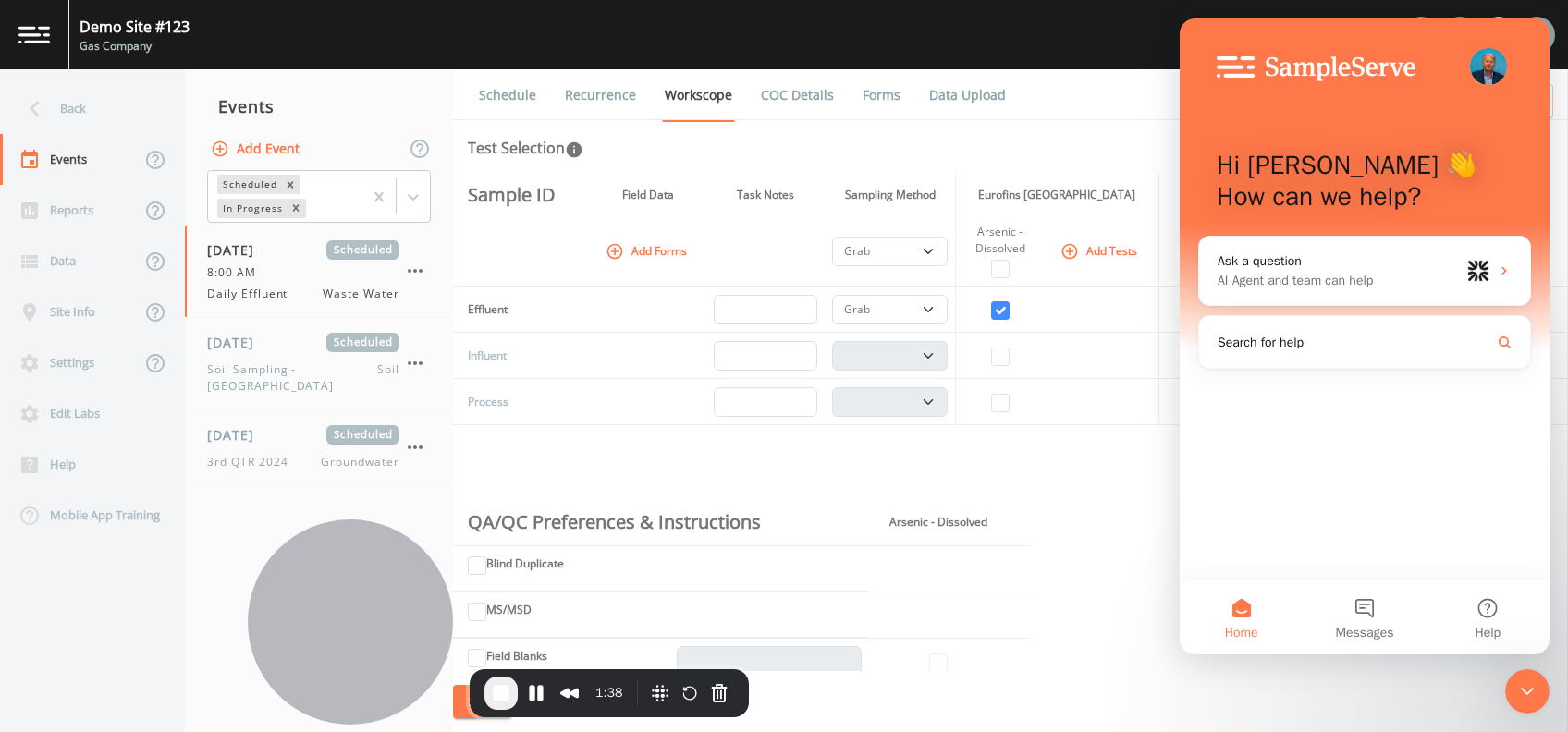 click 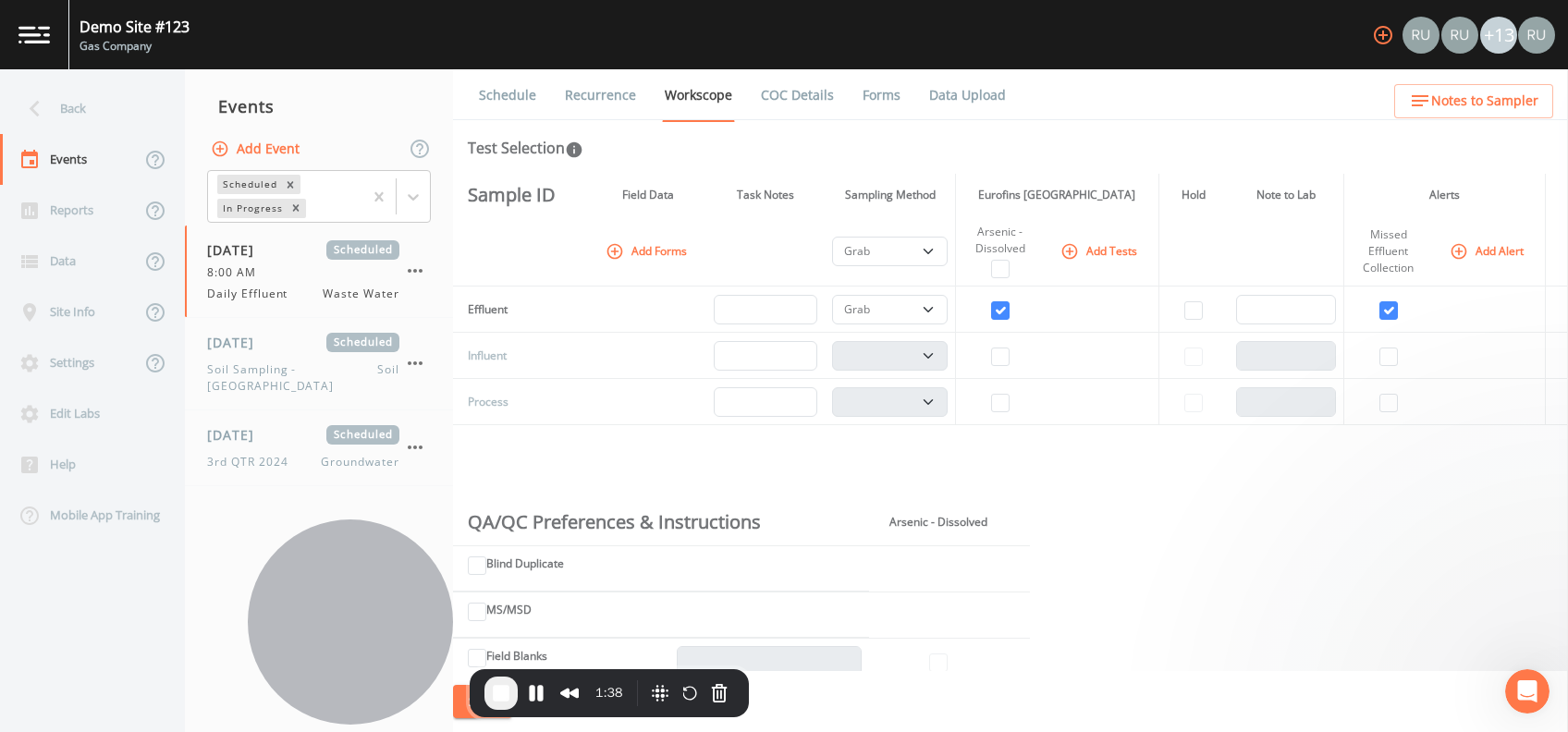 scroll, scrollTop: 0, scrollLeft: 0, axis: both 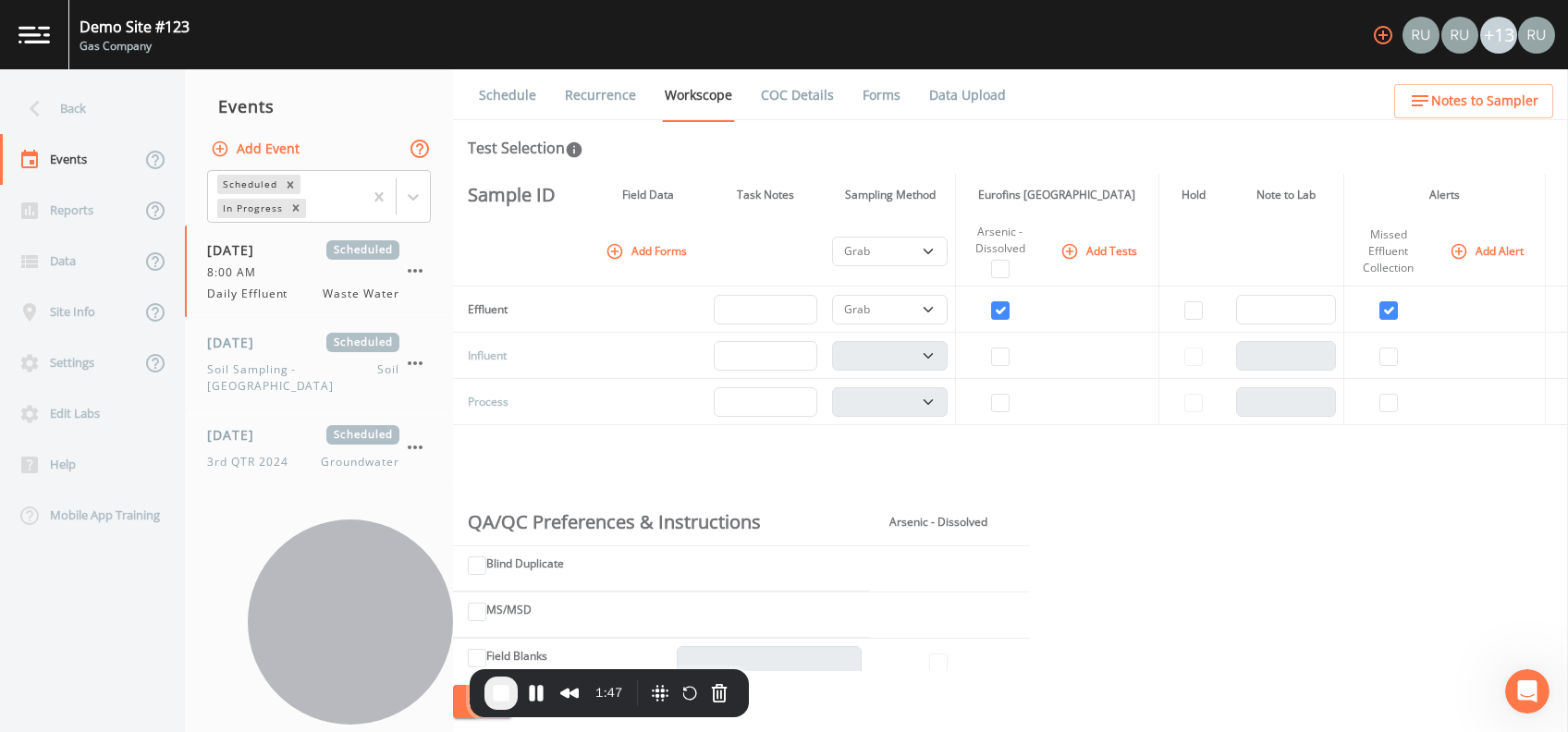 click 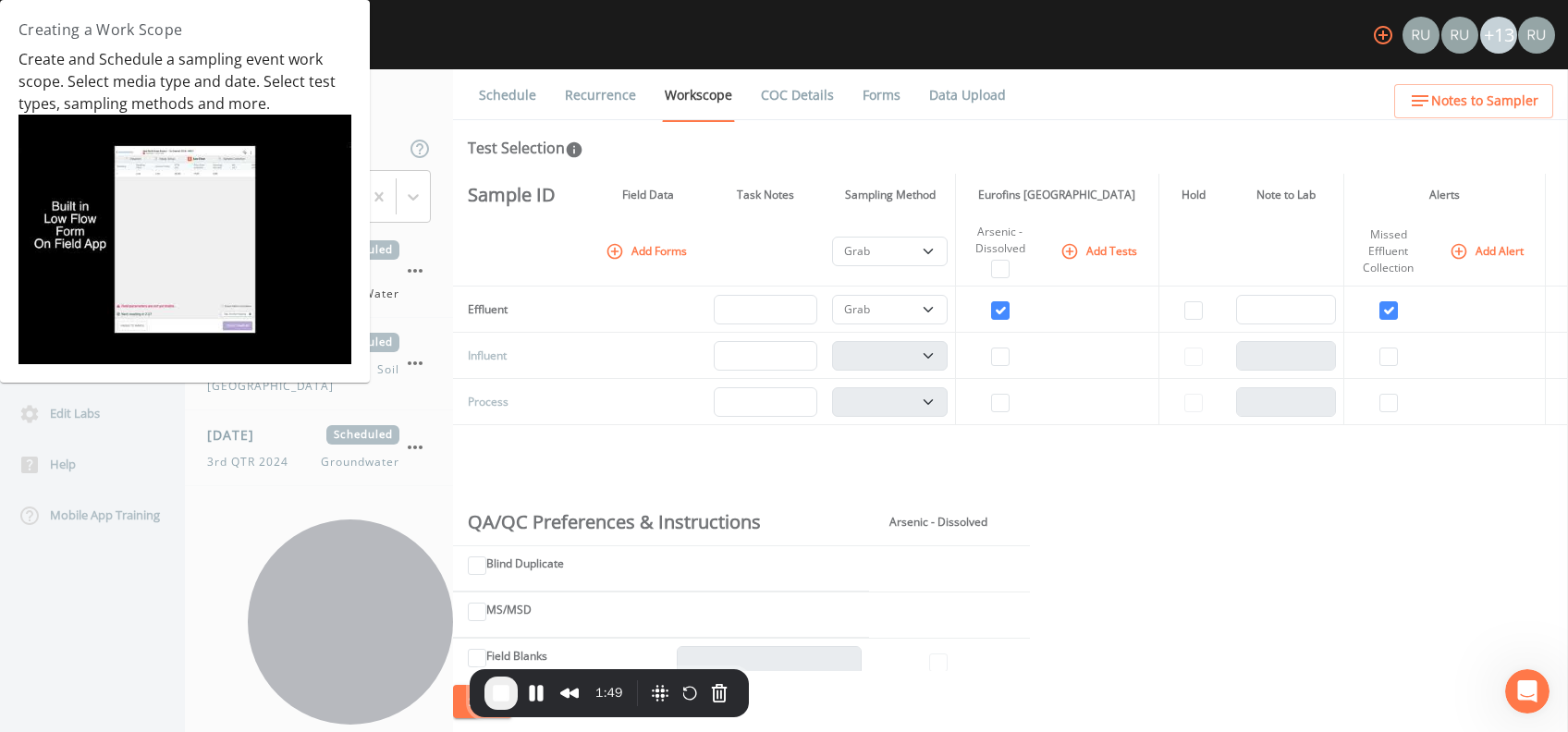 click at bounding box center (185, 239) 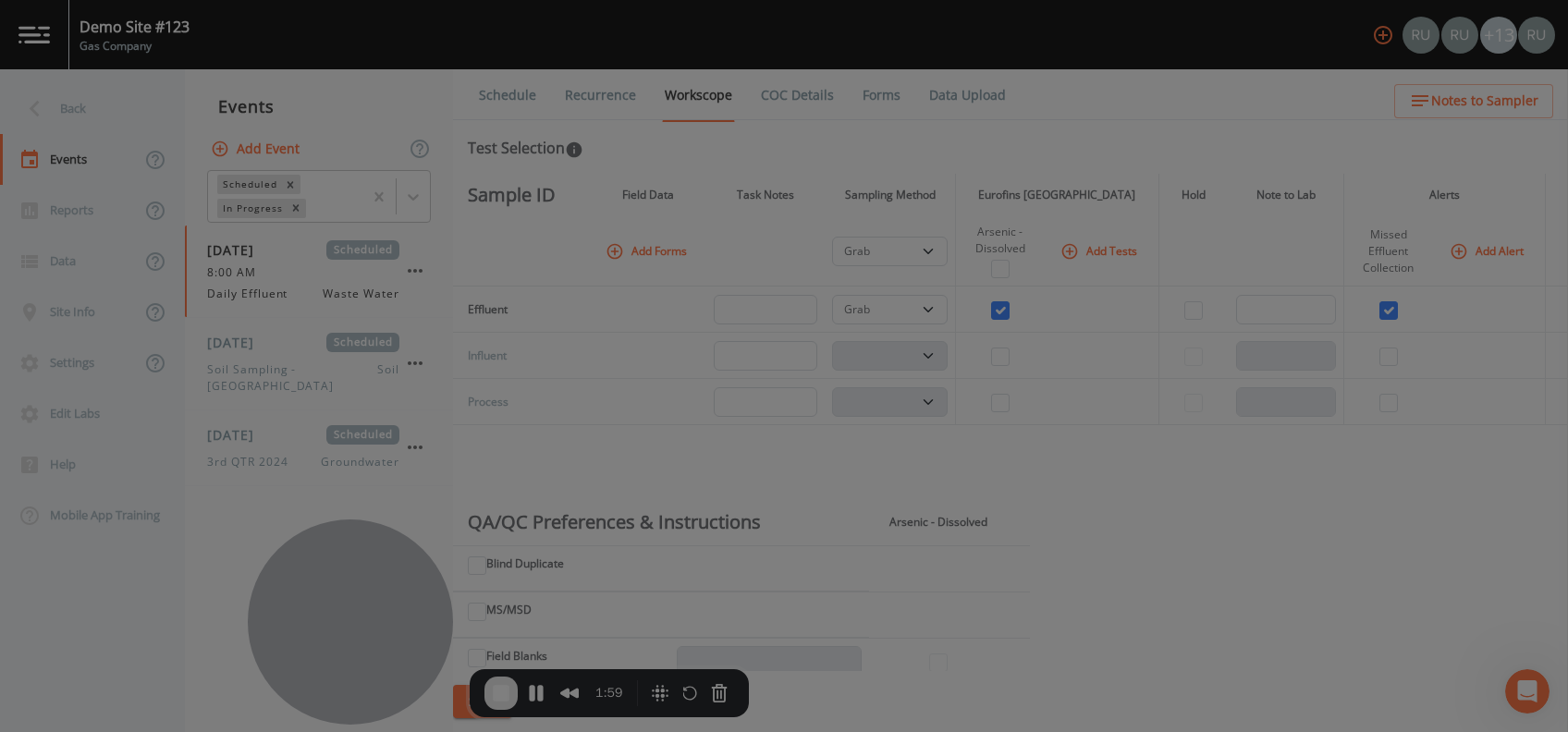 click at bounding box center (784, 366) 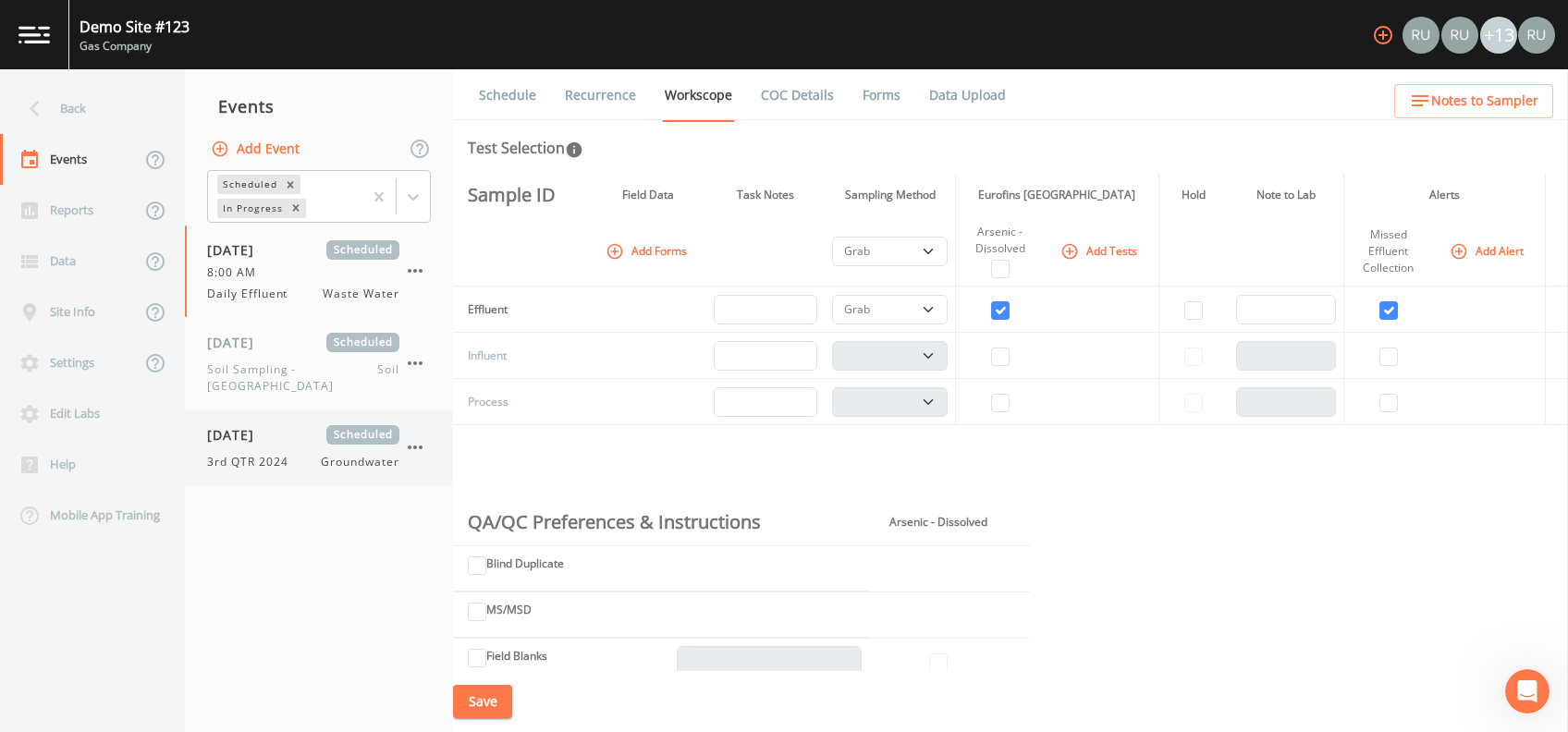click on "[DATE] Scheduled 3rd QTR 2024 Groundwater" at bounding box center (303, 447) 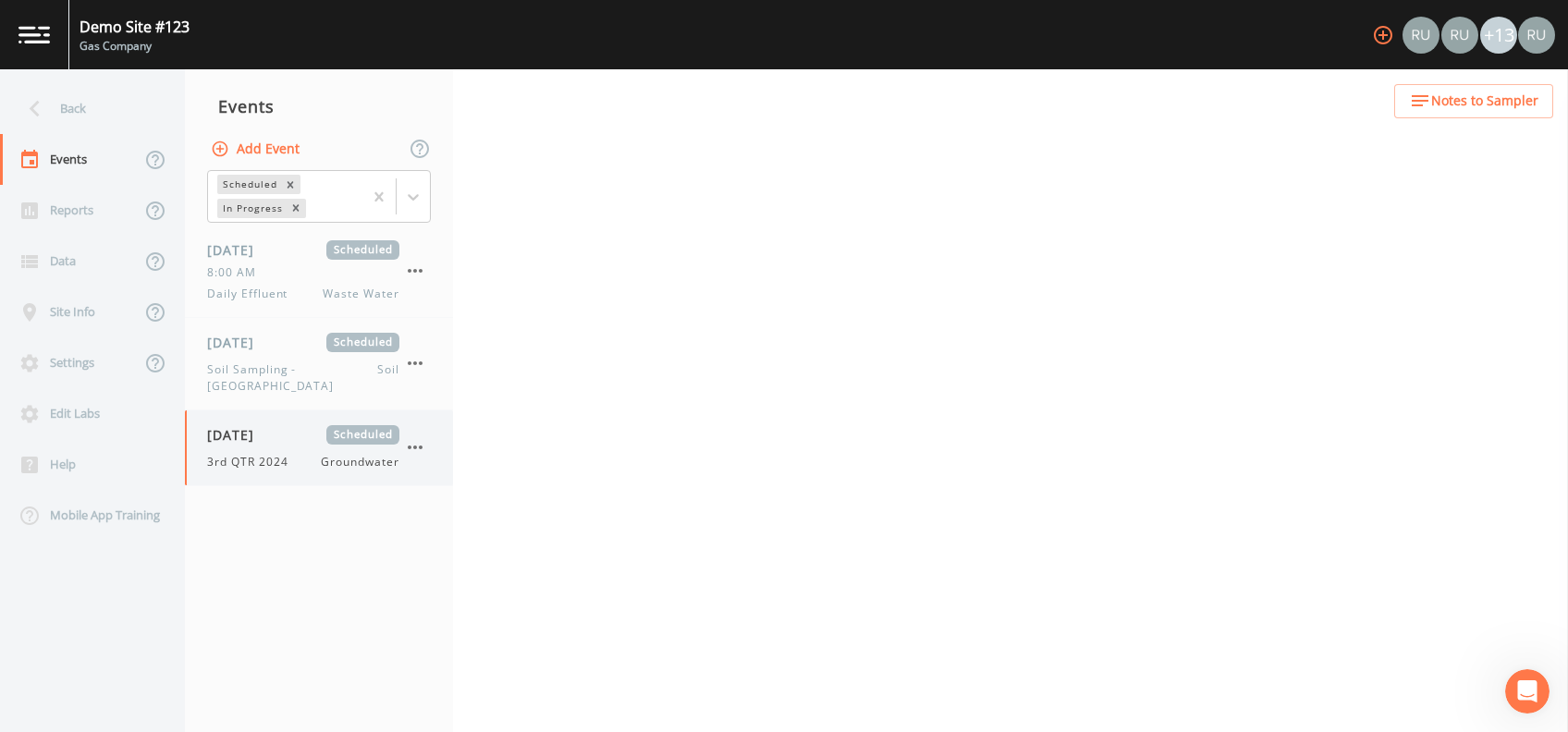 select on "4f082be6-97a7-4f70-a81f-c26a4e896ad7" 